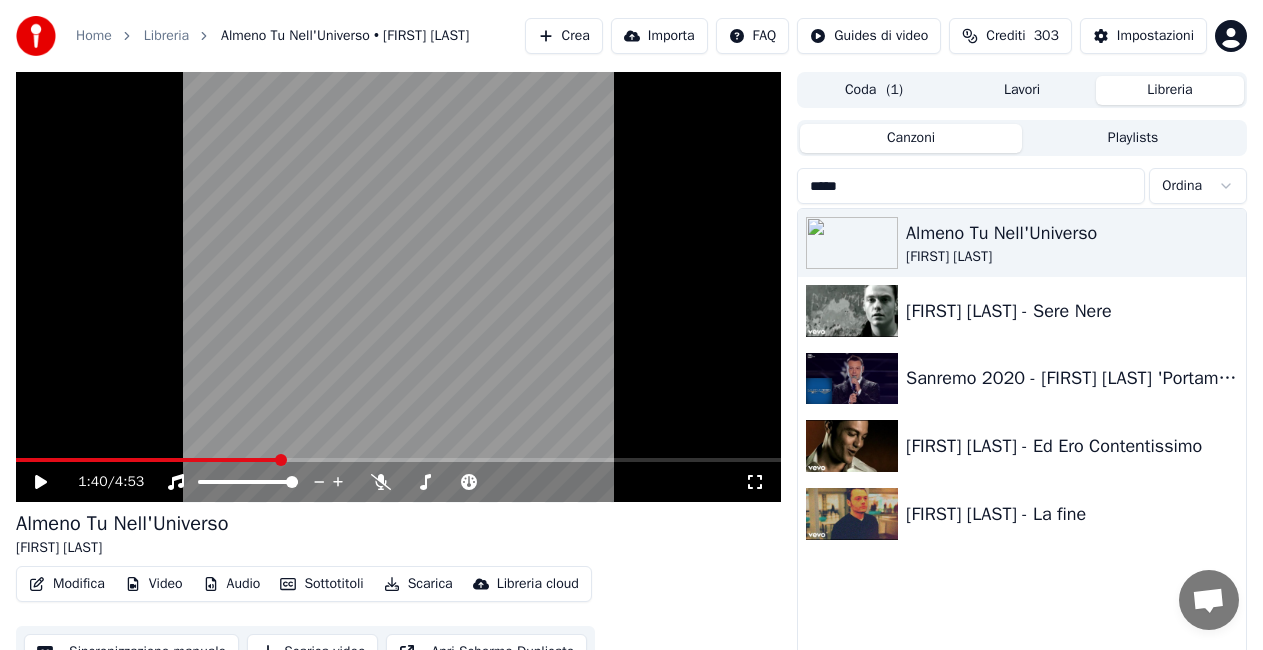 scroll, scrollTop: 0, scrollLeft: 0, axis: both 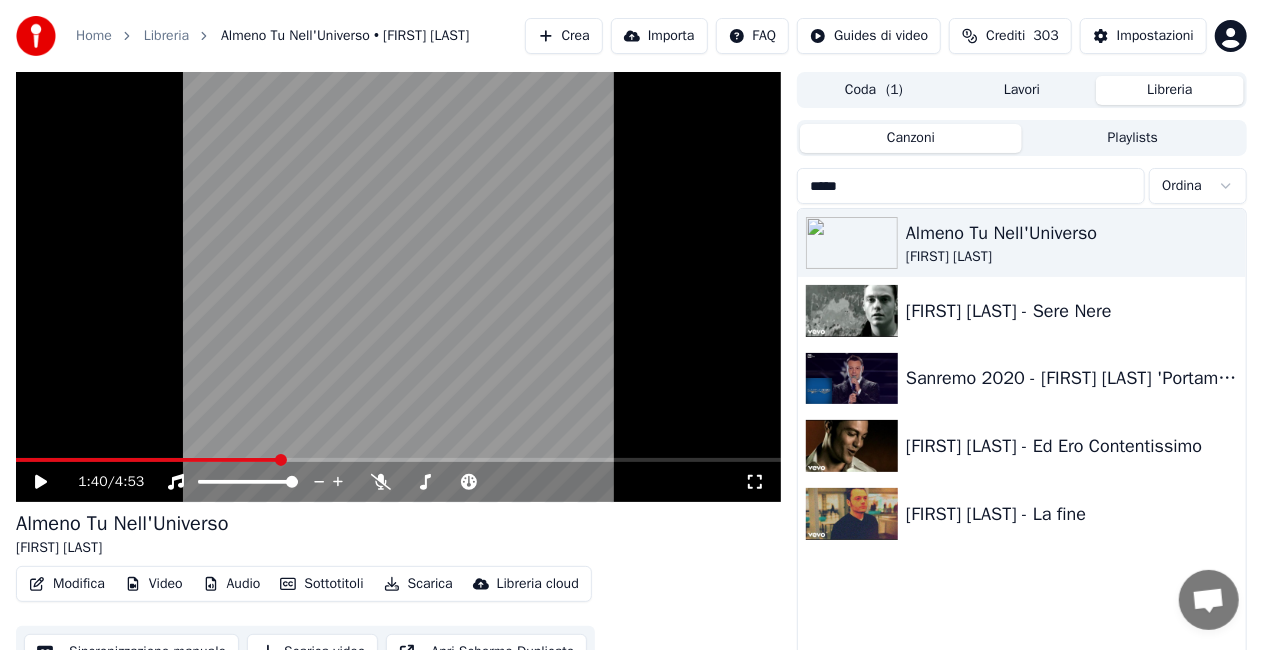 click on "*****" at bounding box center (971, 186) 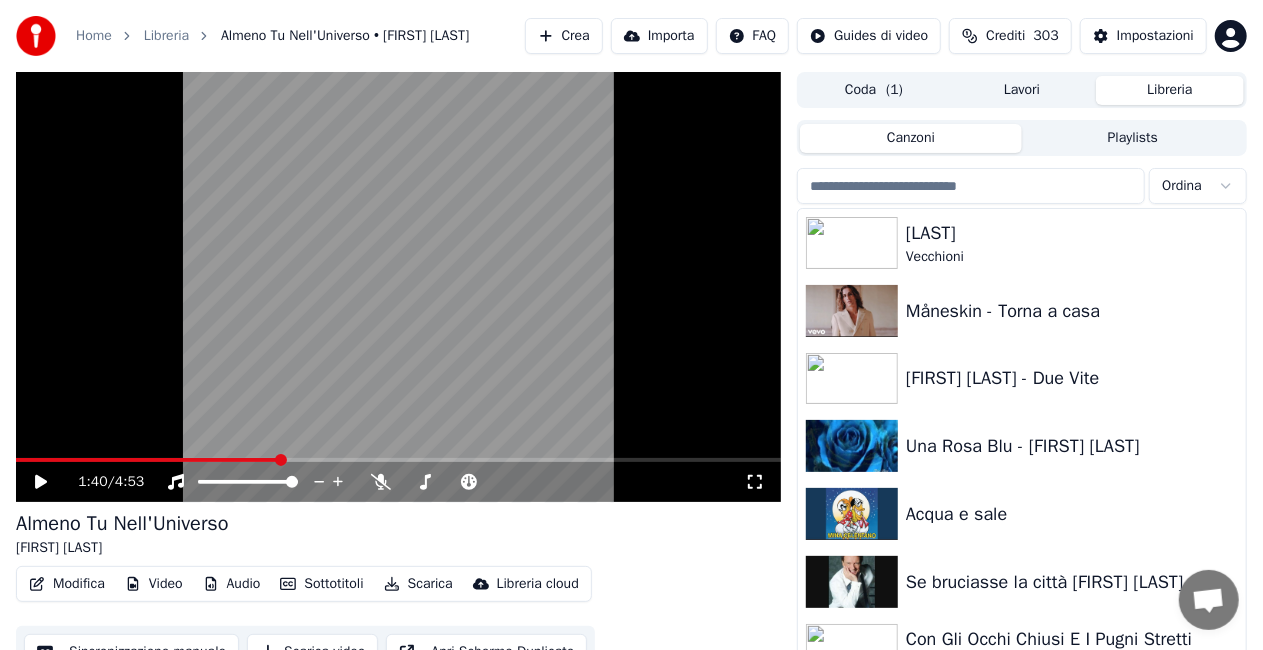type 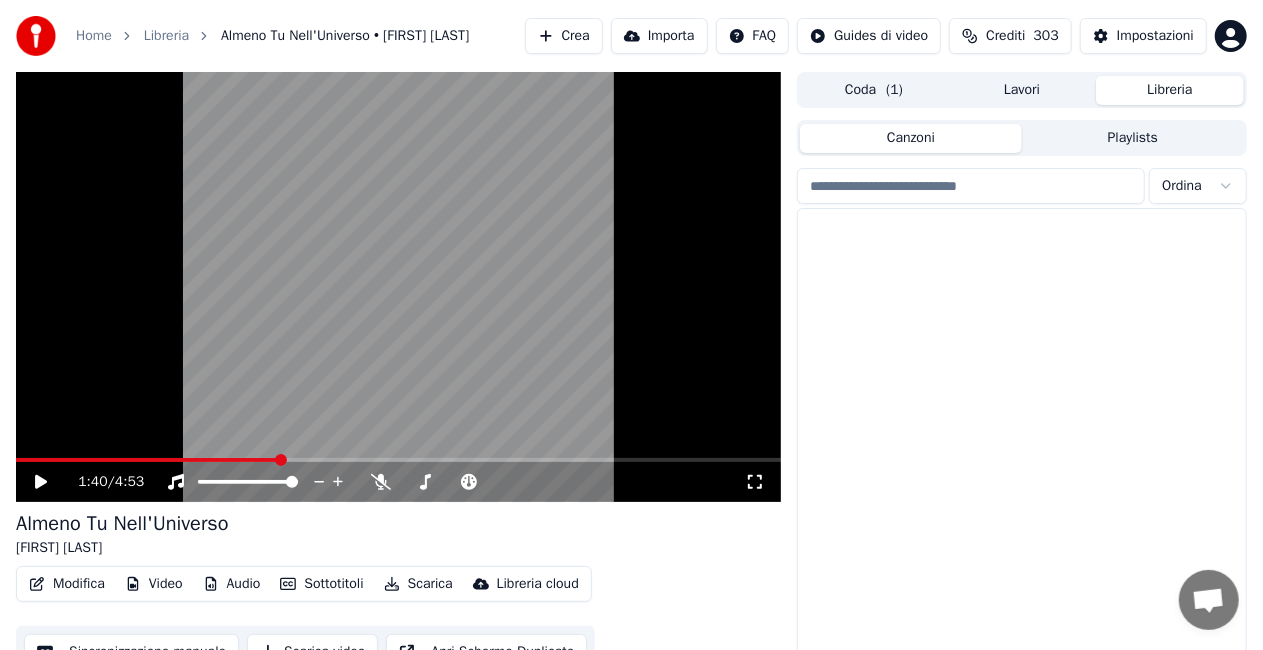 scroll, scrollTop: 23986, scrollLeft: 0, axis: vertical 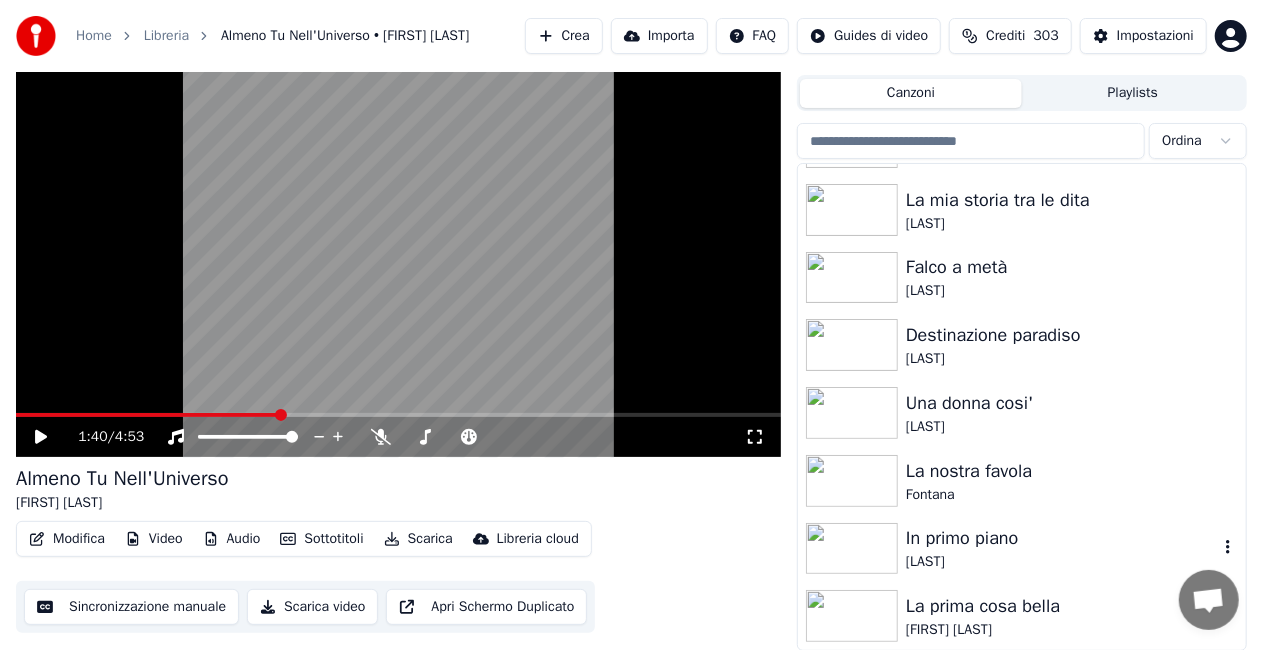 click on "In primo piano" at bounding box center [1062, 538] 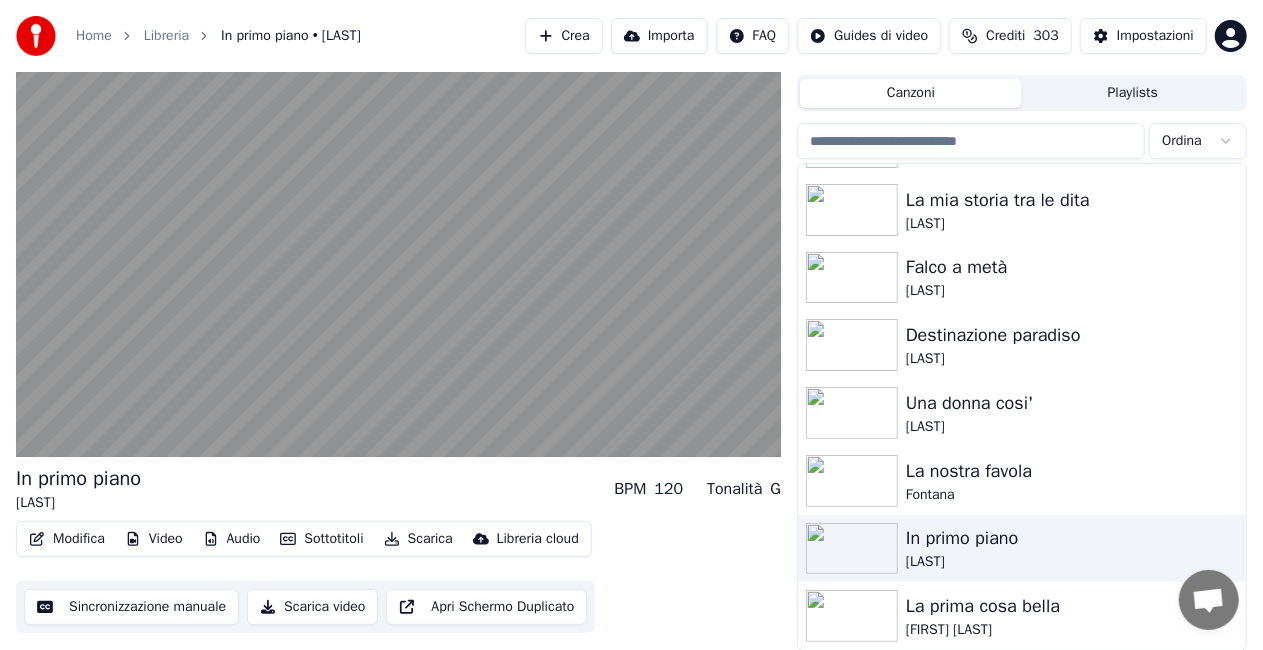 click on "La prima cosa bella" at bounding box center (1062, 606) 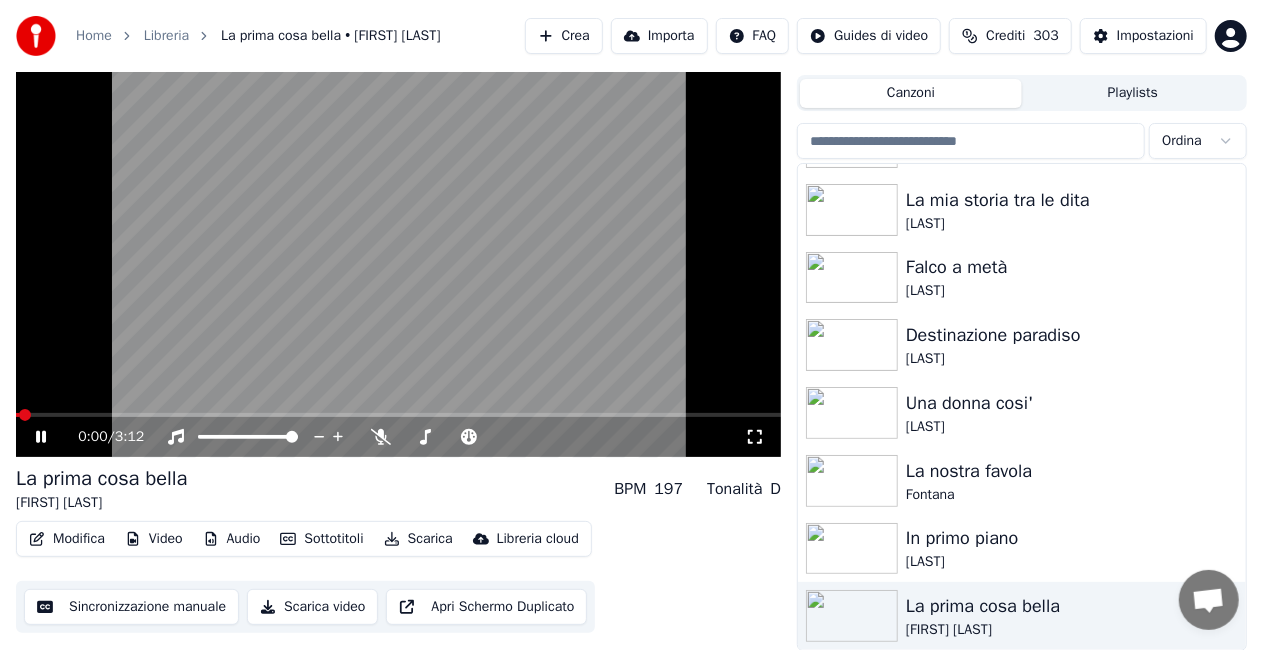 click 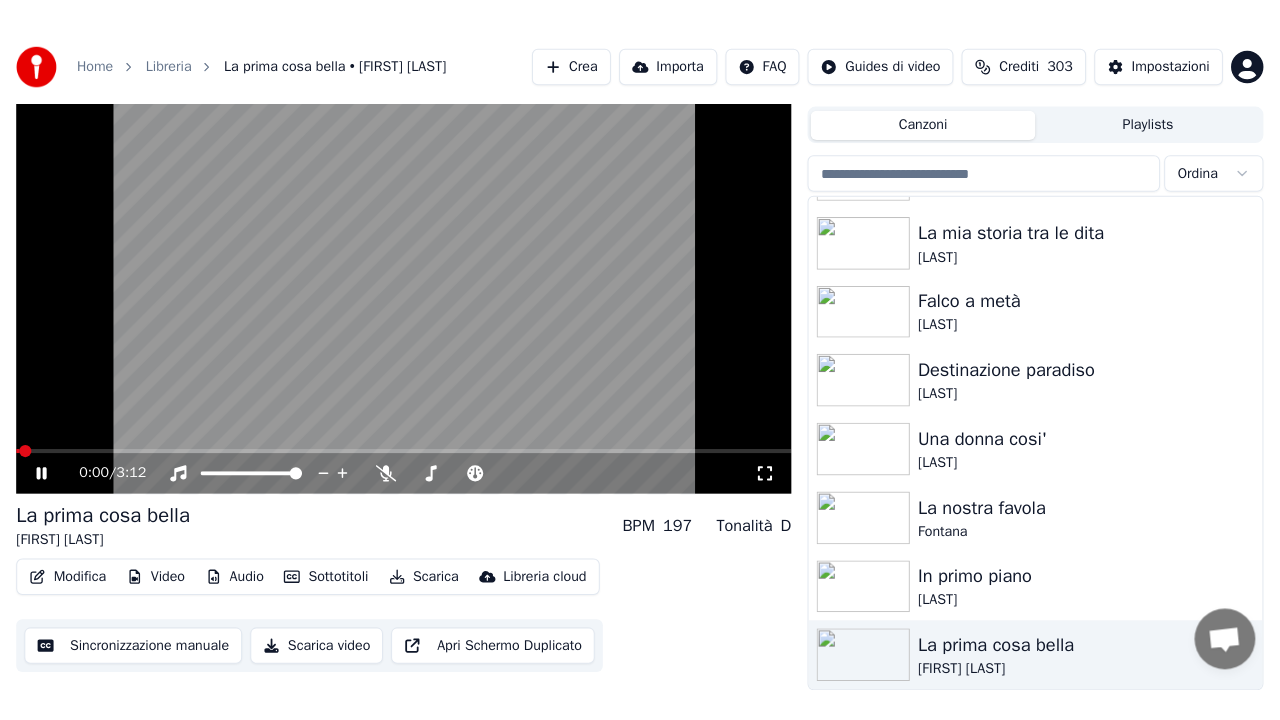 scroll, scrollTop: 28, scrollLeft: 0, axis: vertical 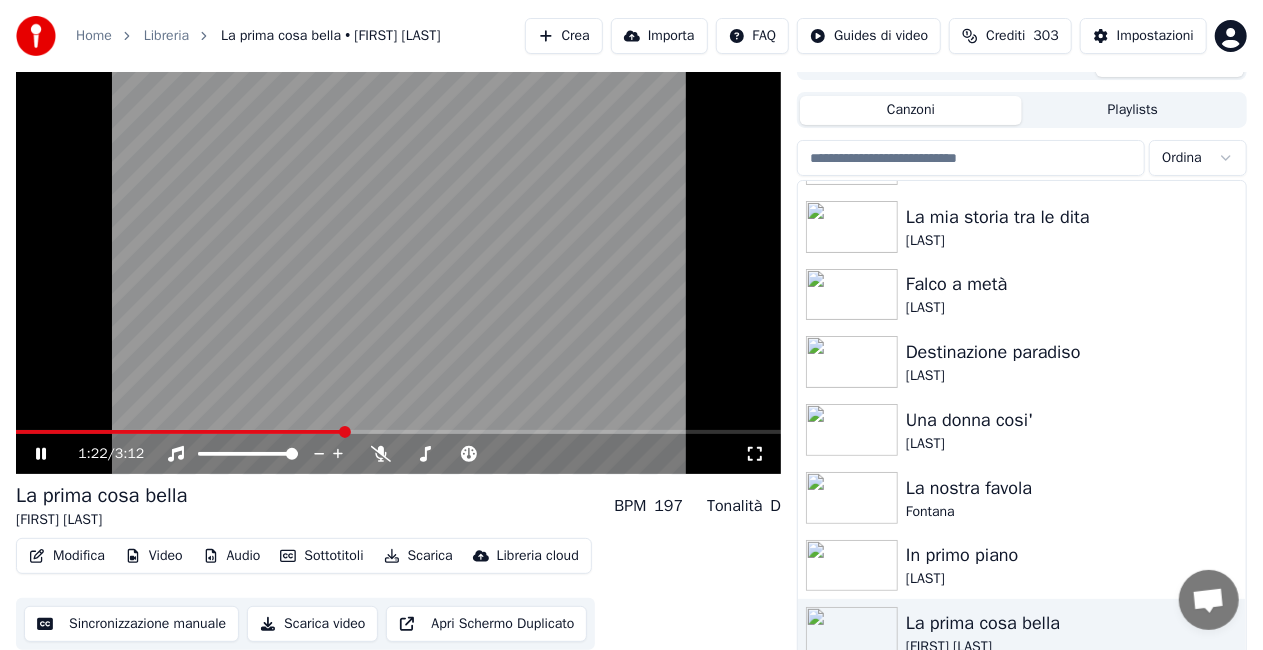 click 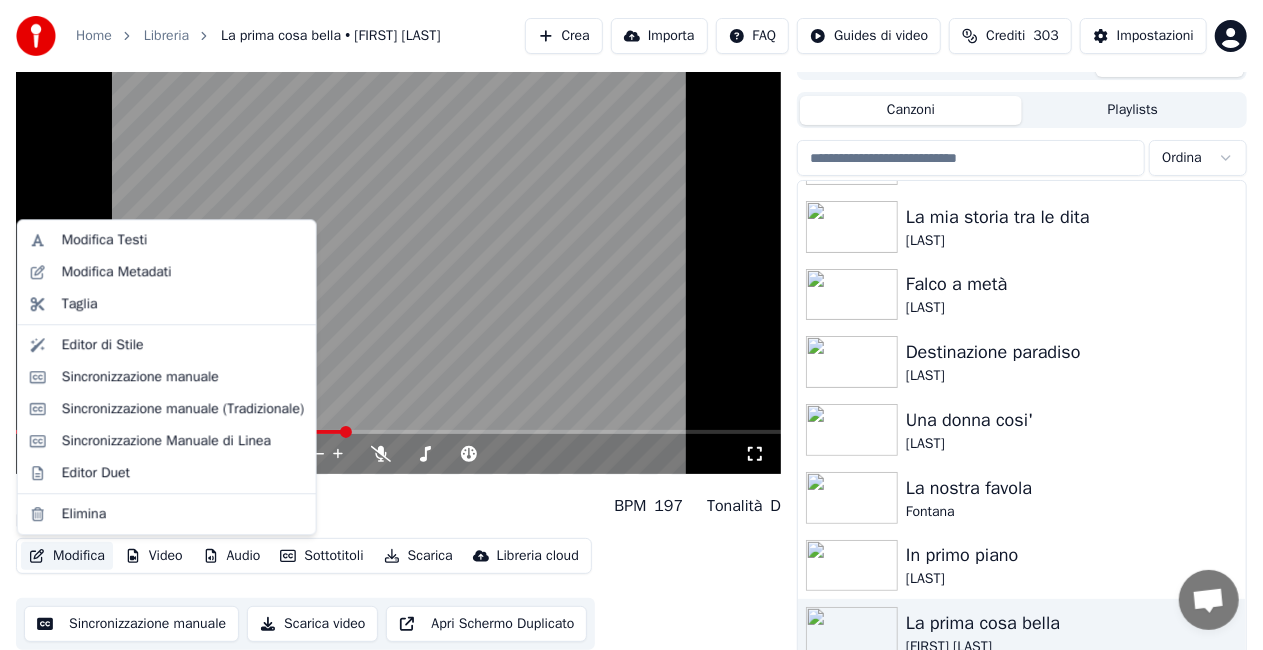 click on "Modifica" at bounding box center [67, 556] 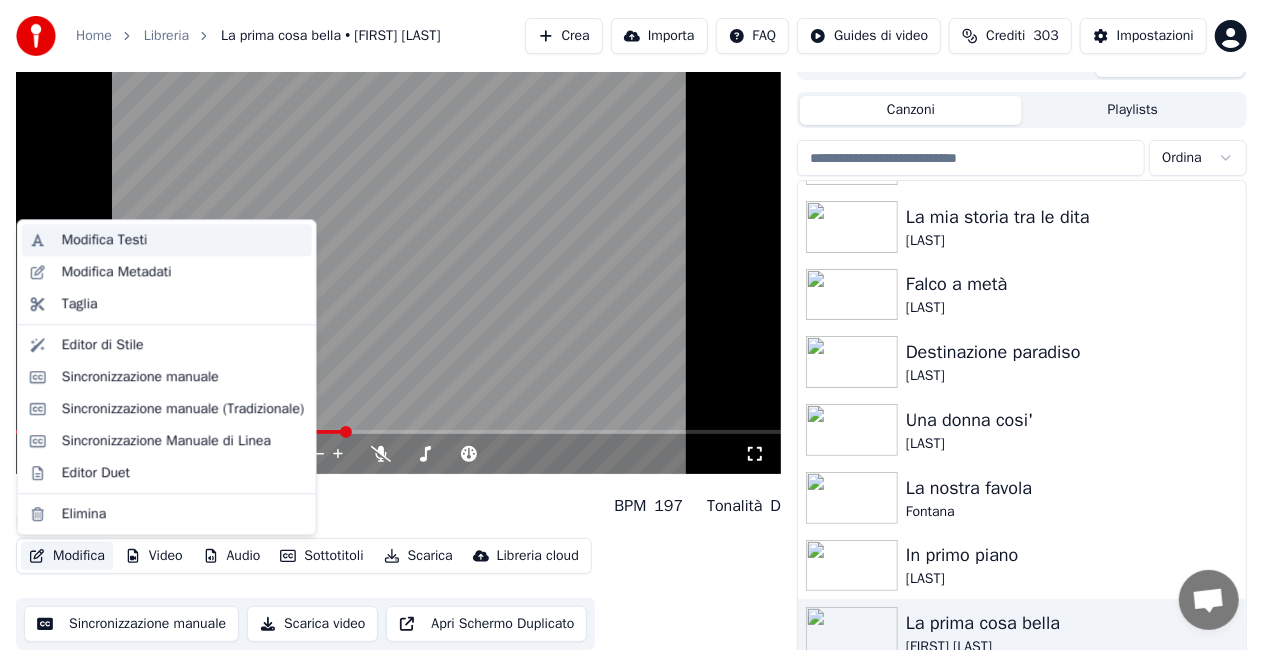 click on "Modifica Testi" at bounding box center [183, 240] 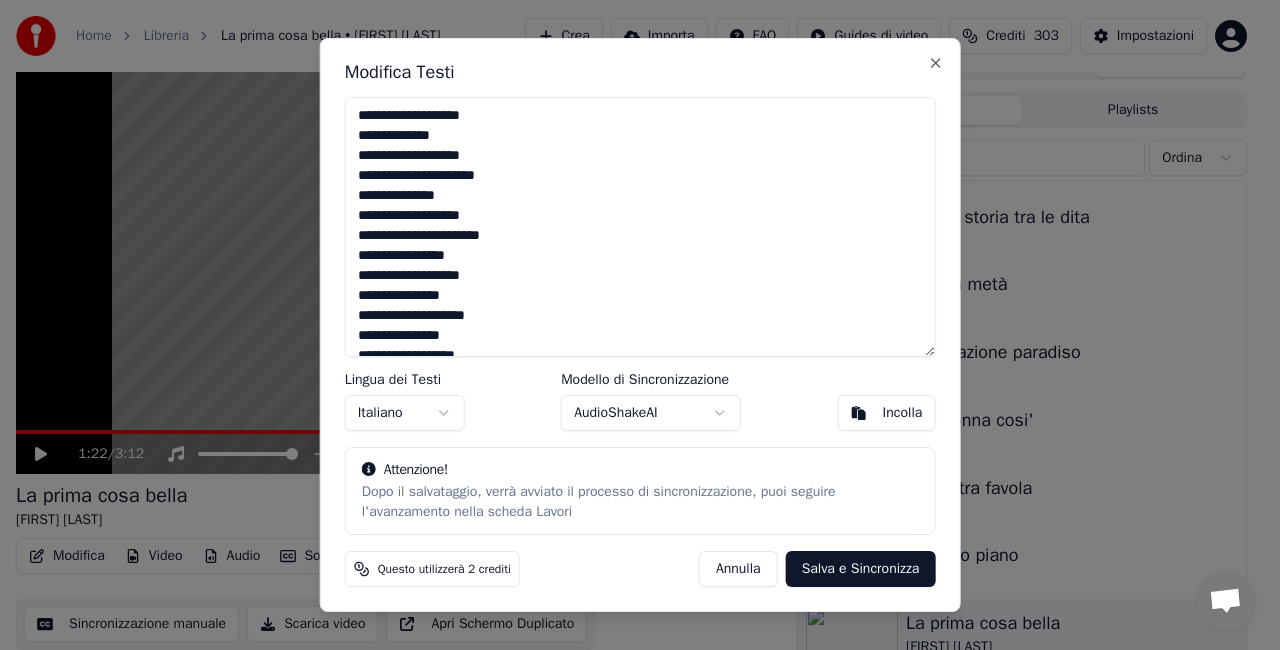 click on "**********" at bounding box center (640, 227) 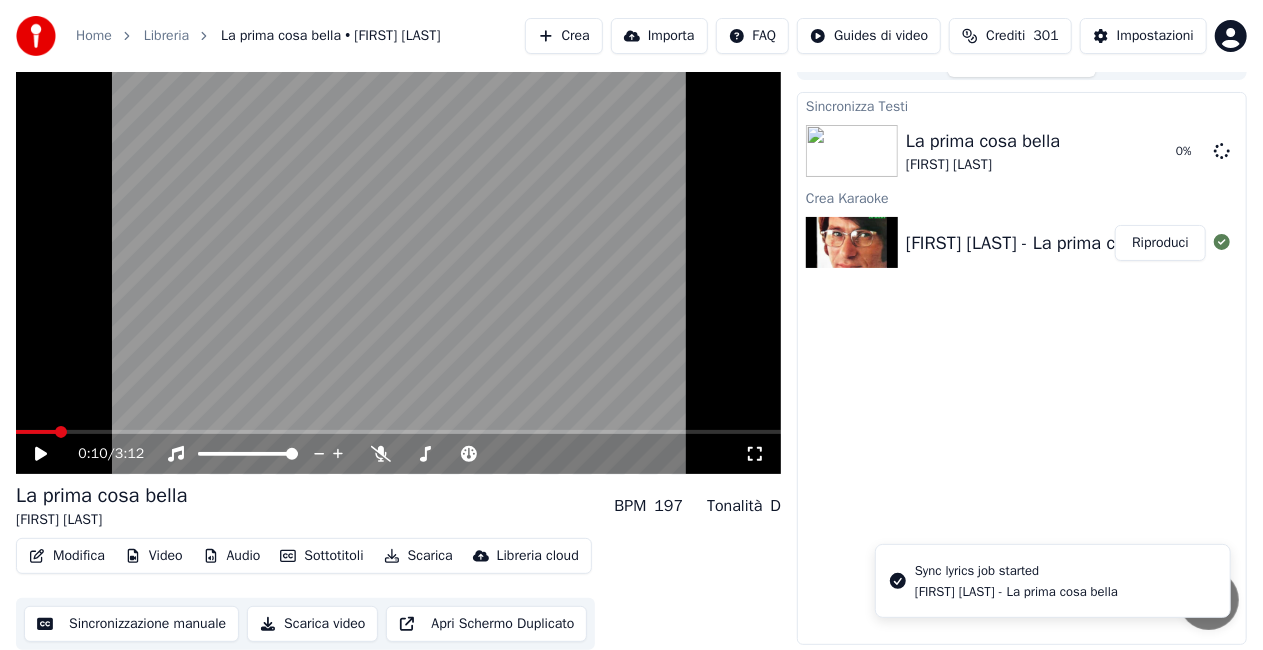 click at bounding box center (36, 432) 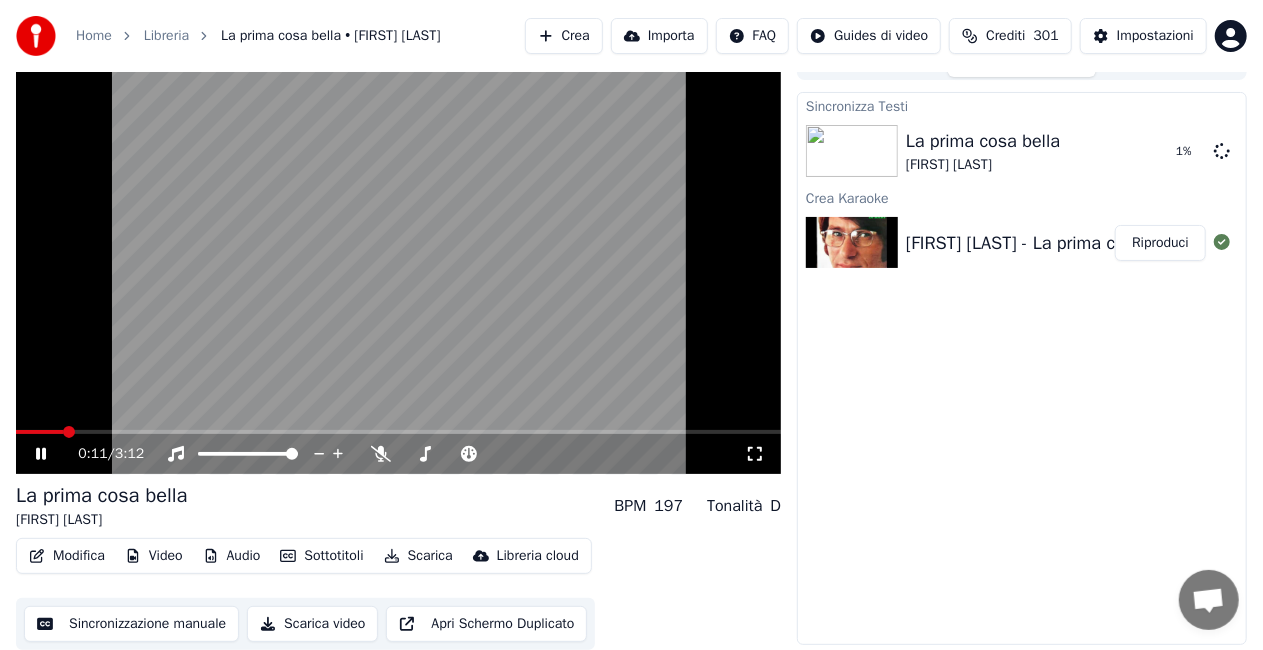 click 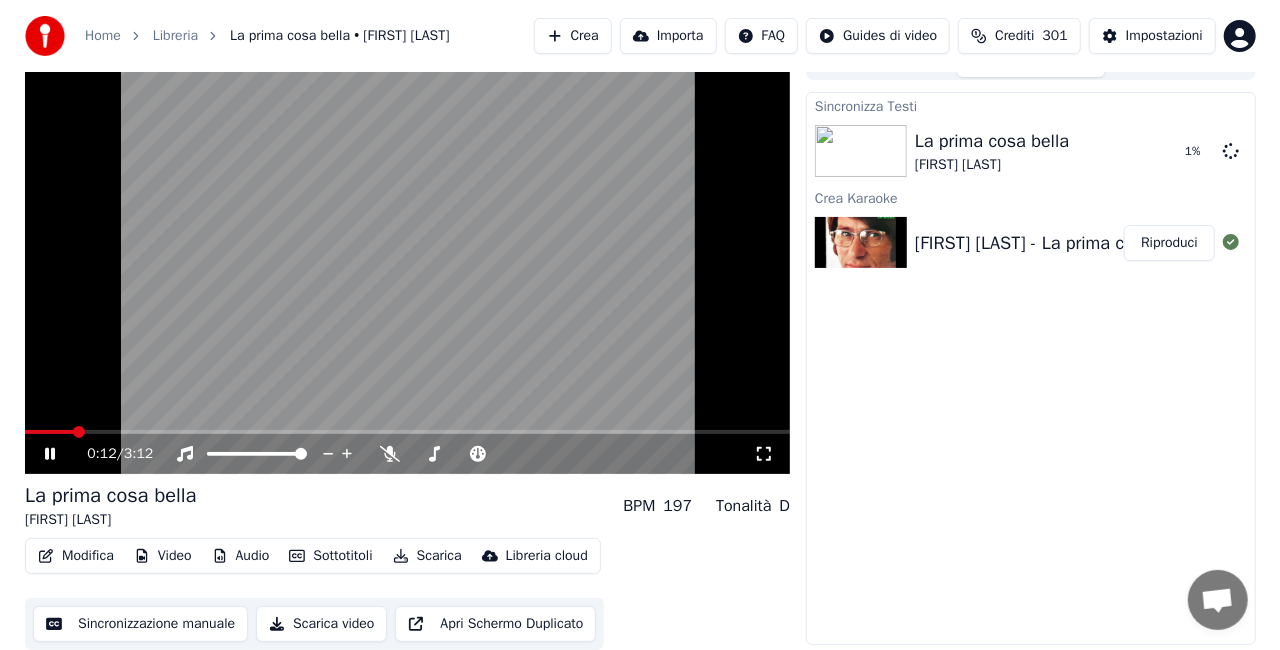 scroll, scrollTop: 12, scrollLeft: 0, axis: vertical 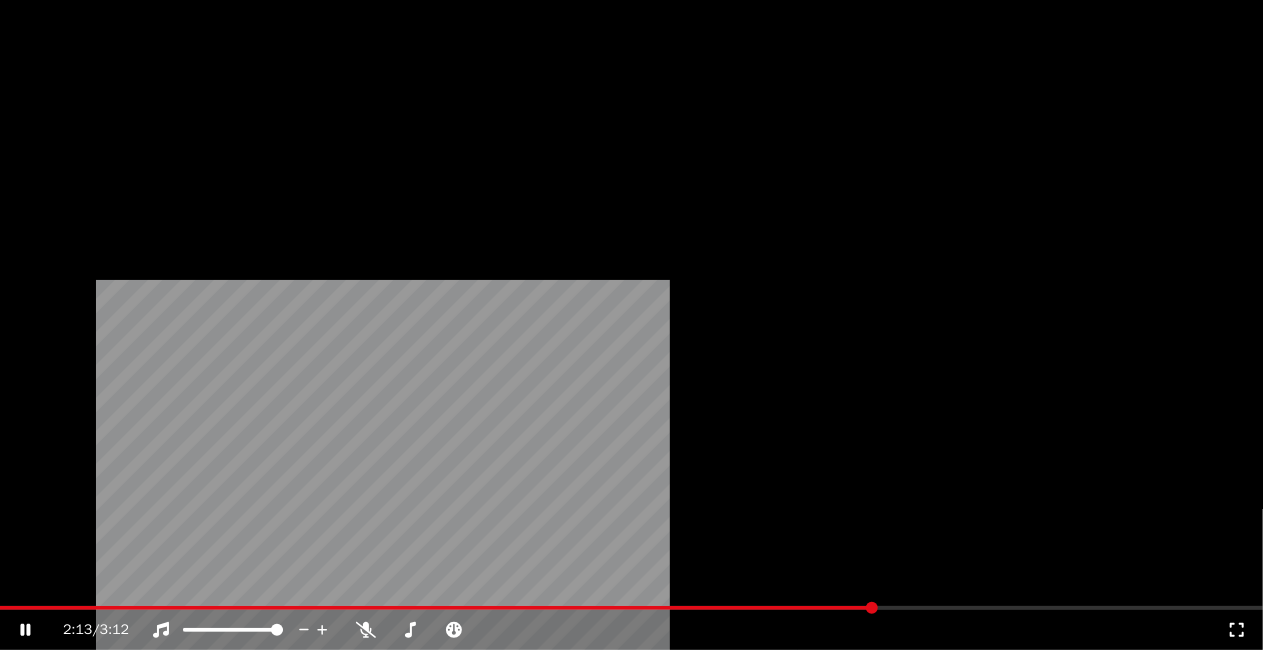 click on "Modifica" at bounding box center (67, 142) 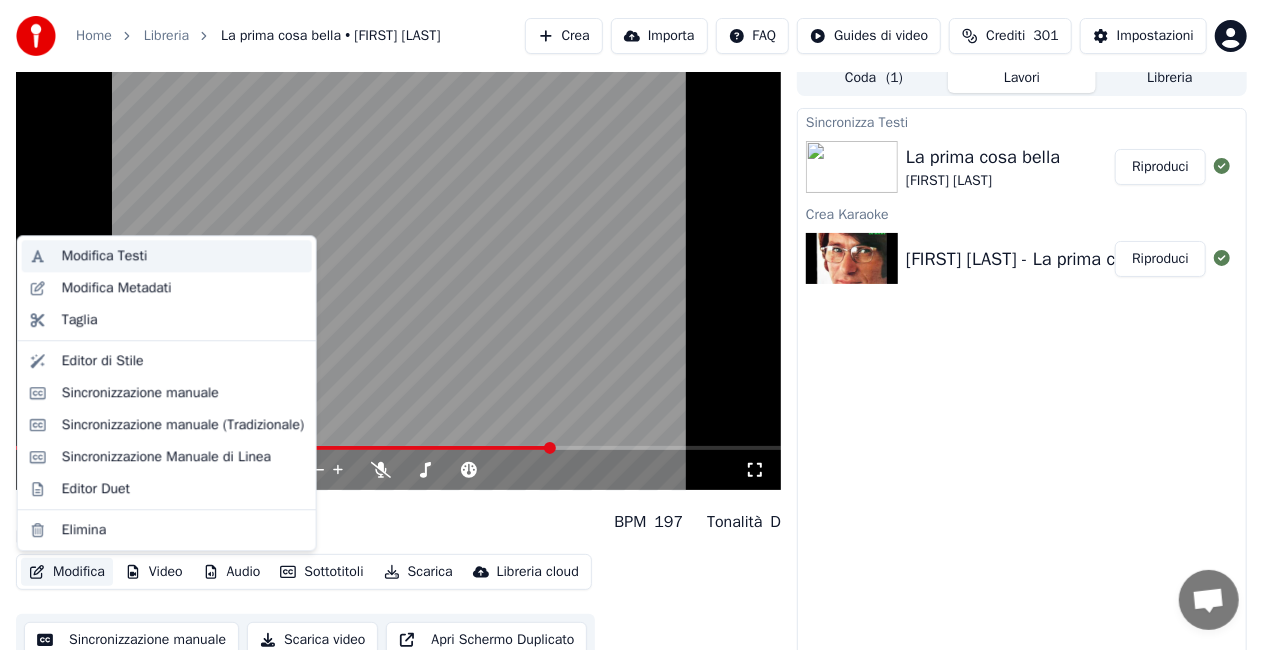 click on "Modifica Testi" at bounding box center [167, 256] 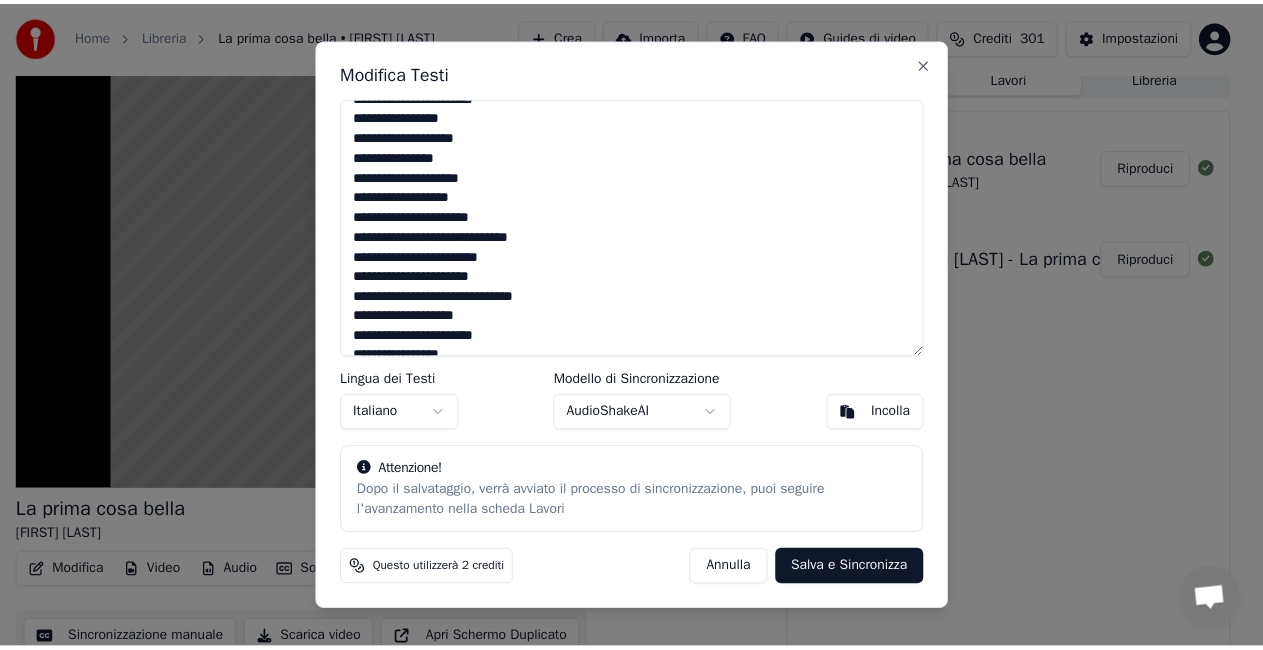 scroll, scrollTop: 436, scrollLeft: 0, axis: vertical 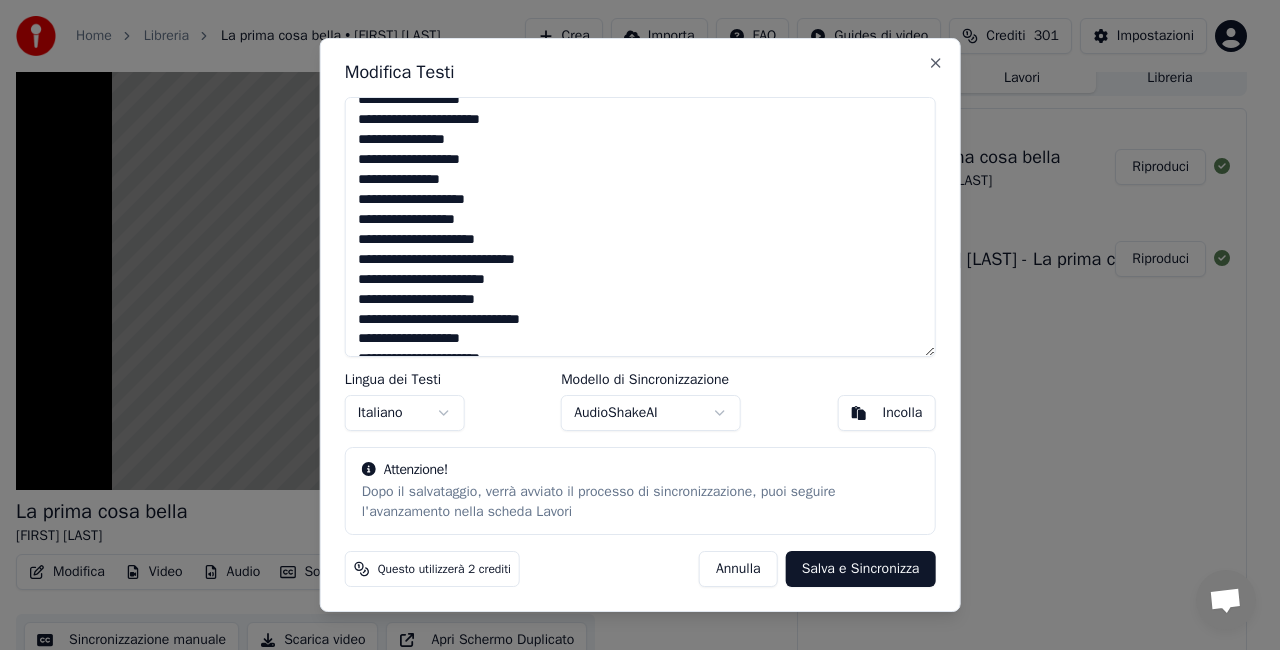 click on "**********" at bounding box center [640, 227] 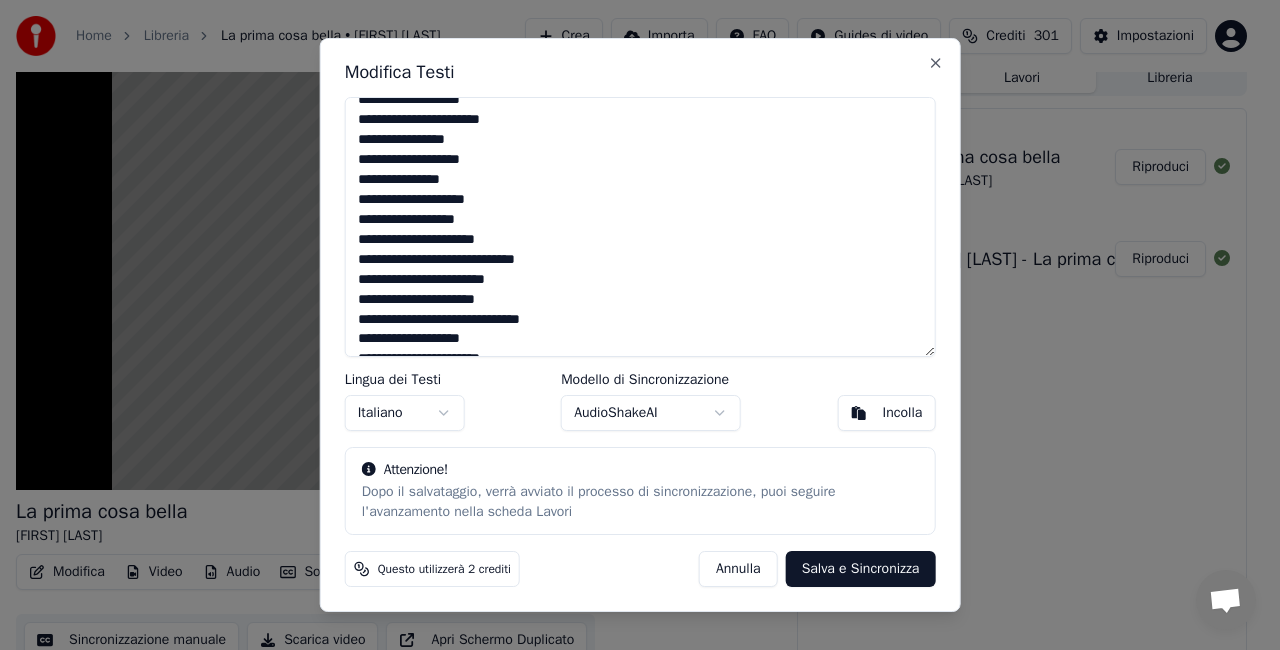 type on "**********" 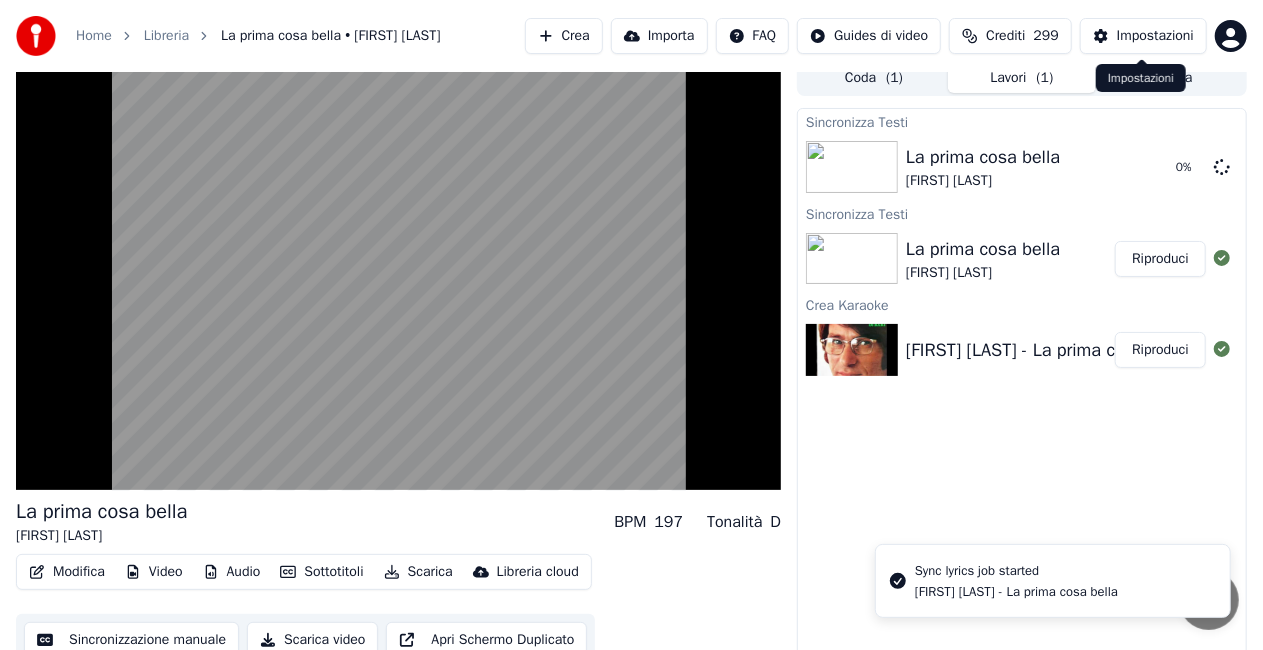 click on "Impostazioni Impostazioni" at bounding box center (1141, 78) 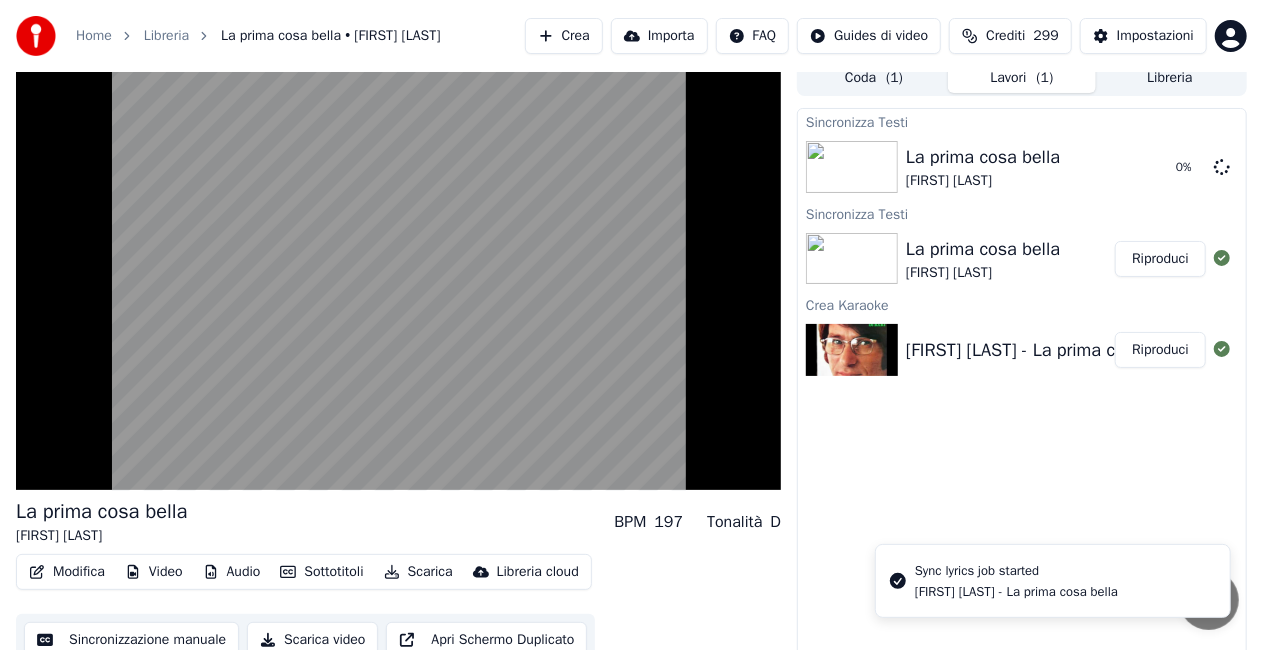 click on "Libreria" at bounding box center [1170, 78] 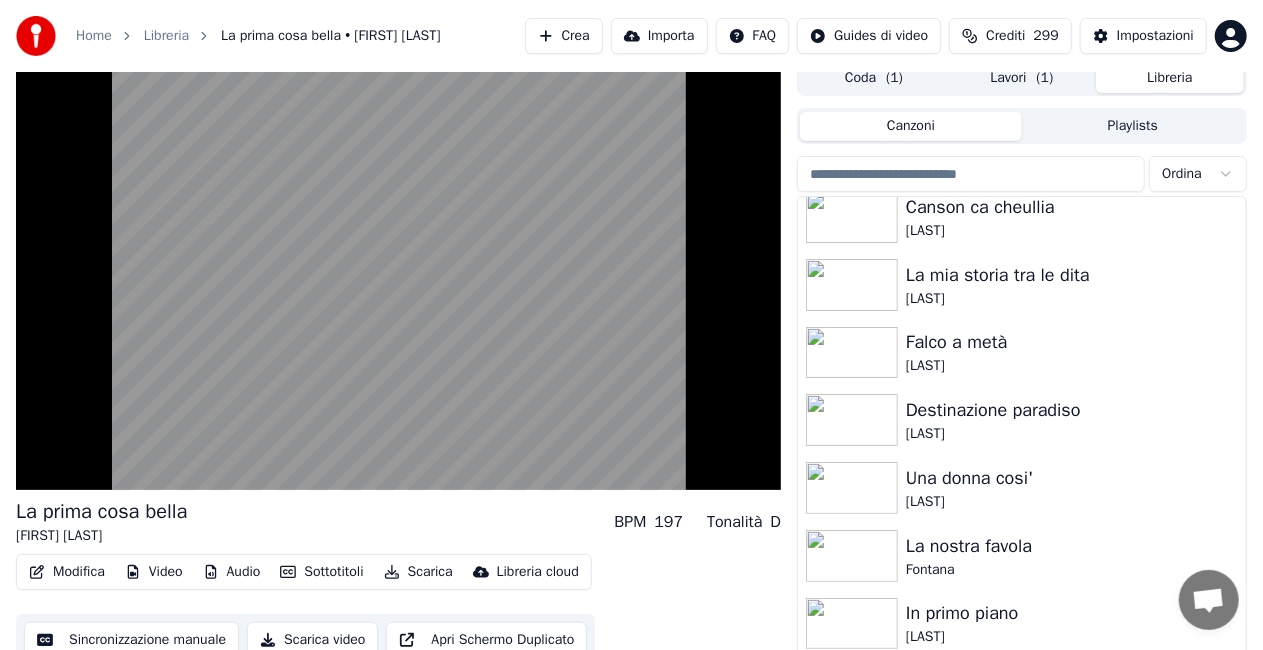 scroll, scrollTop: 27188, scrollLeft: 0, axis: vertical 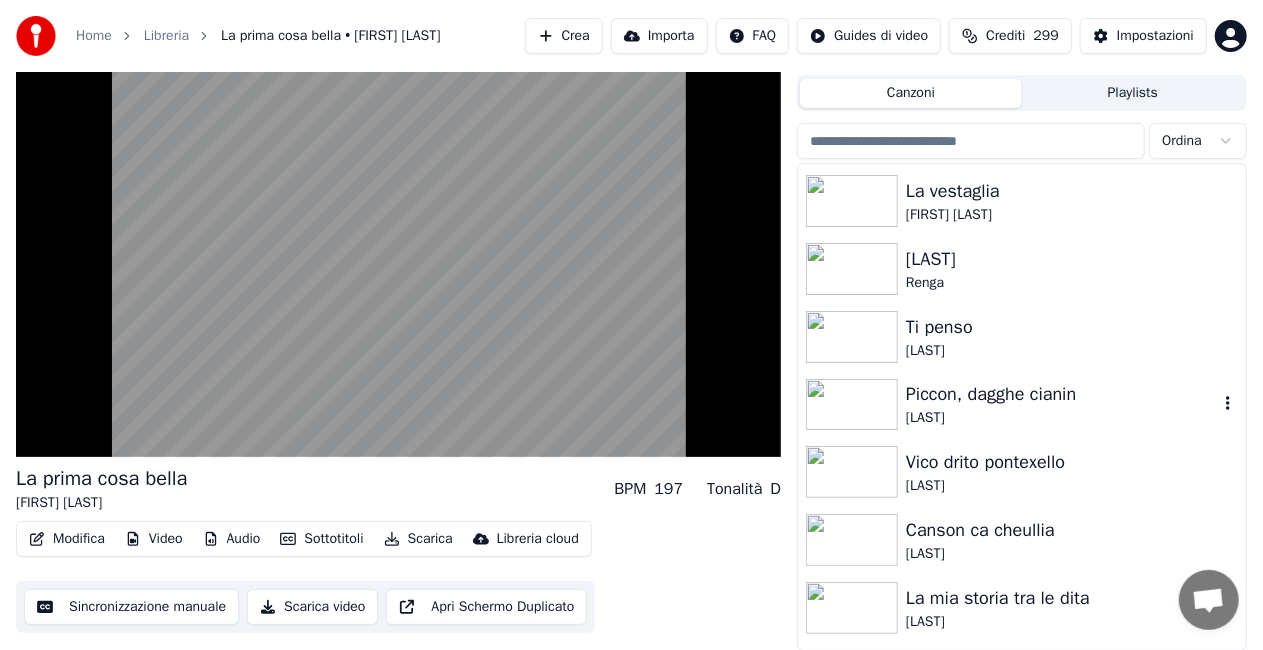 click on "Piccon, dagghe cianin" at bounding box center [1062, 394] 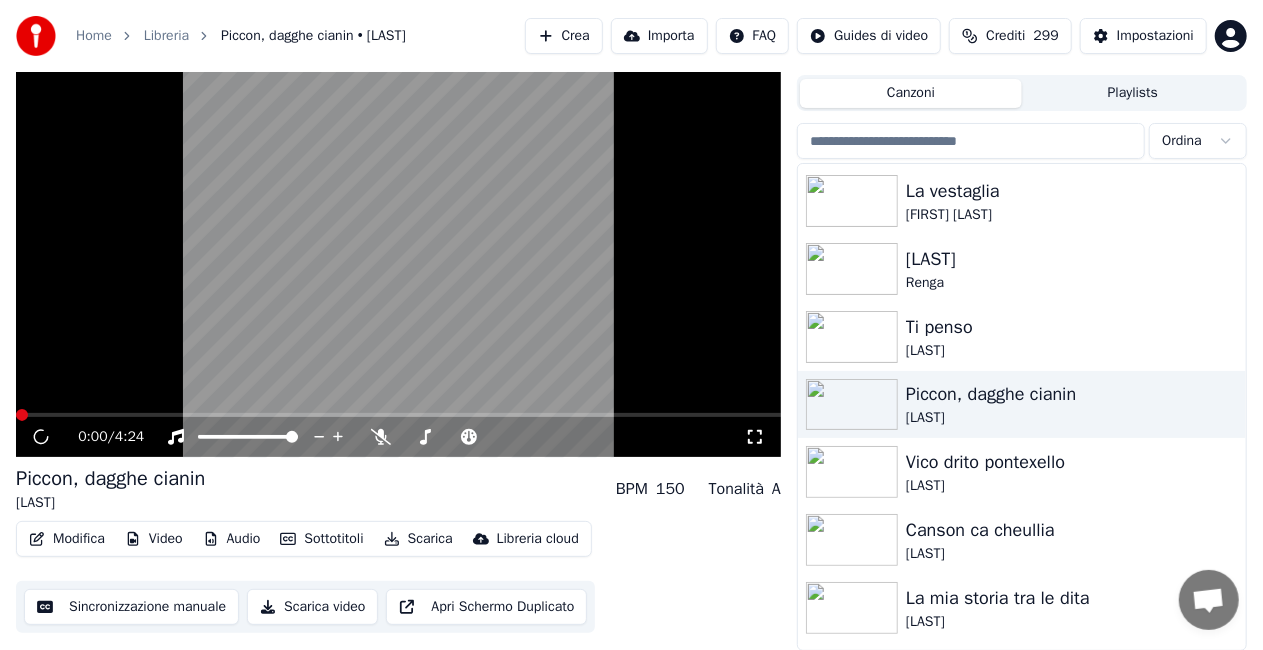 drag, startPoint x: 750, startPoint y: 438, endPoint x: 754, endPoint y: 458, distance: 20.396078 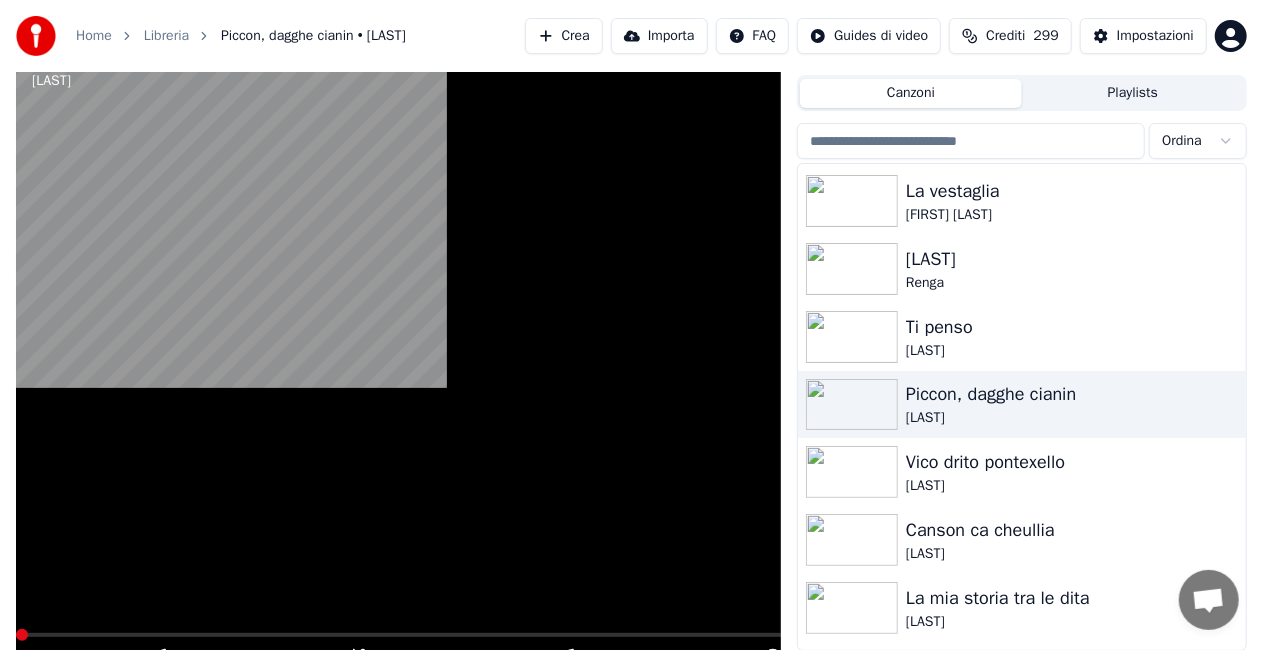 scroll, scrollTop: 28, scrollLeft: 0, axis: vertical 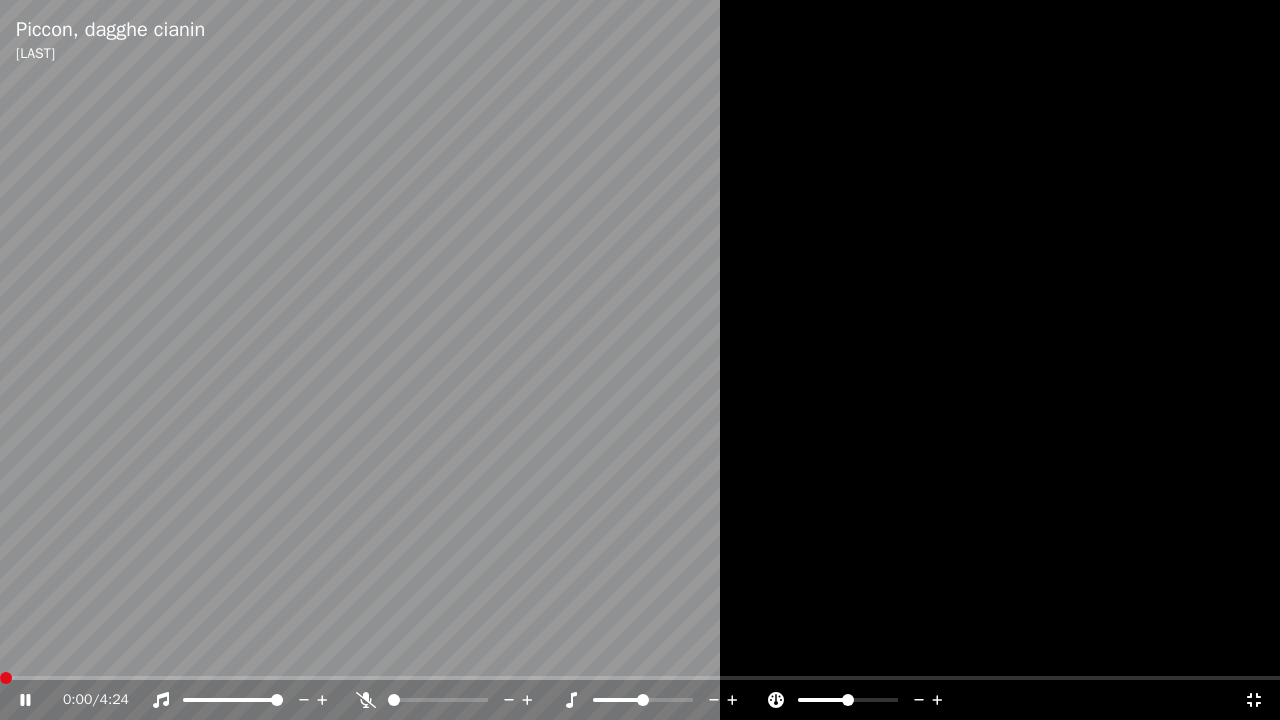 click at bounding box center [0, 678] 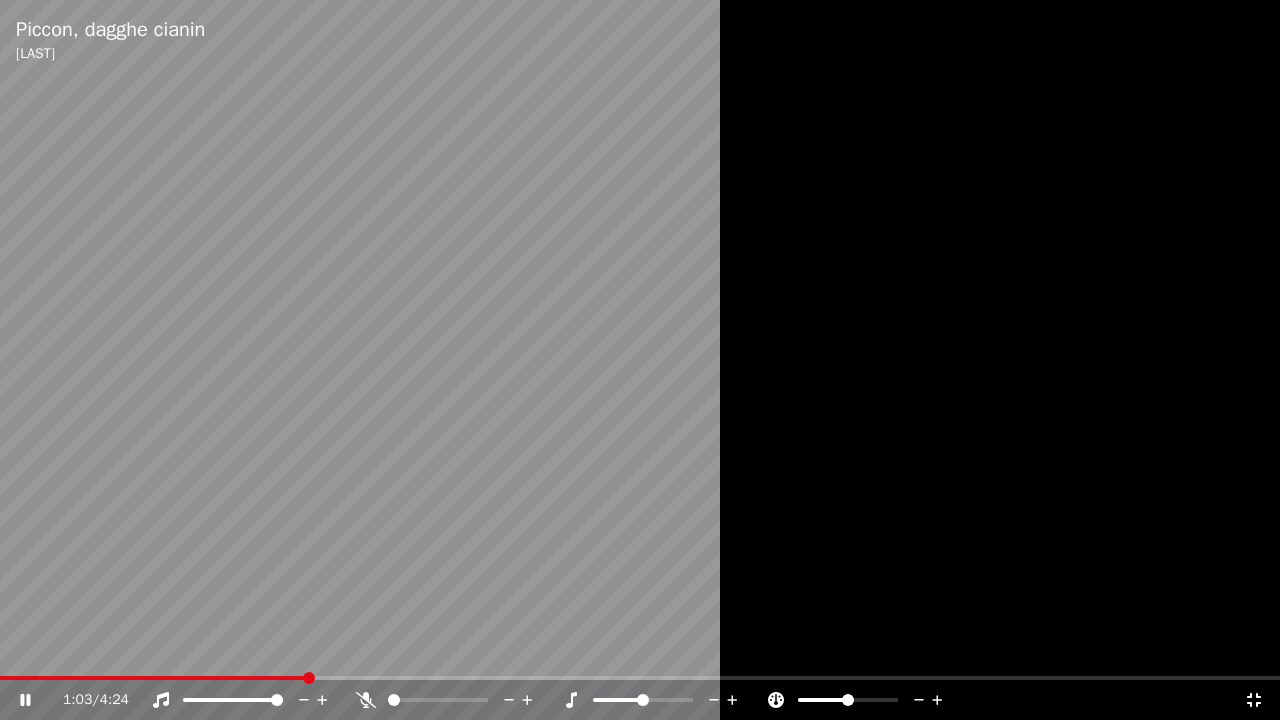 click on "1:03  /  4:24" at bounding box center [640, 700] 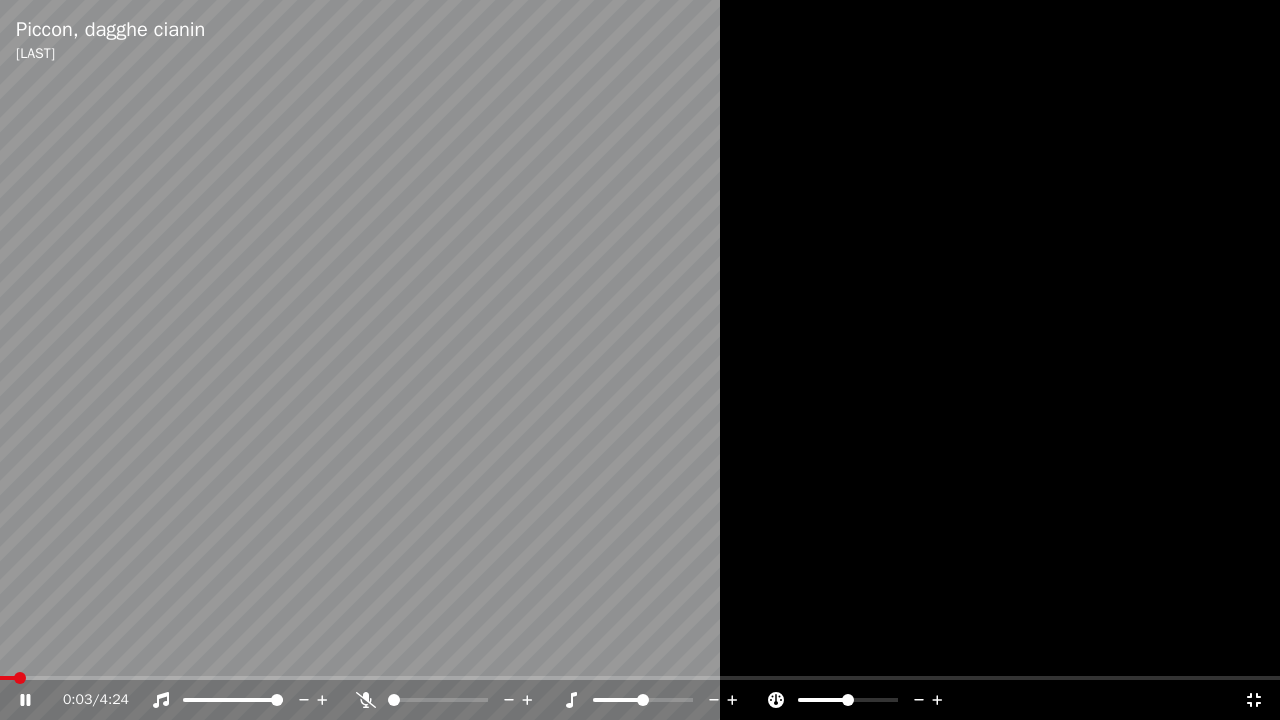 click at bounding box center [7, 678] 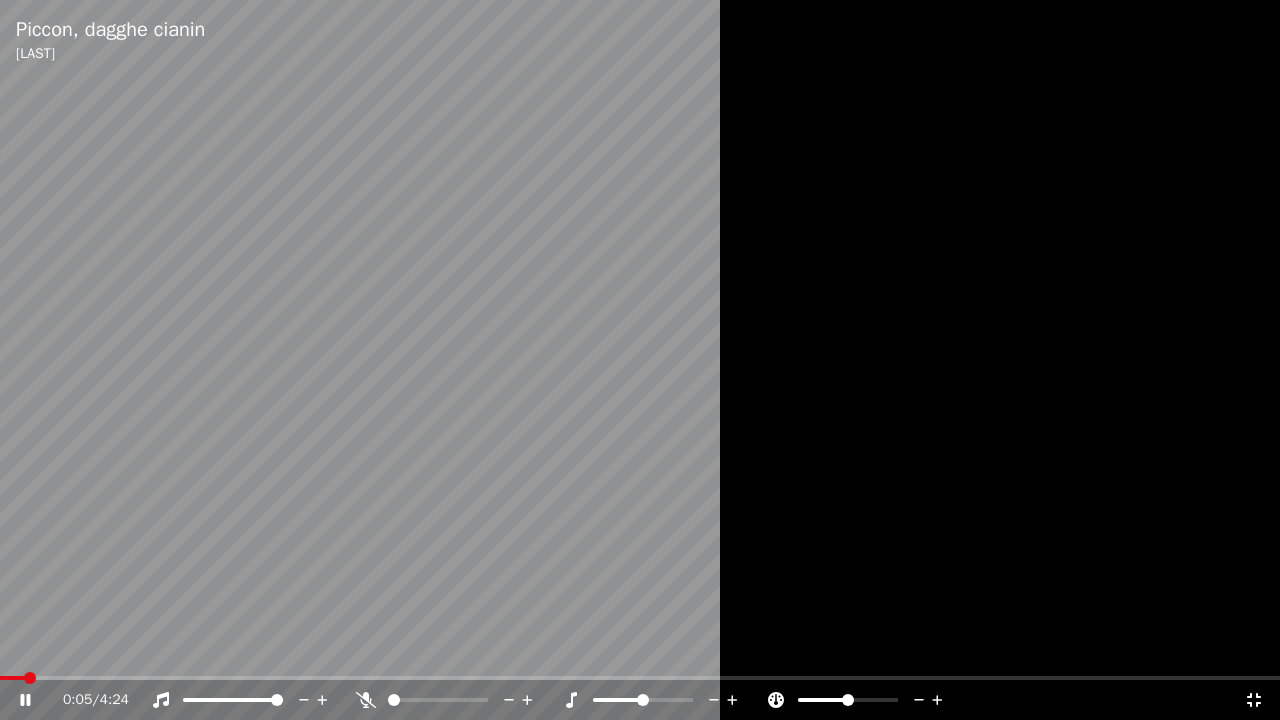 drag, startPoint x: 384, startPoint y: 698, endPoint x: 424, endPoint y: 709, distance: 41.484936 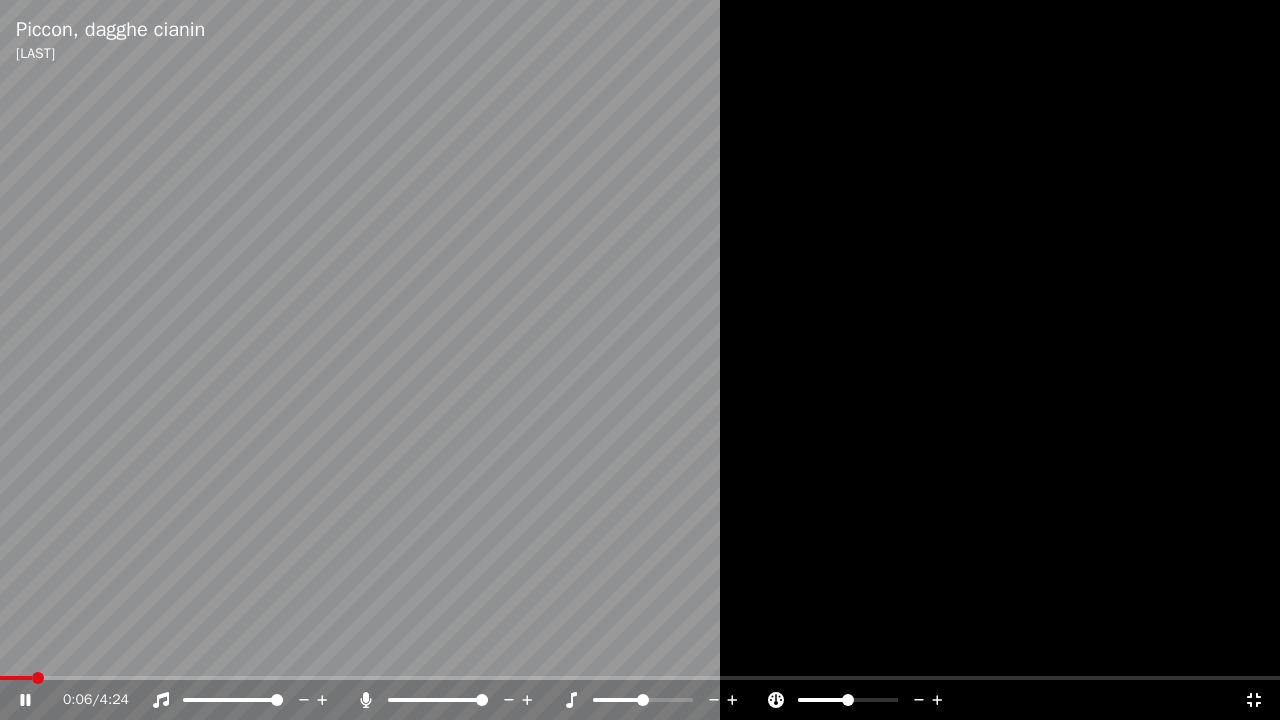 click at bounding box center [482, 700] 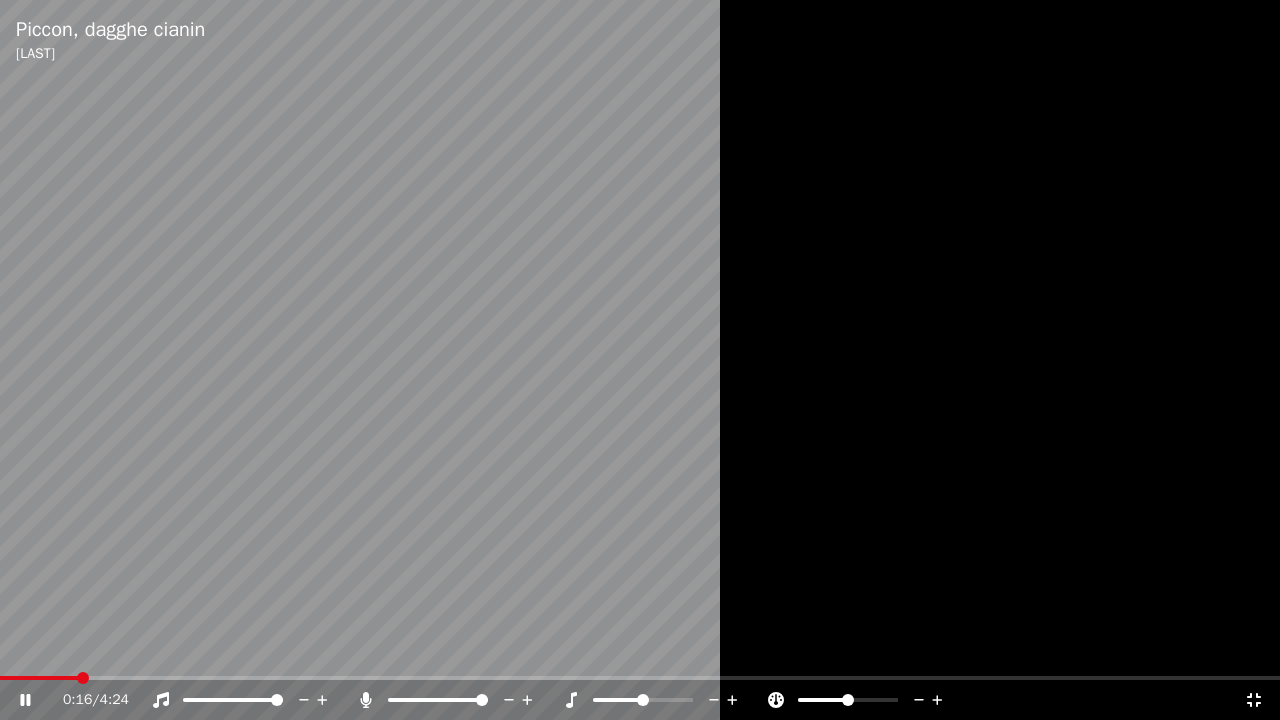 click 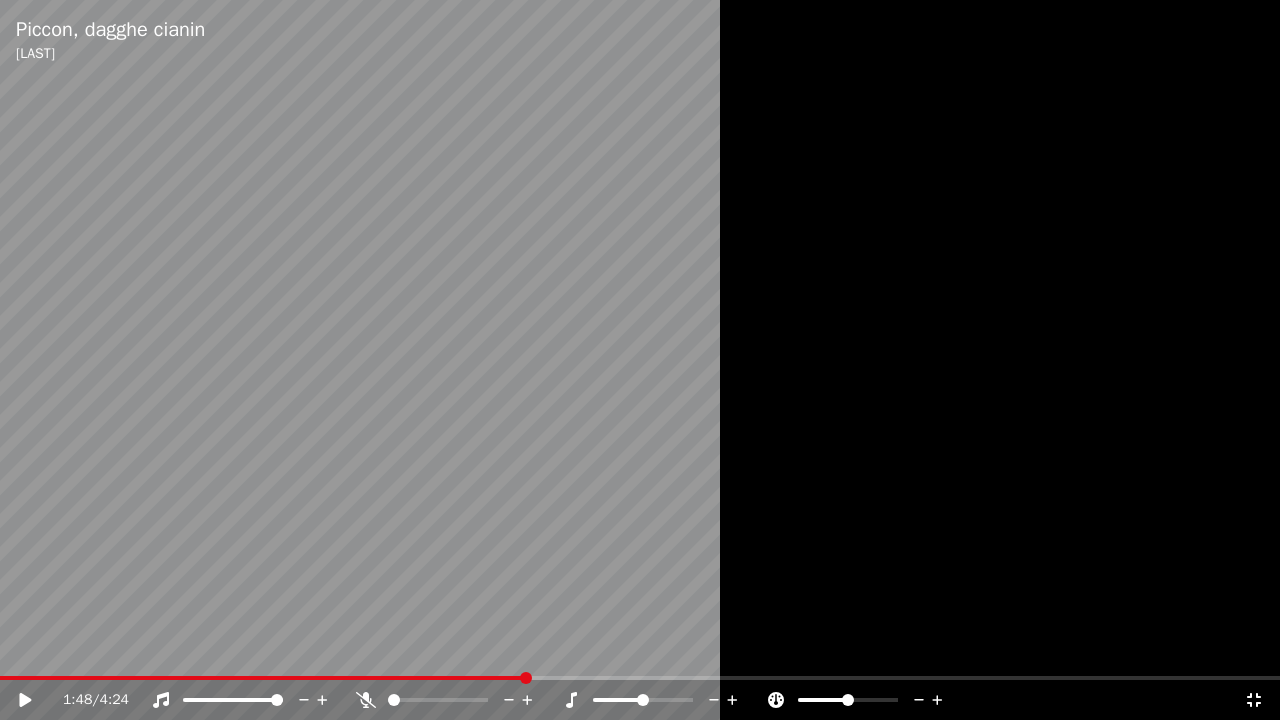 click at bounding box center [262, 678] 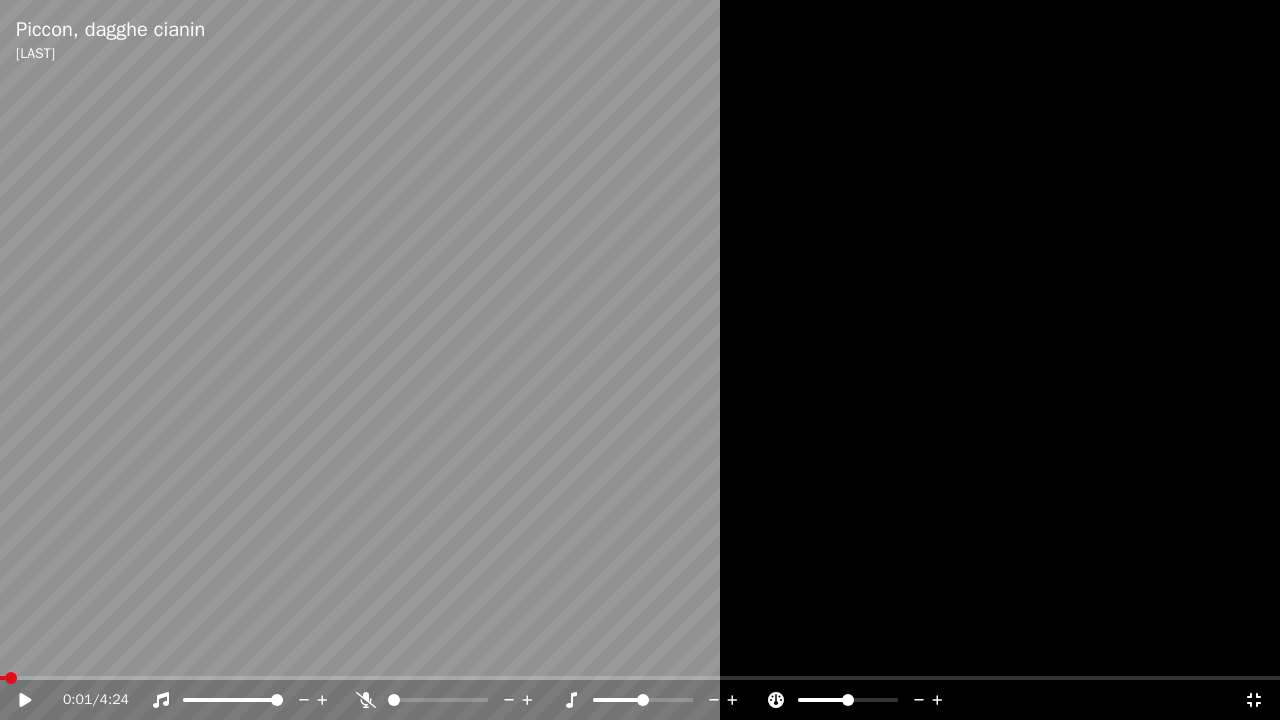 click on "0:01  /  4:24" at bounding box center [640, 700] 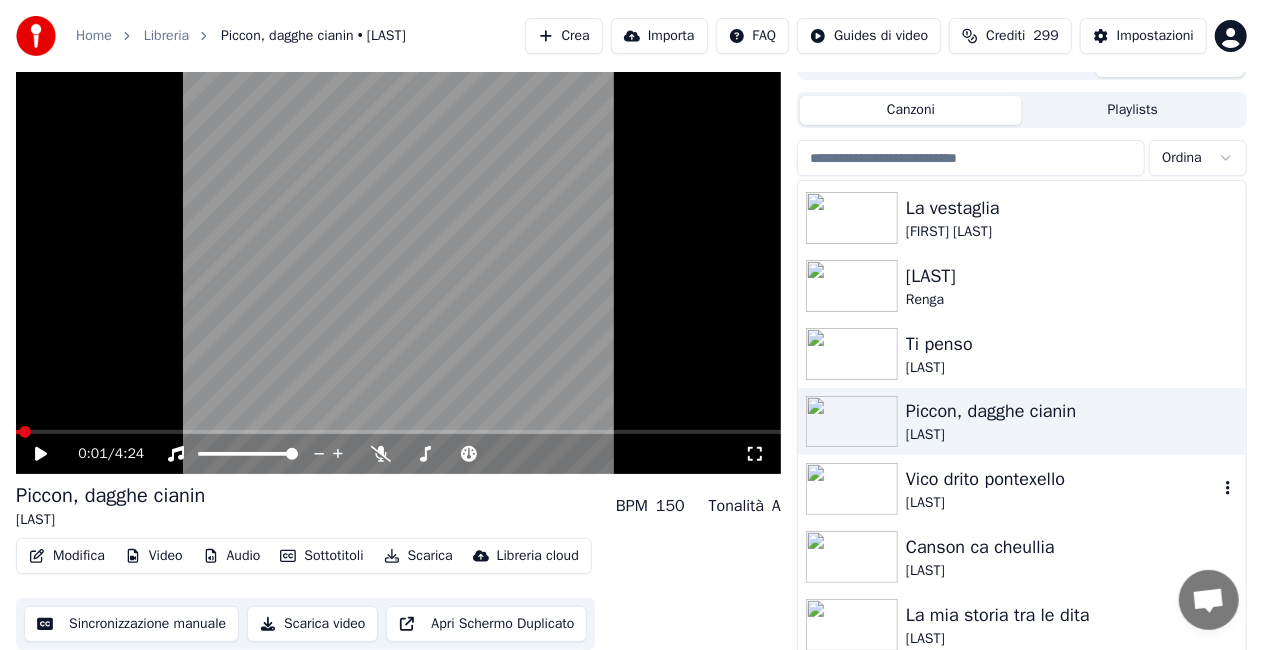click on "Vico drito pontexello" at bounding box center (1062, 479) 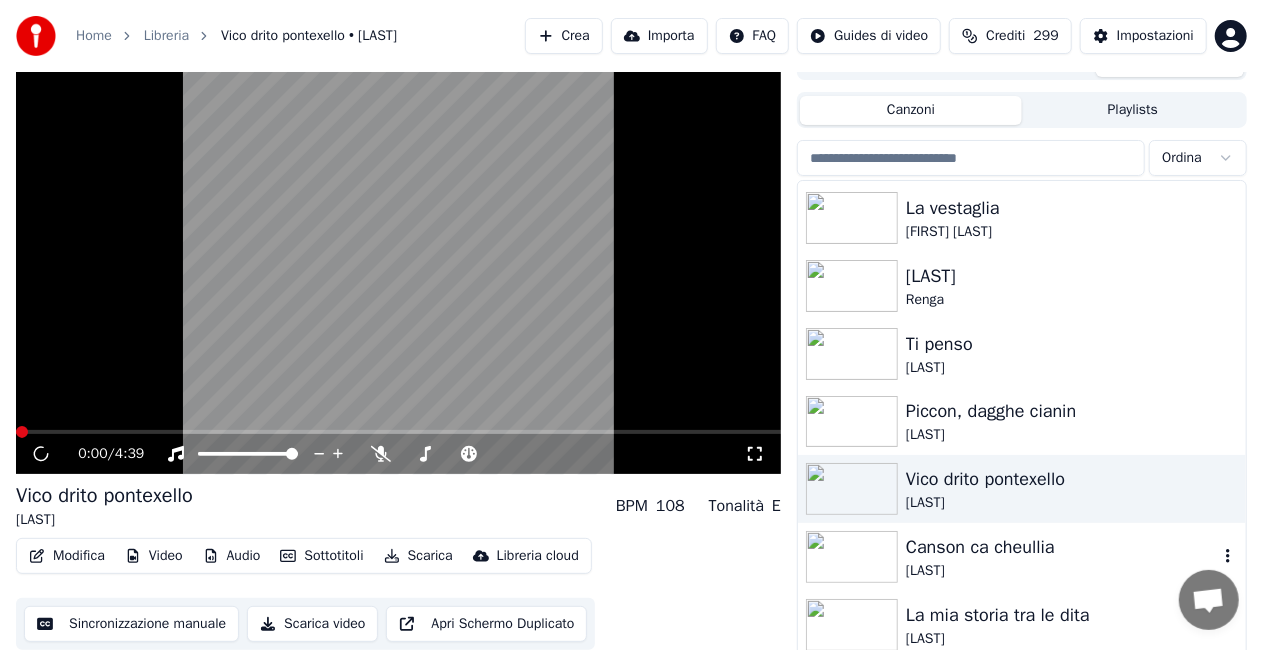 click on "[LAST]" at bounding box center (1062, 571) 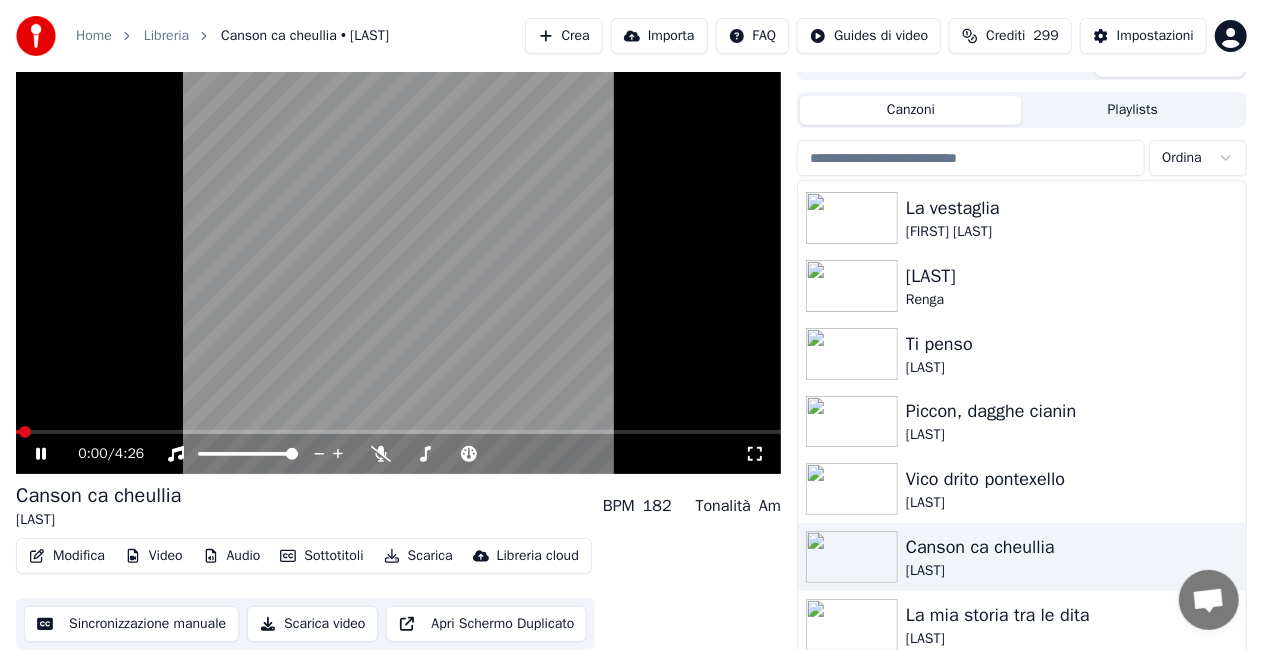 click 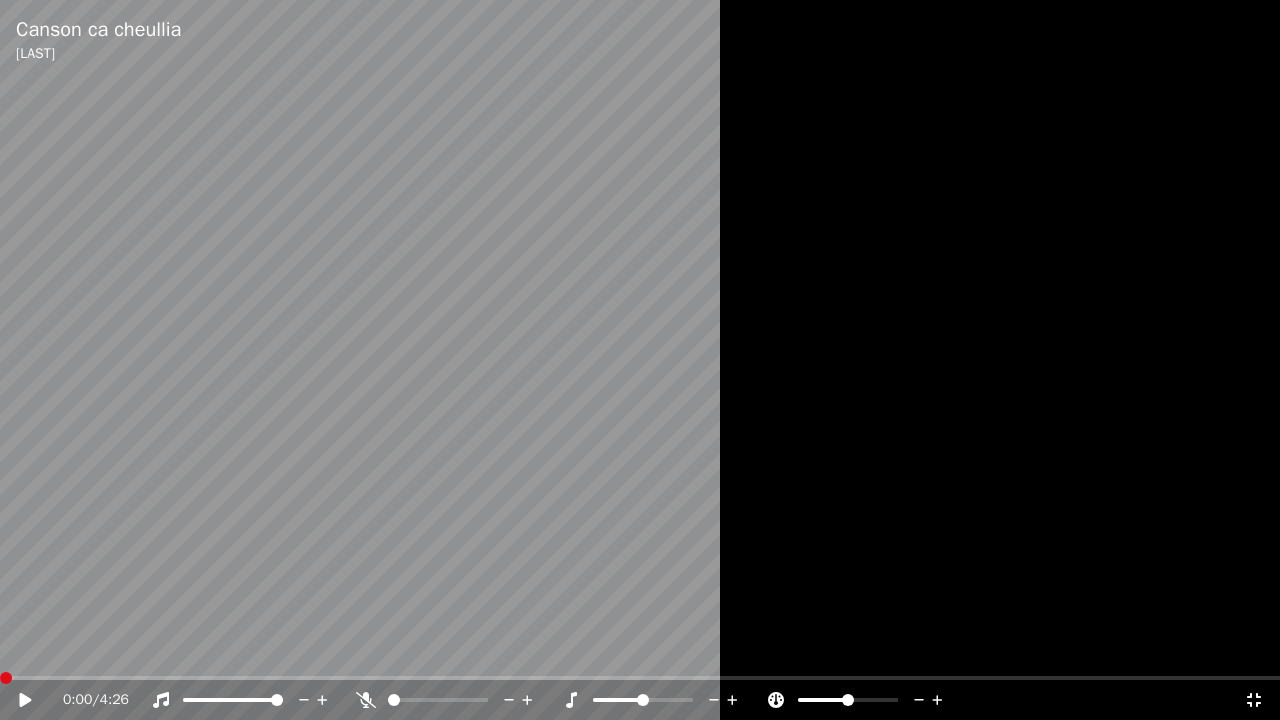 click at bounding box center [640, 360] 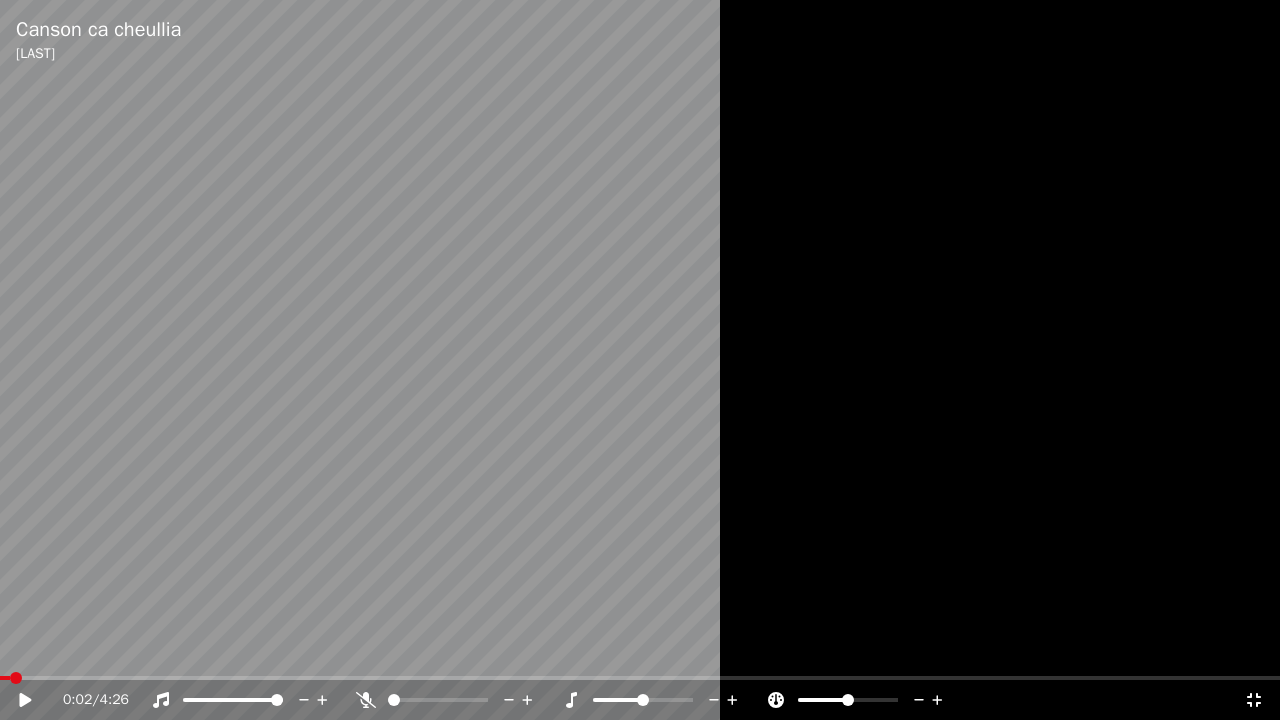 click 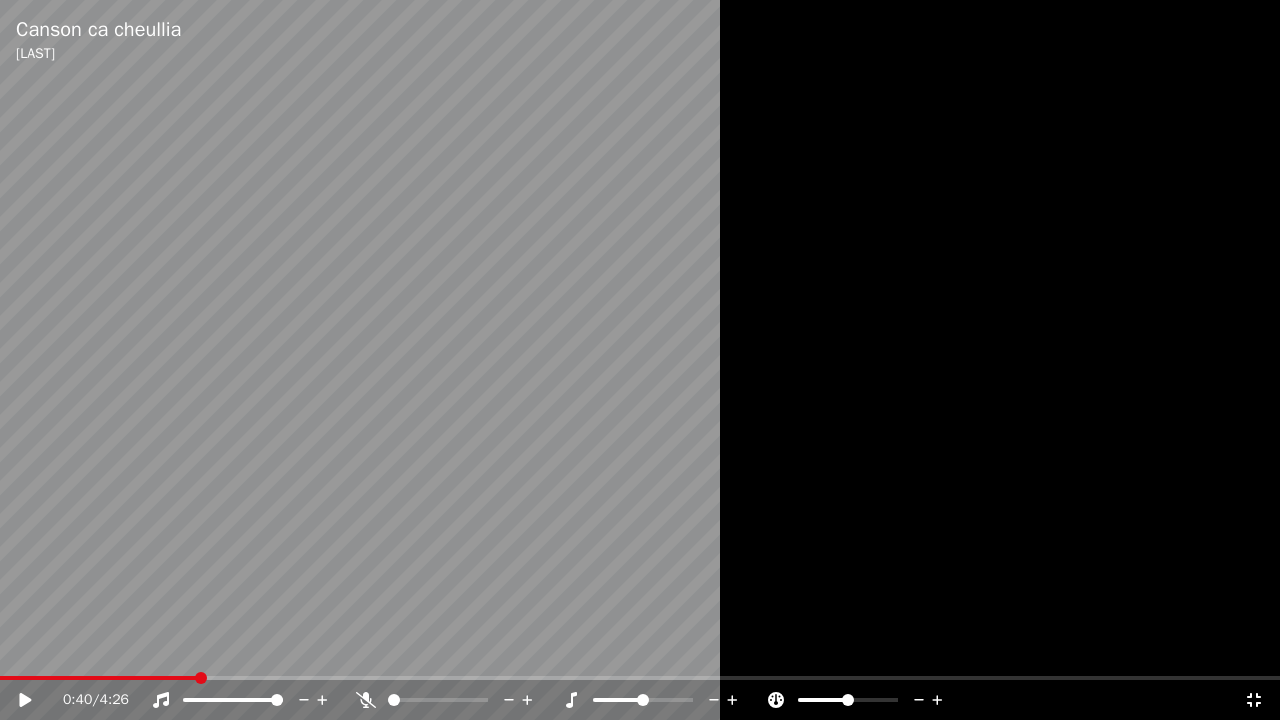 click at bounding box center [98, 678] 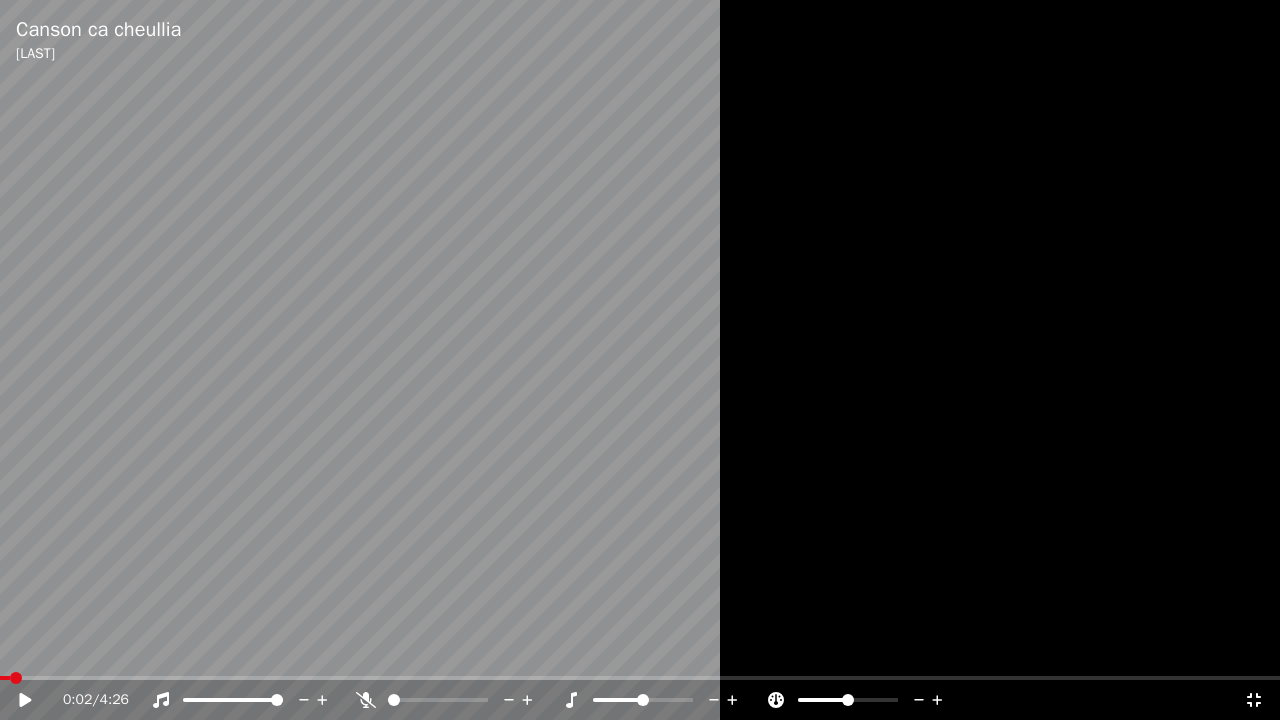click 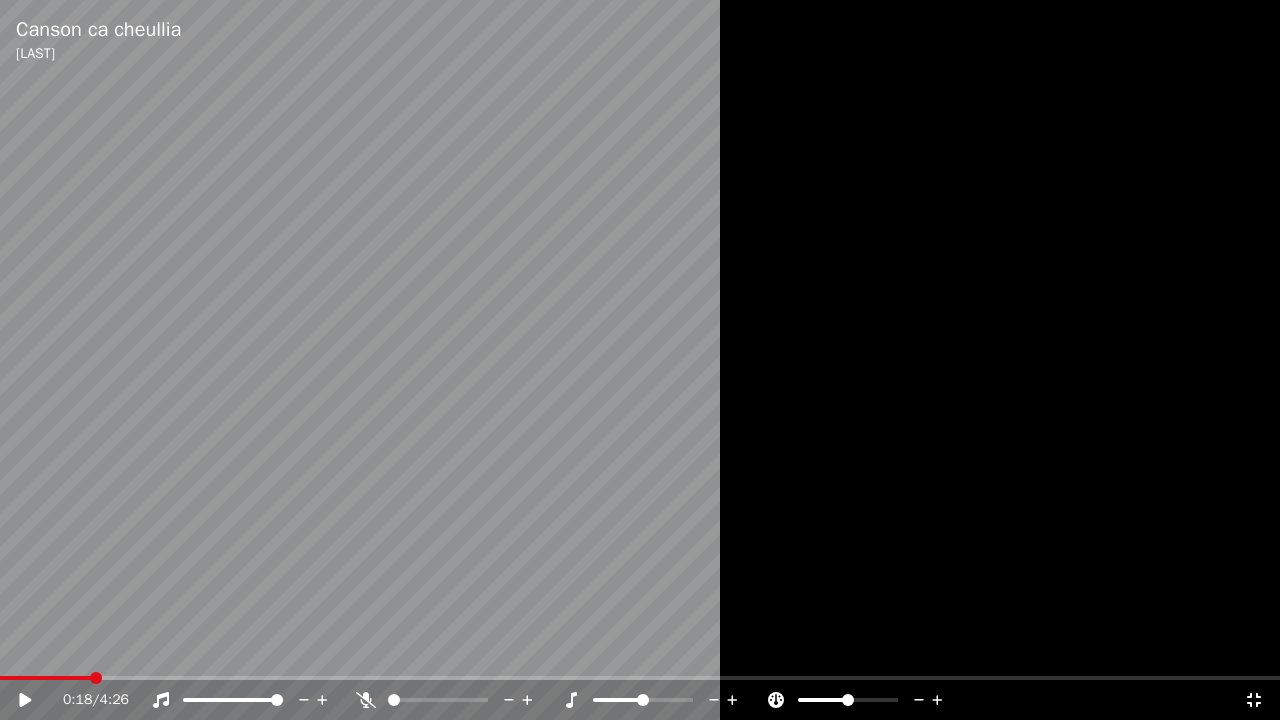 drag, startPoint x: 1279, startPoint y: 340, endPoint x: 1279, endPoint y: 719, distance: 379 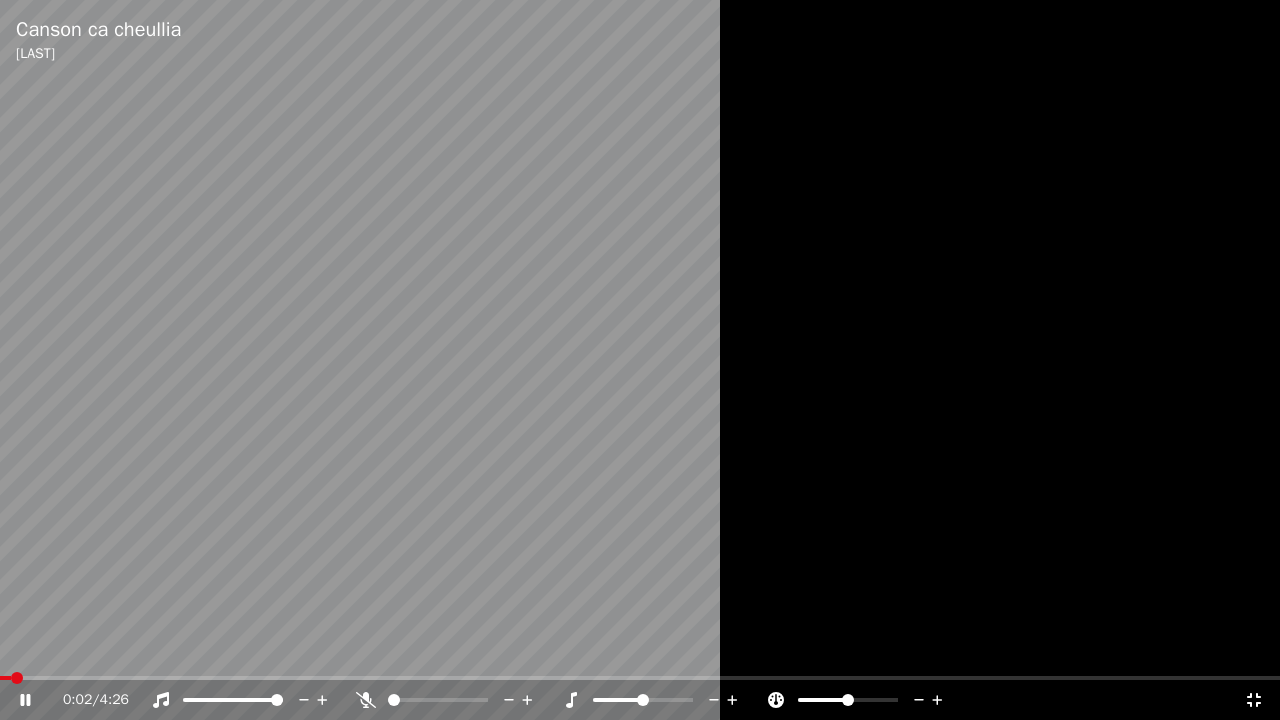 click at bounding box center [446, 700] 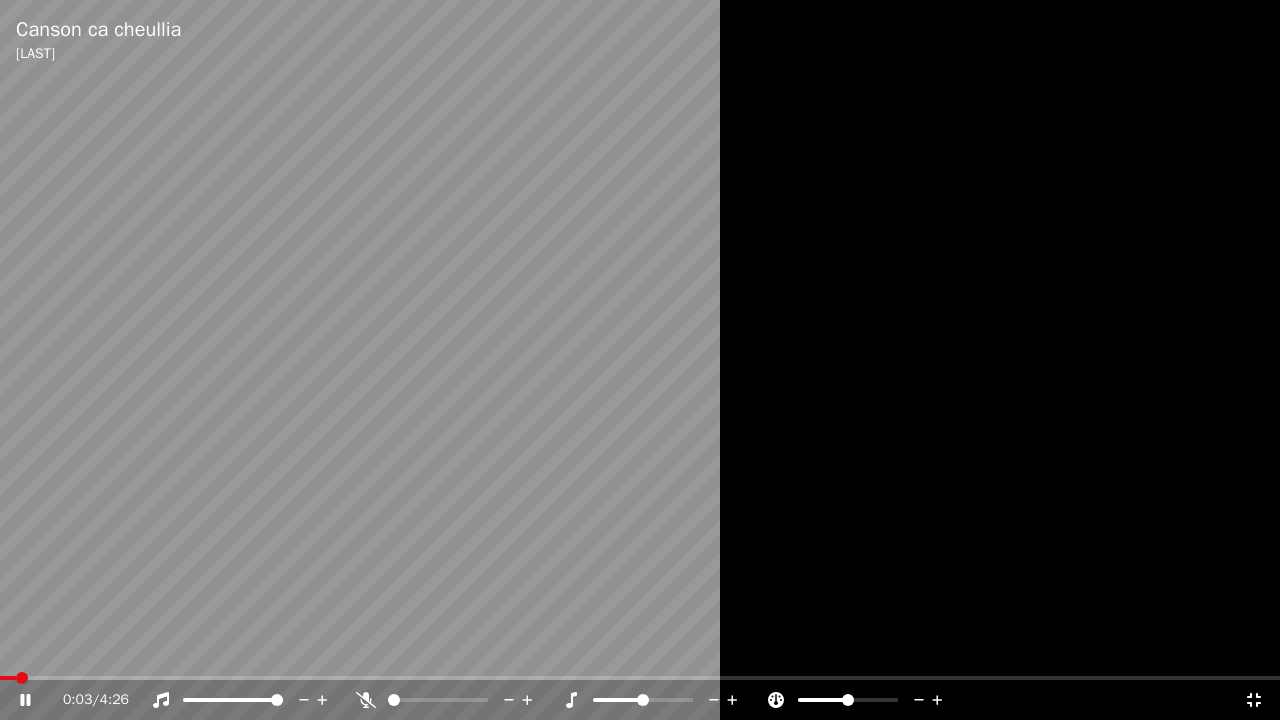 click 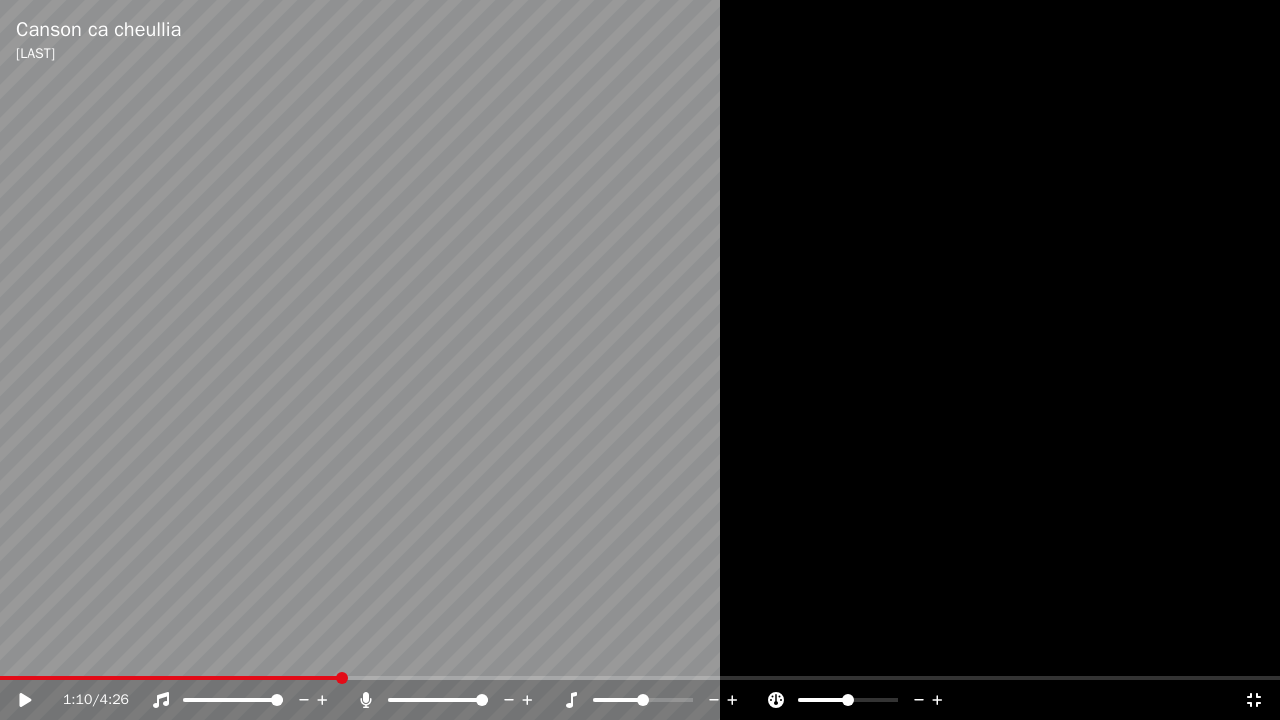click at bounding box center [170, 678] 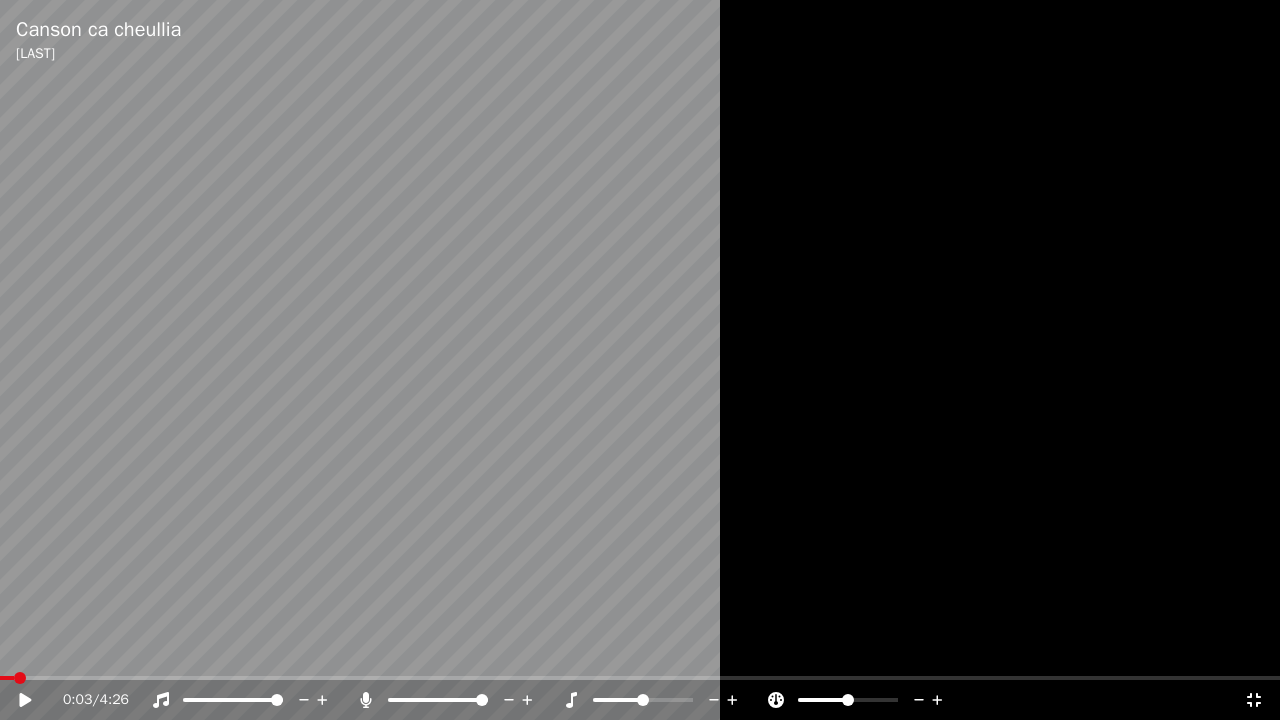 click 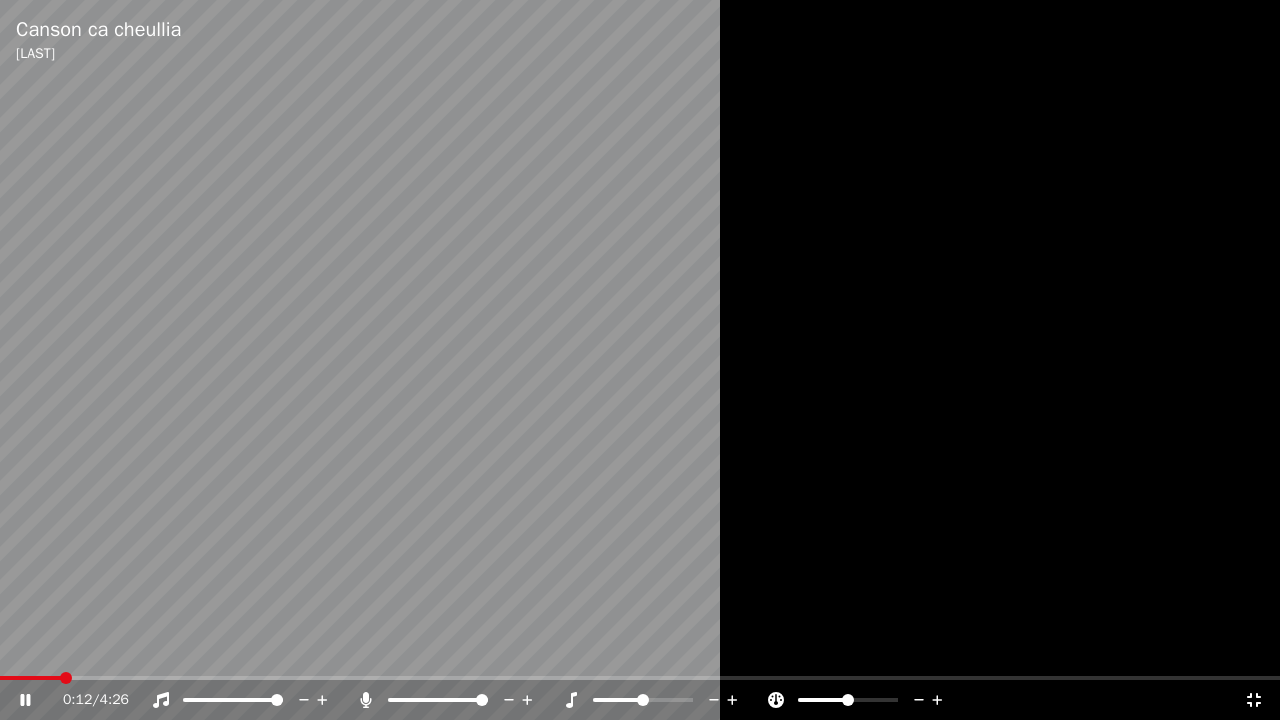click on "0:12  /  4:26" at bounding box center (640, 700) 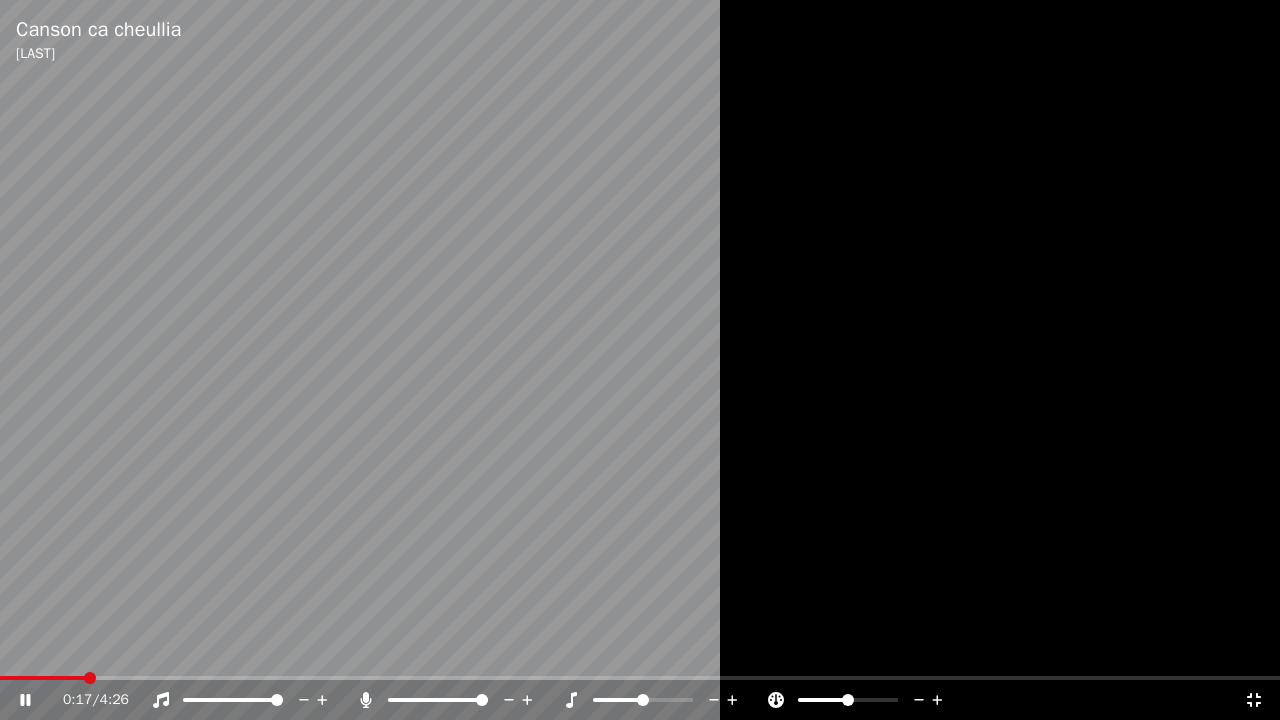 click 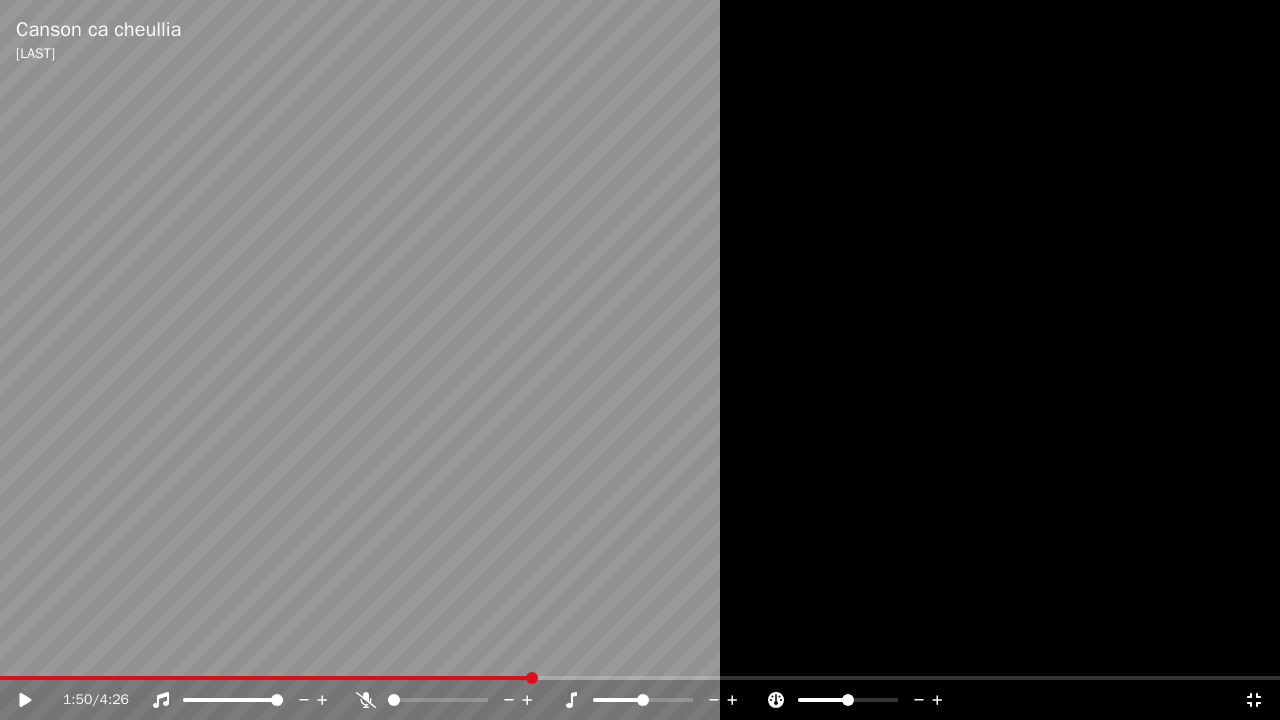 click on "1:50  /  4:26" at bounding box center (640, 700) 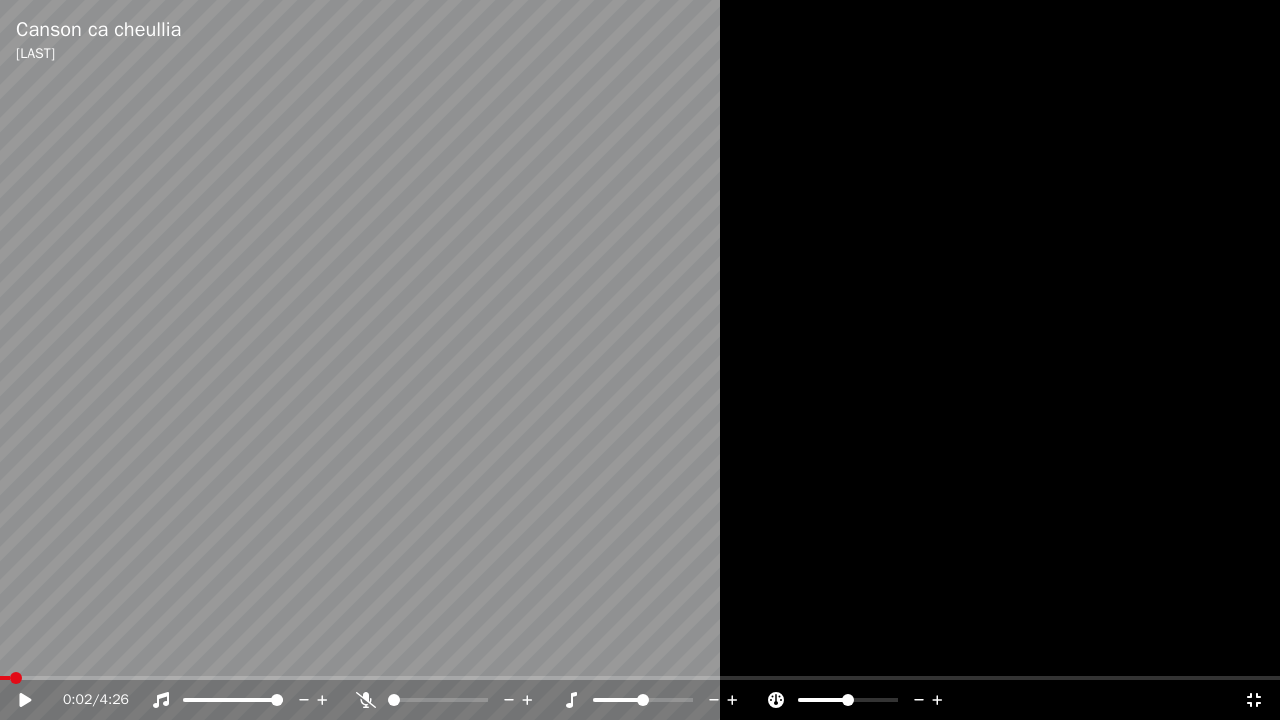 click at bounding box center (5, 678) 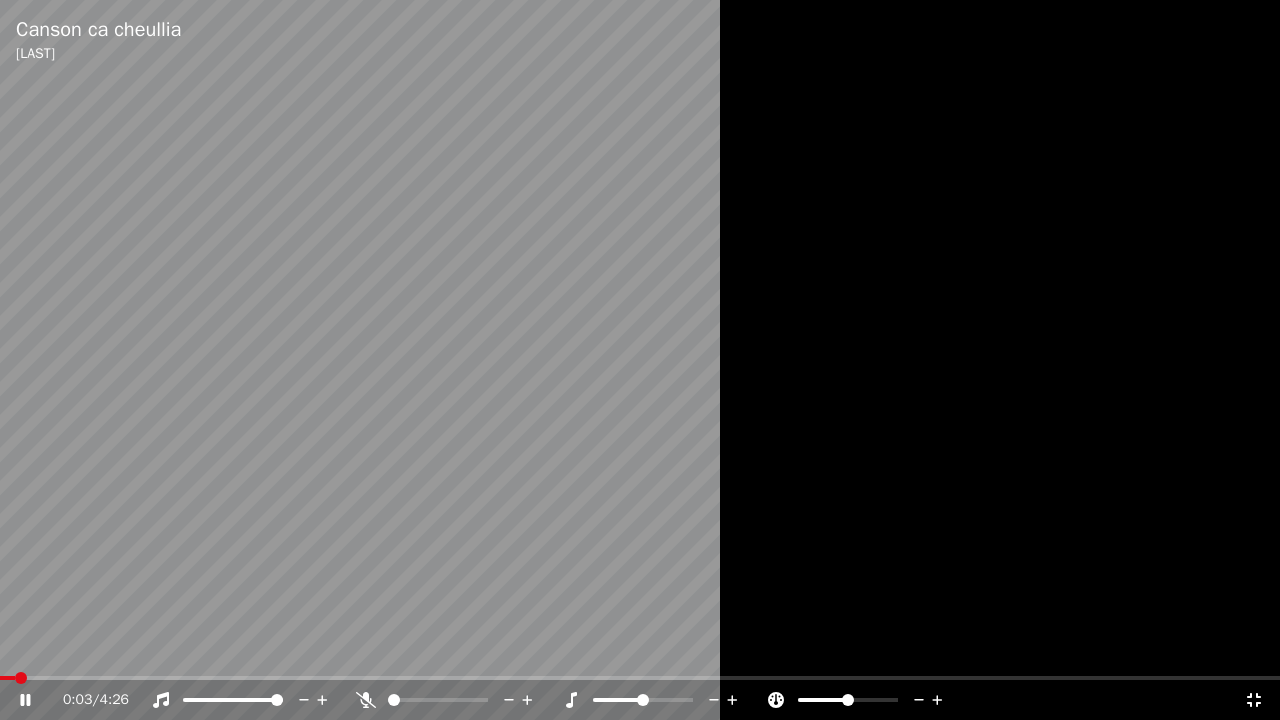 drag, startPoint x: 375, startPoint y: 699, endPoint x: 393, endPoint y: 696, distance: 18.248287 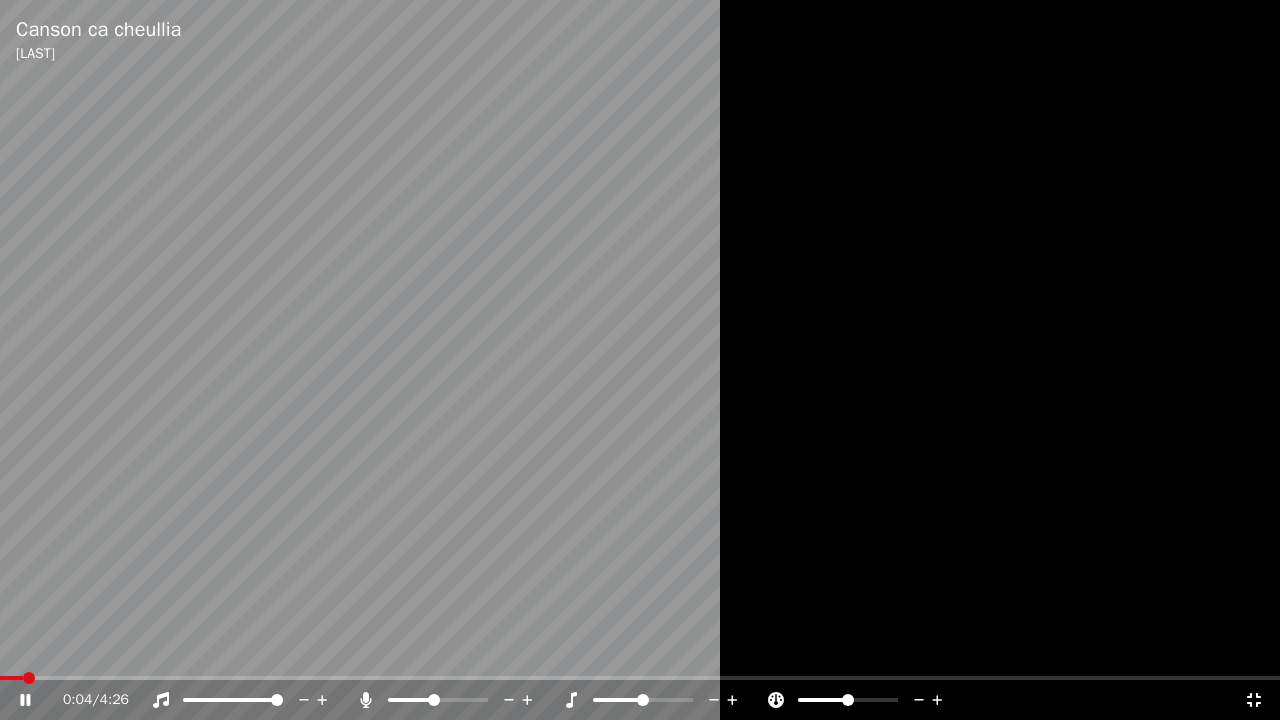 click at bounding box center [434, 700] 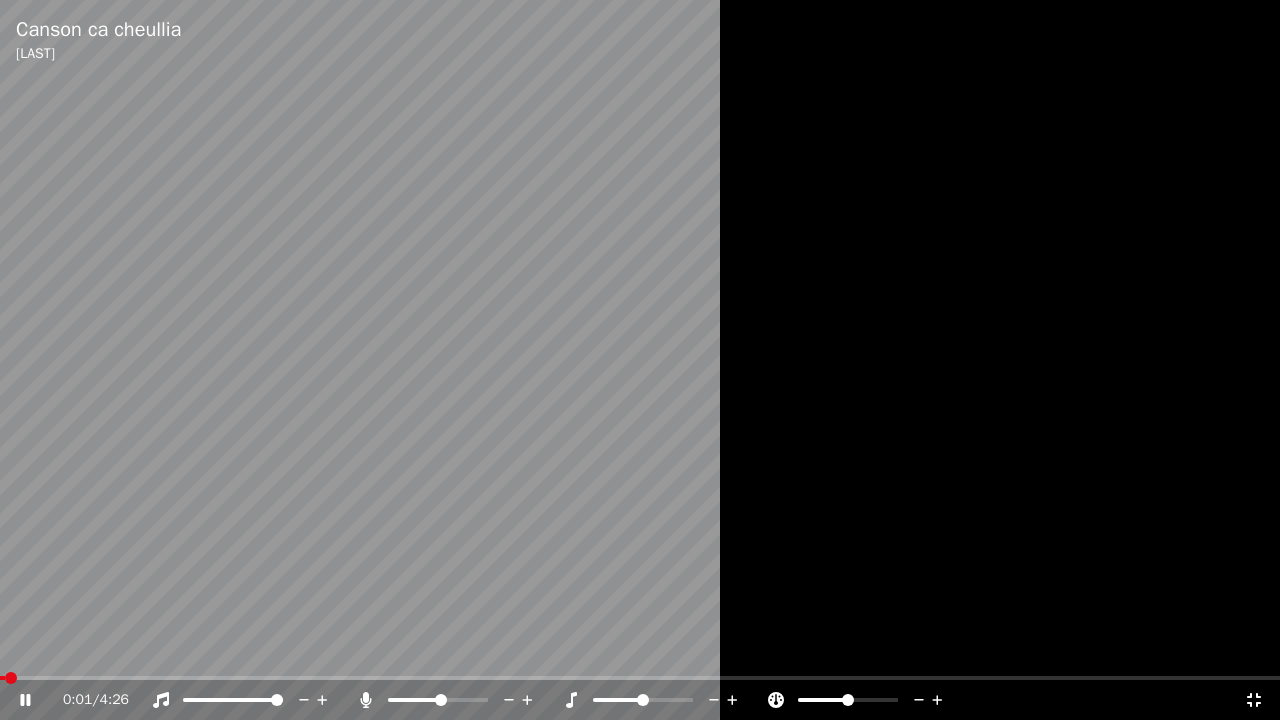 click at bounding box center (2, 678) 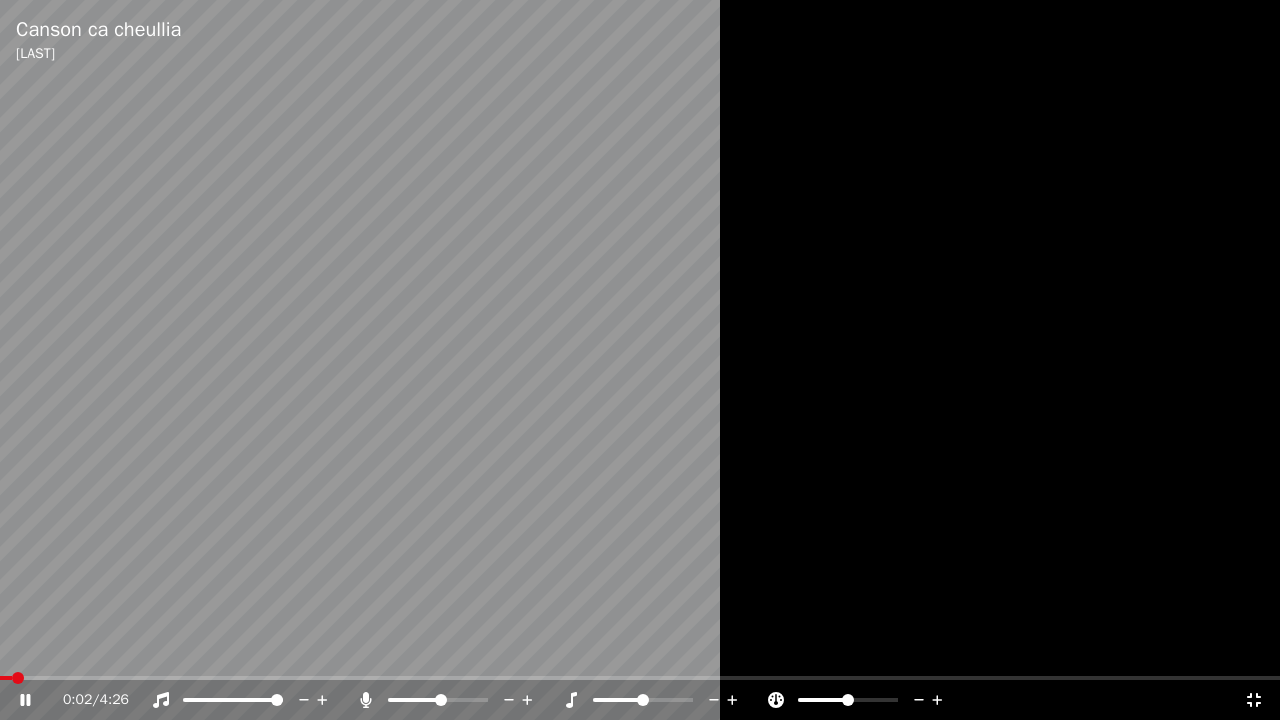 click at bounding box center [446, 700] 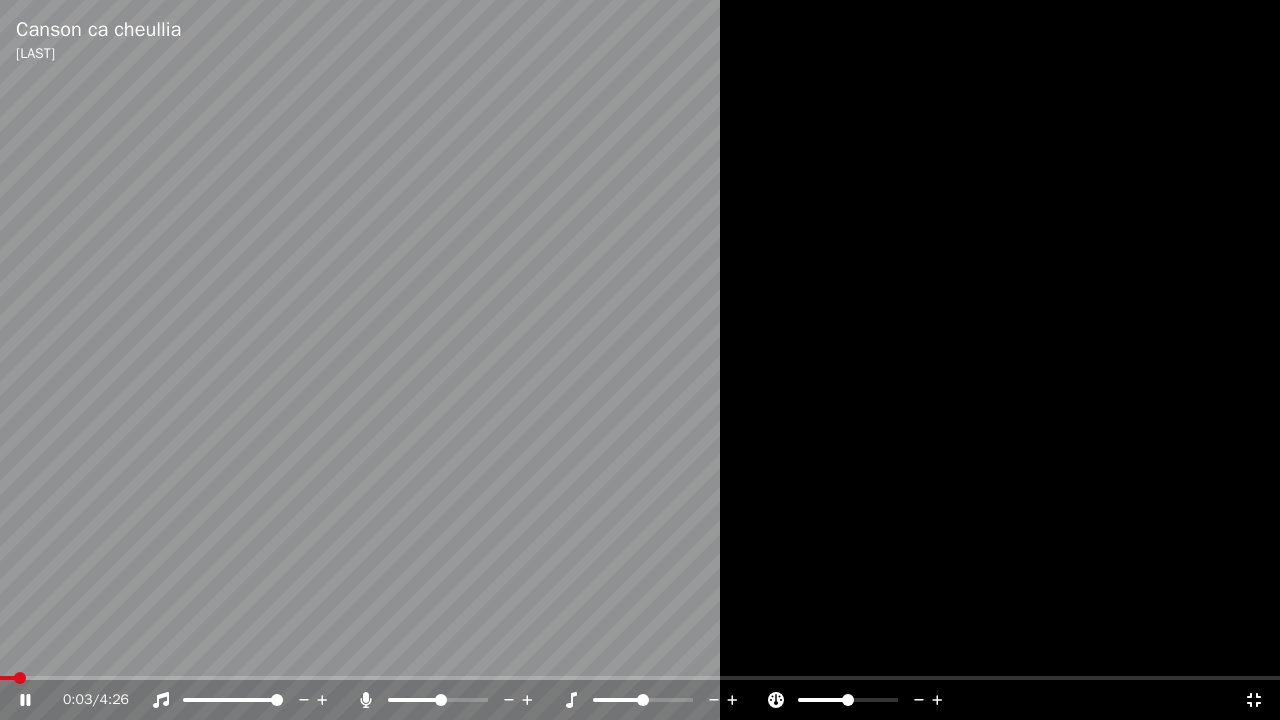click 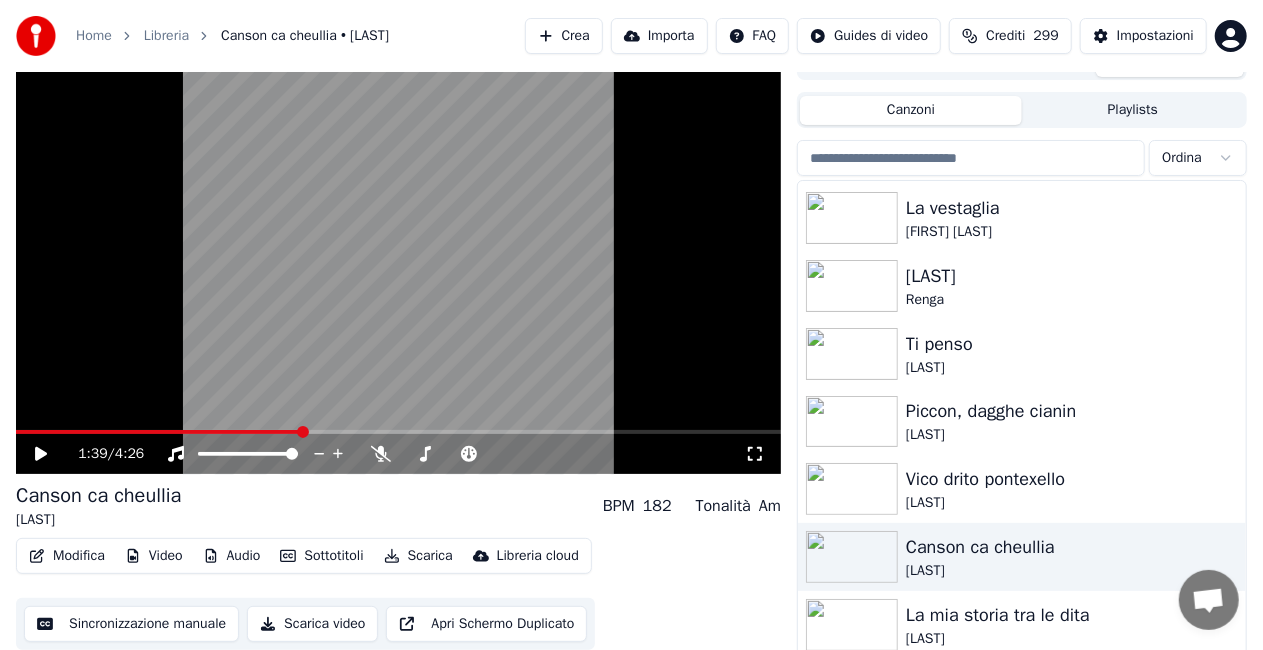 click at bounding box center [971, 158] 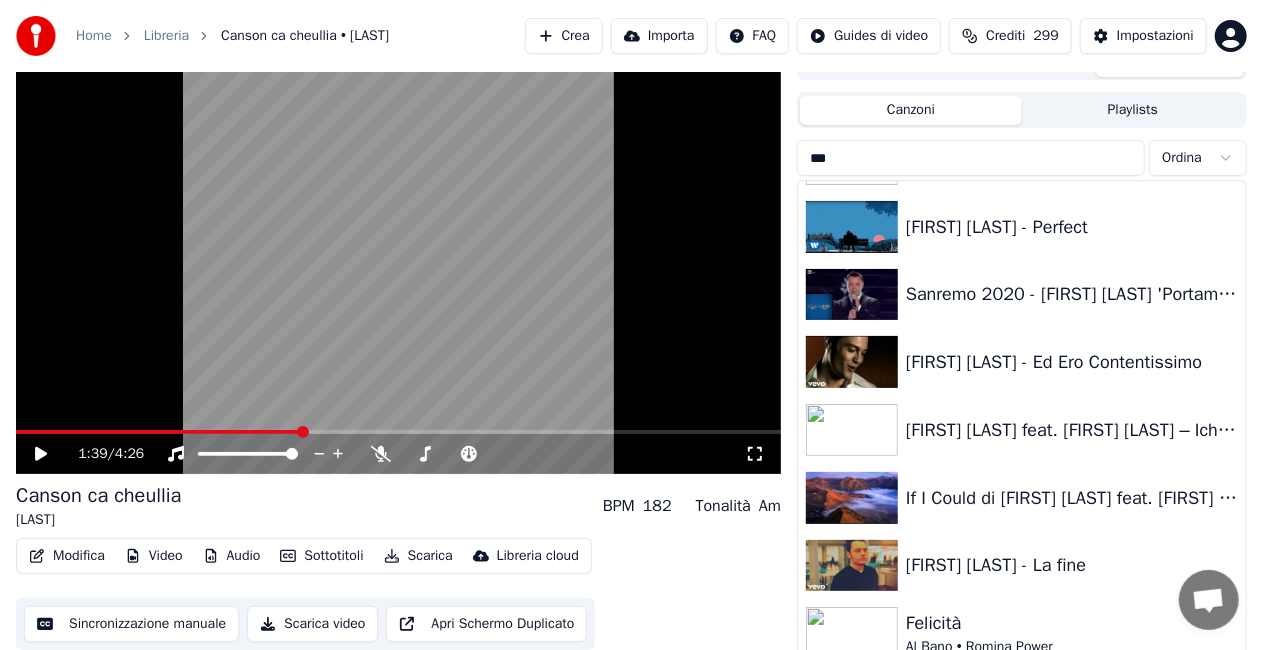 scroll, scrollTop: 0, scrollLeft: 0, axis: both 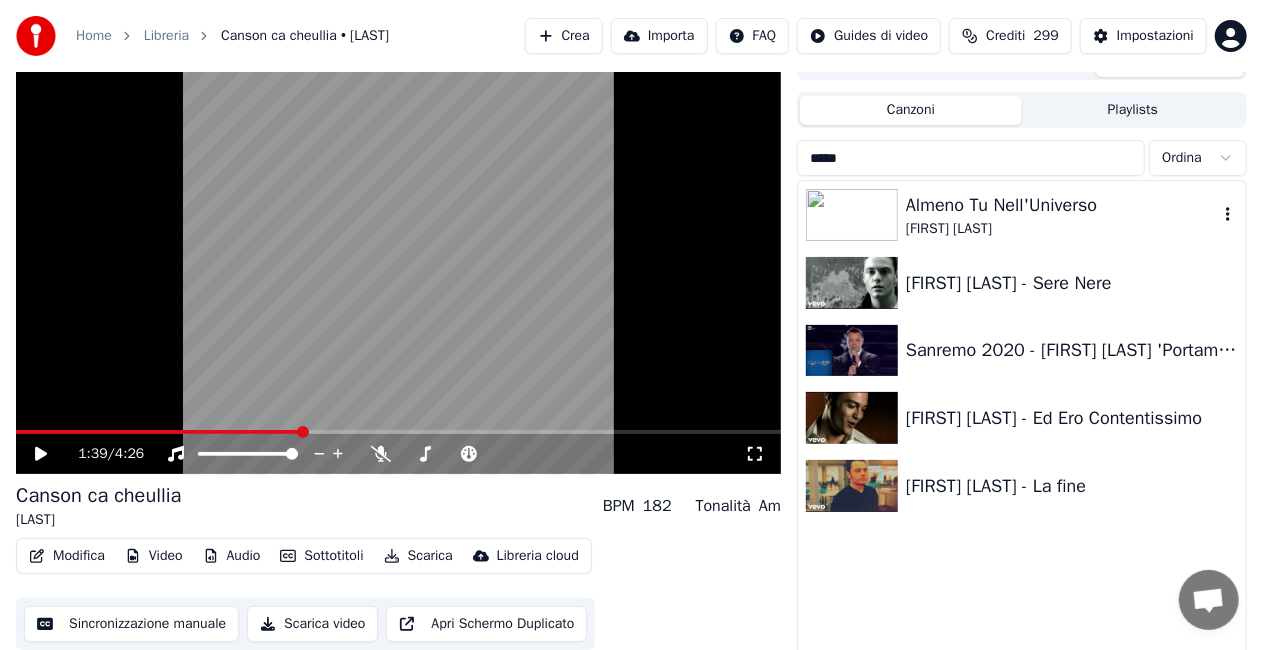 type on "*****" 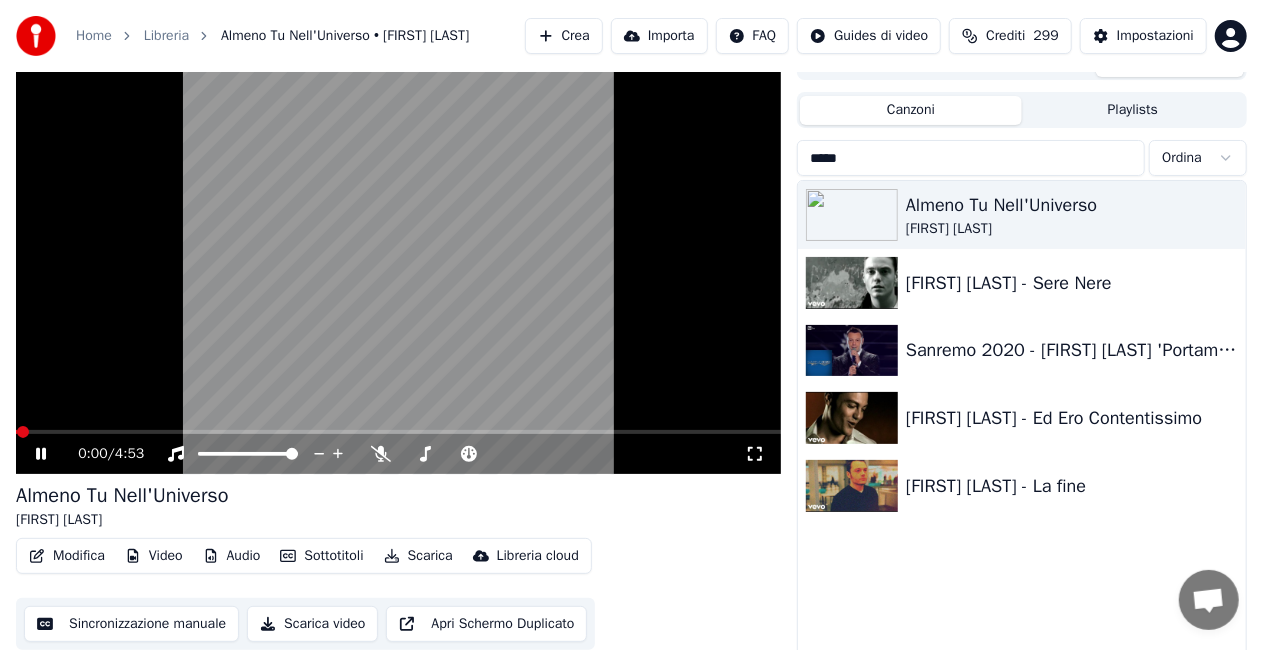 click 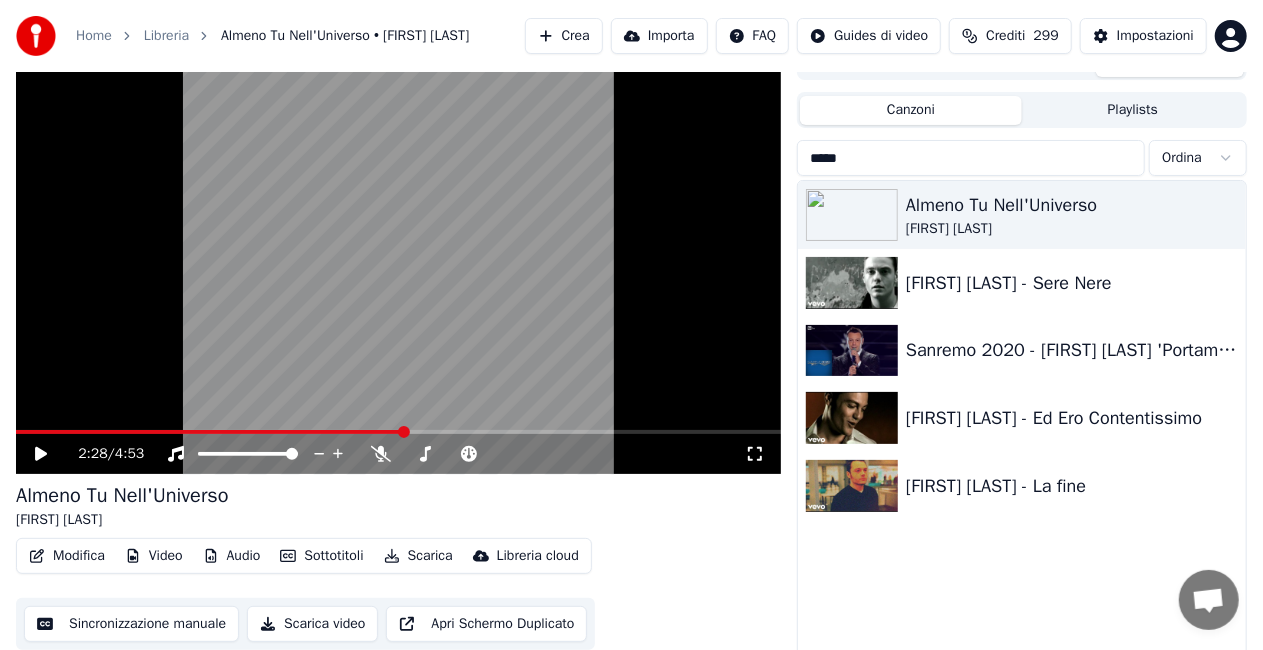 click on "*****" at bounding box center [971, 158] 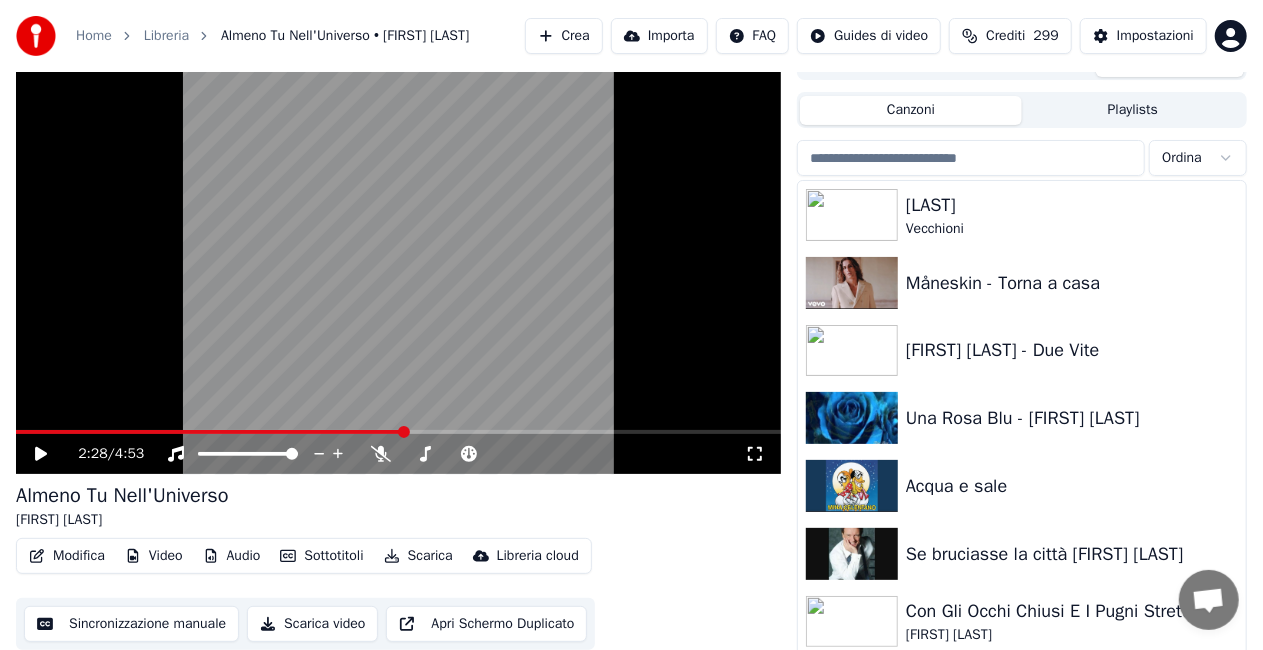 type 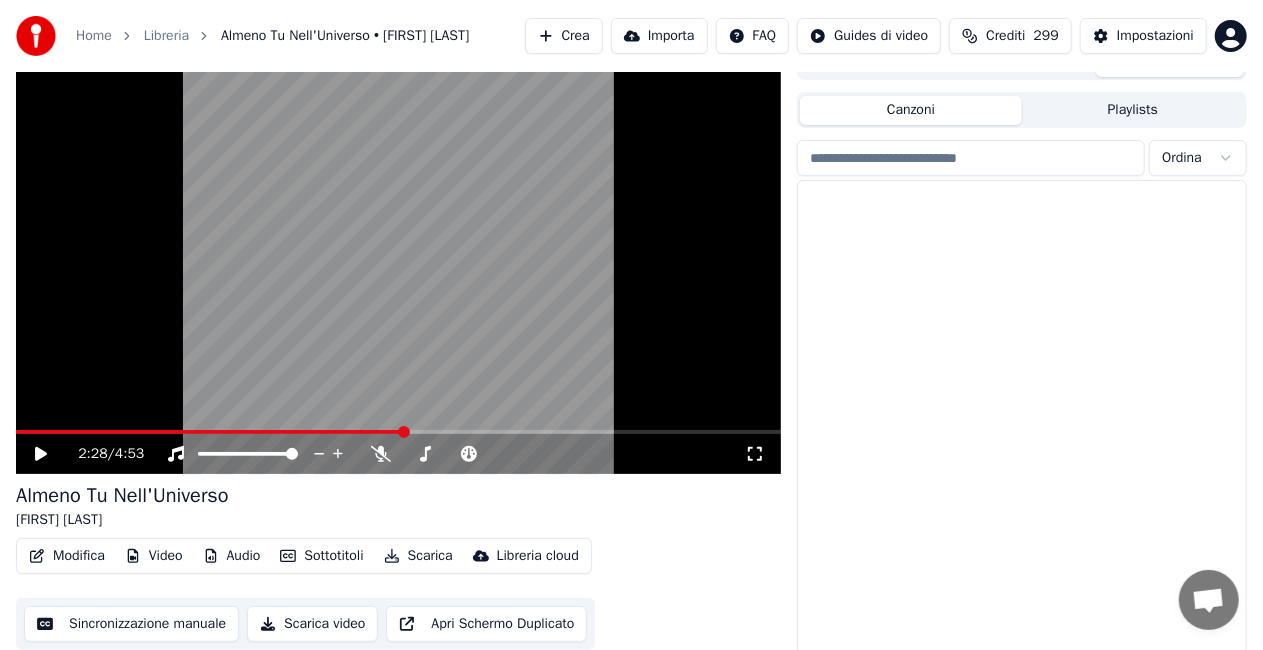 scroll, scrollTop: 831, scrollLeft: 0, axis: vertical 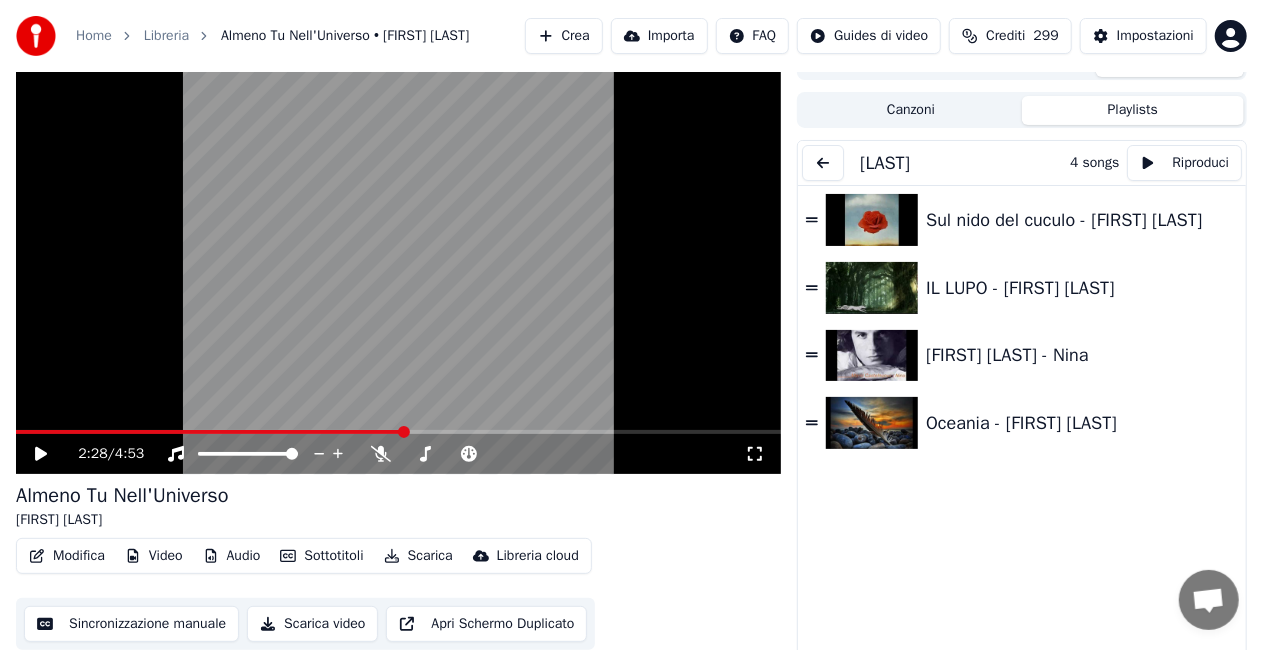 click on "Playlists" at bounding box center (1133, 110) 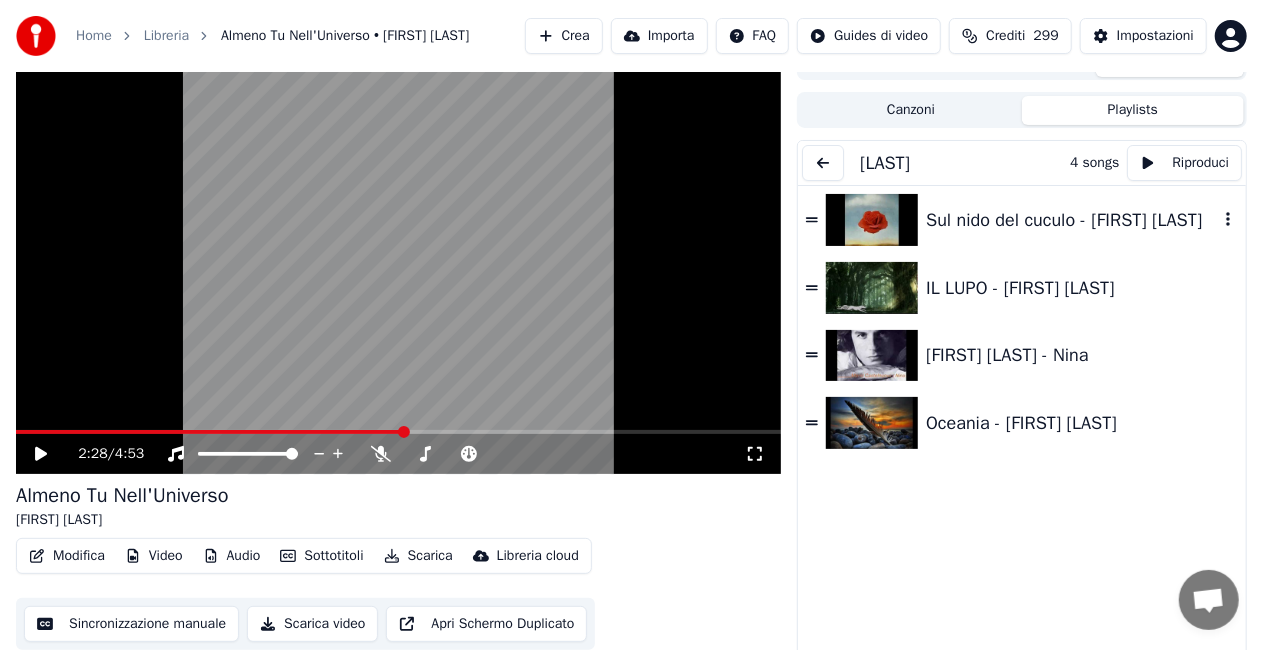 click on "Sul nido del cuculo - [FIRST] [LAST]" at bounding box center [1072, 220] 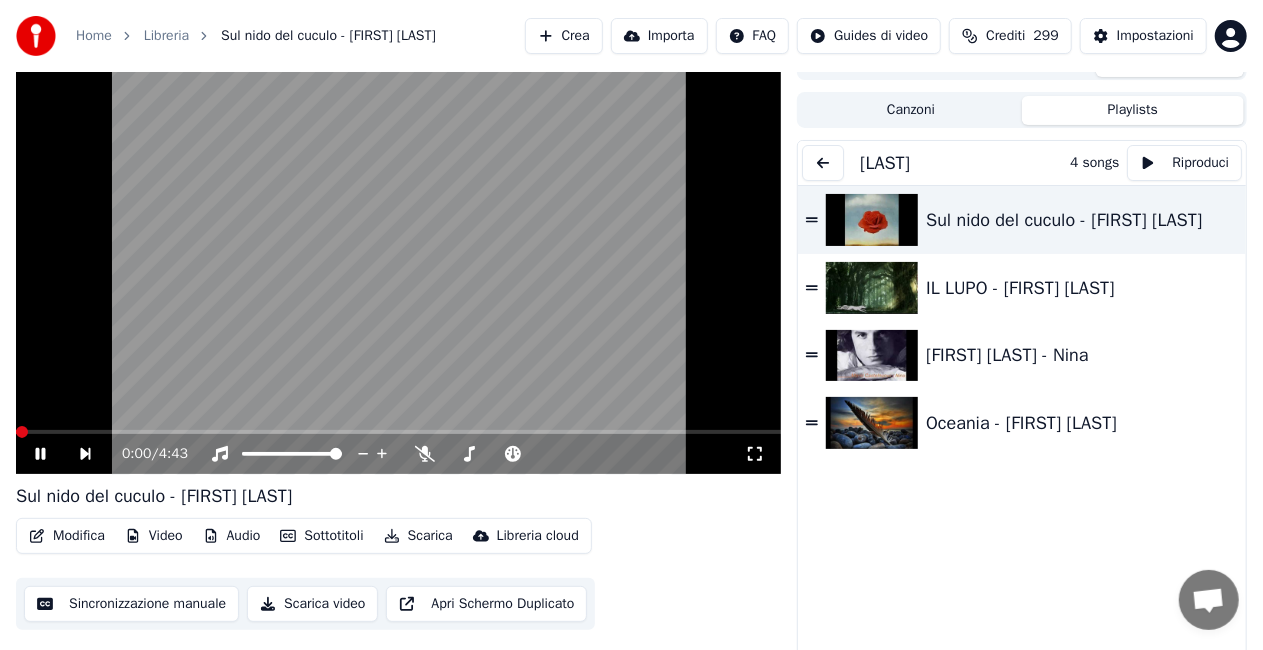 click 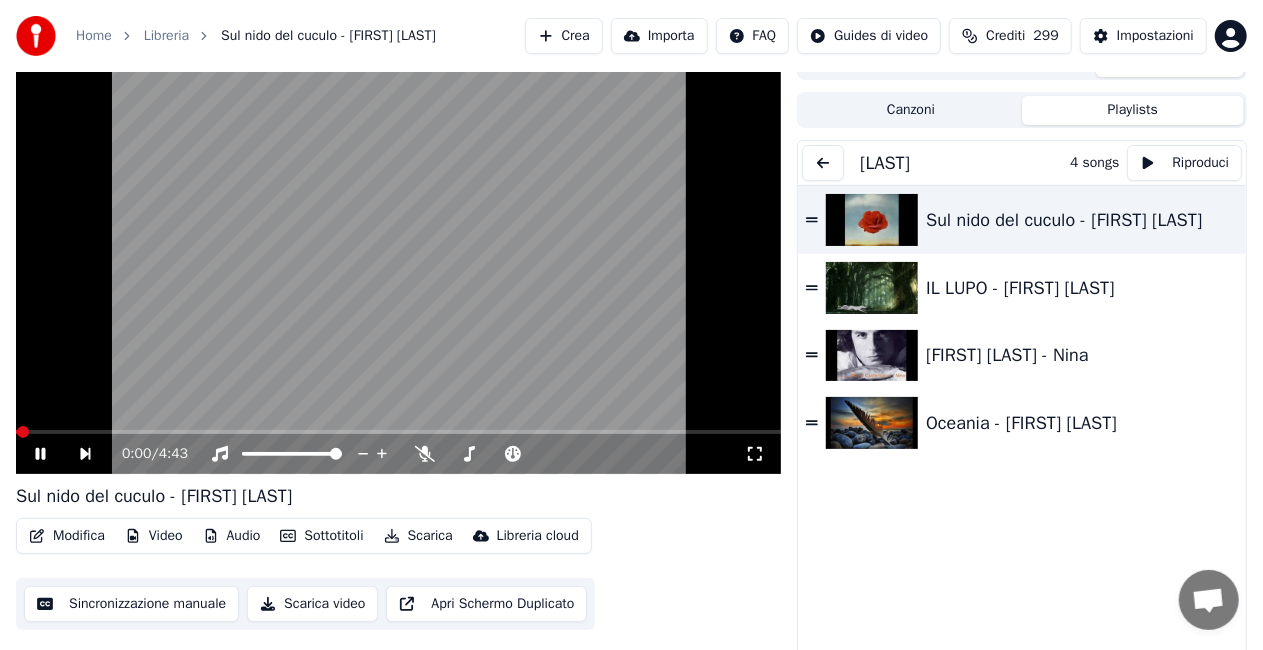 scroll, scrollTop: 24, scrollLeft: 0, axis: vertical 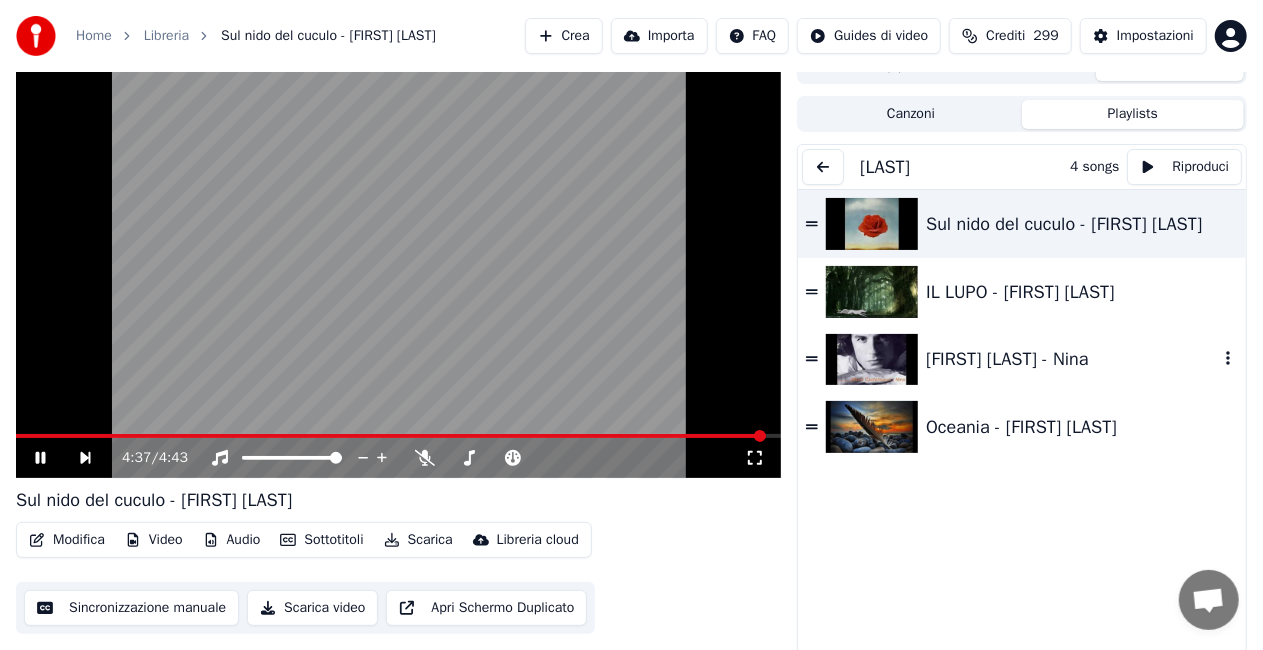 click on "[FIRST] [LAST] - Nina" at bounding box center (1072, 359) 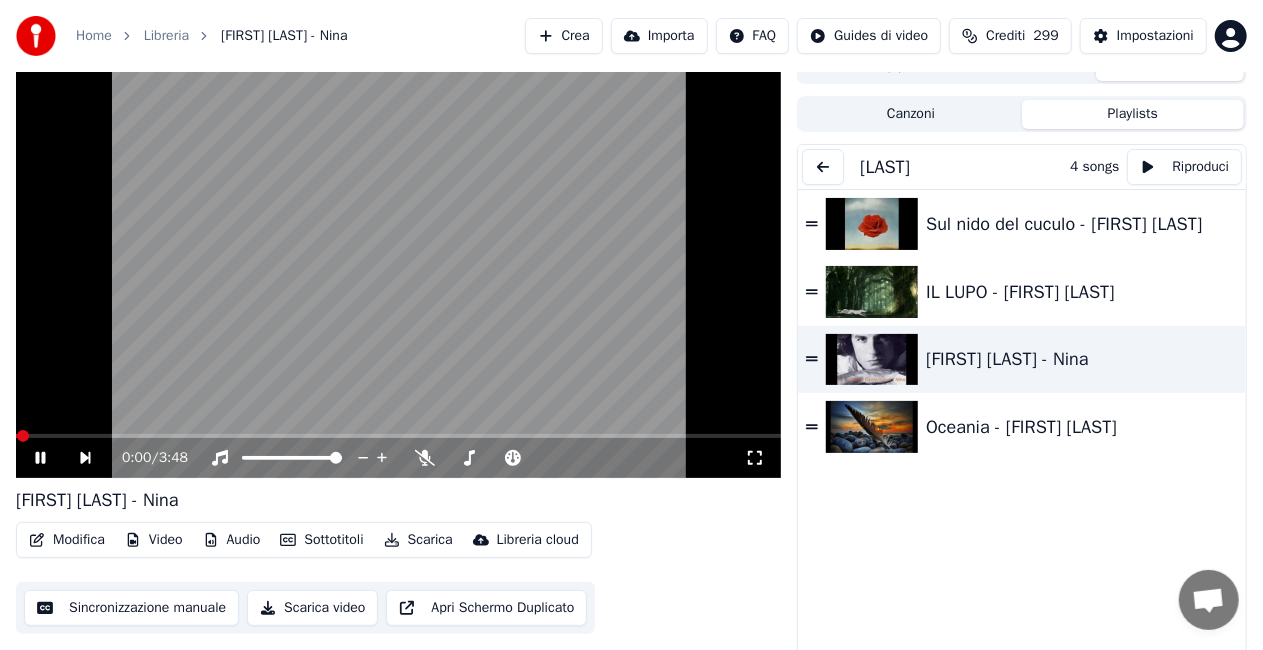 click 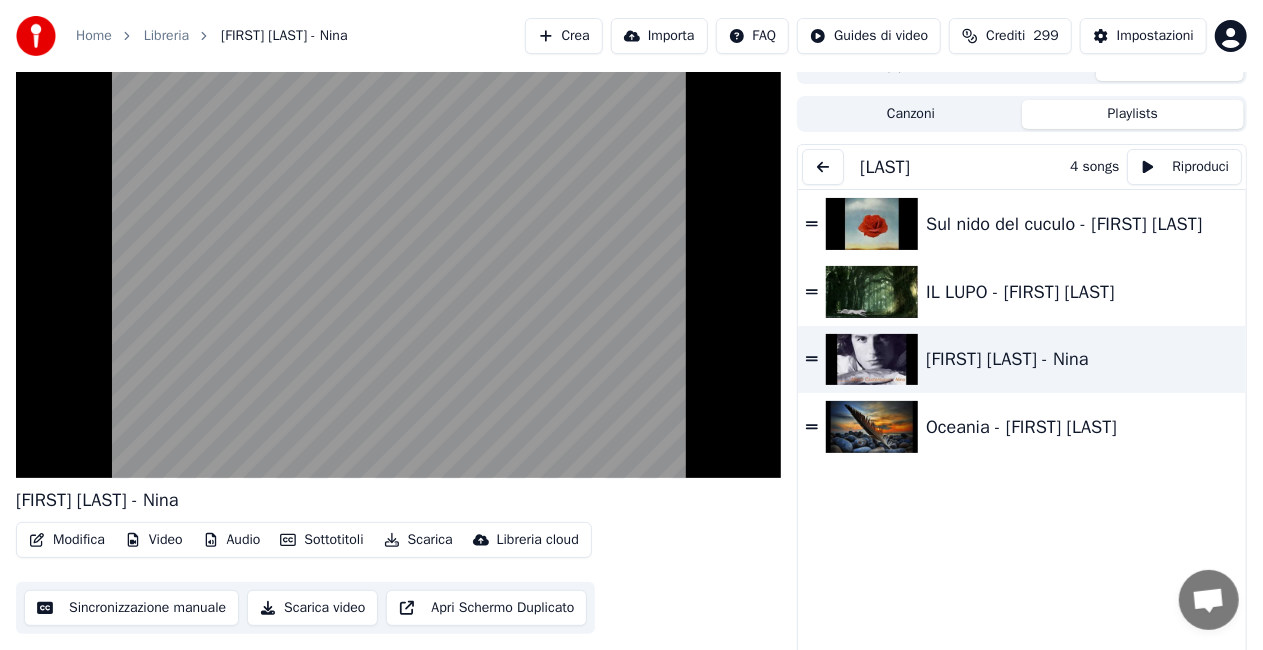 click at bounding box center [823, 167] 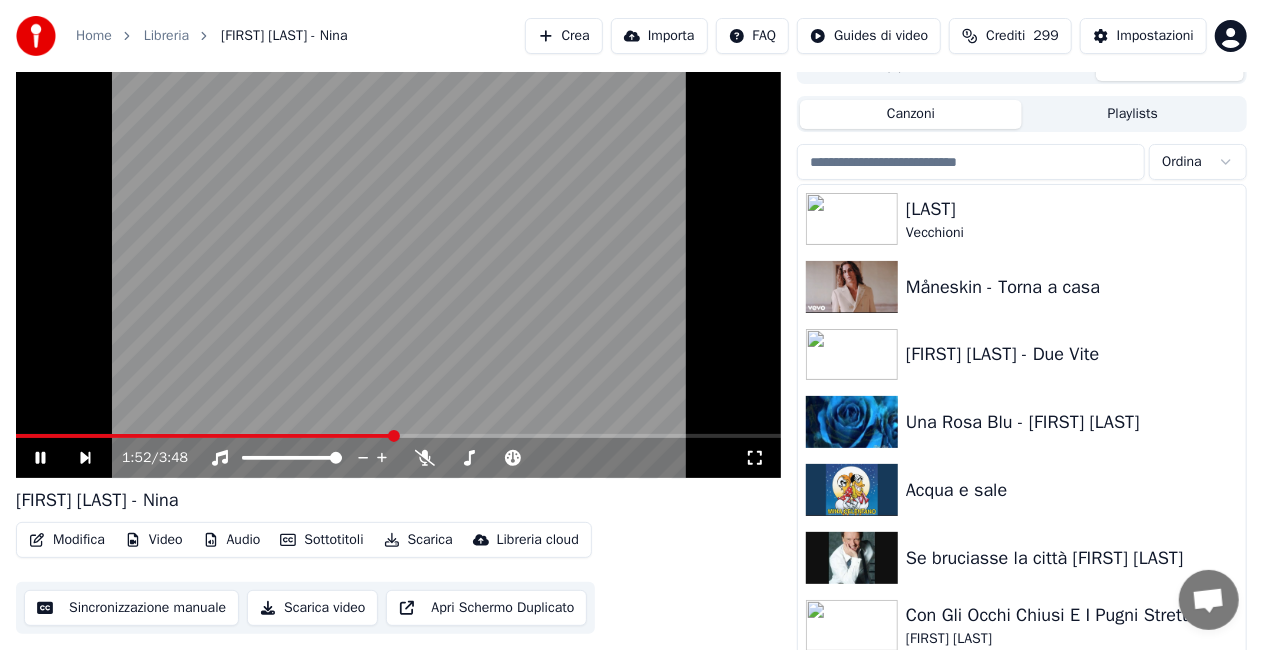 click on "Canzoni" at bounding box center (911, 114) 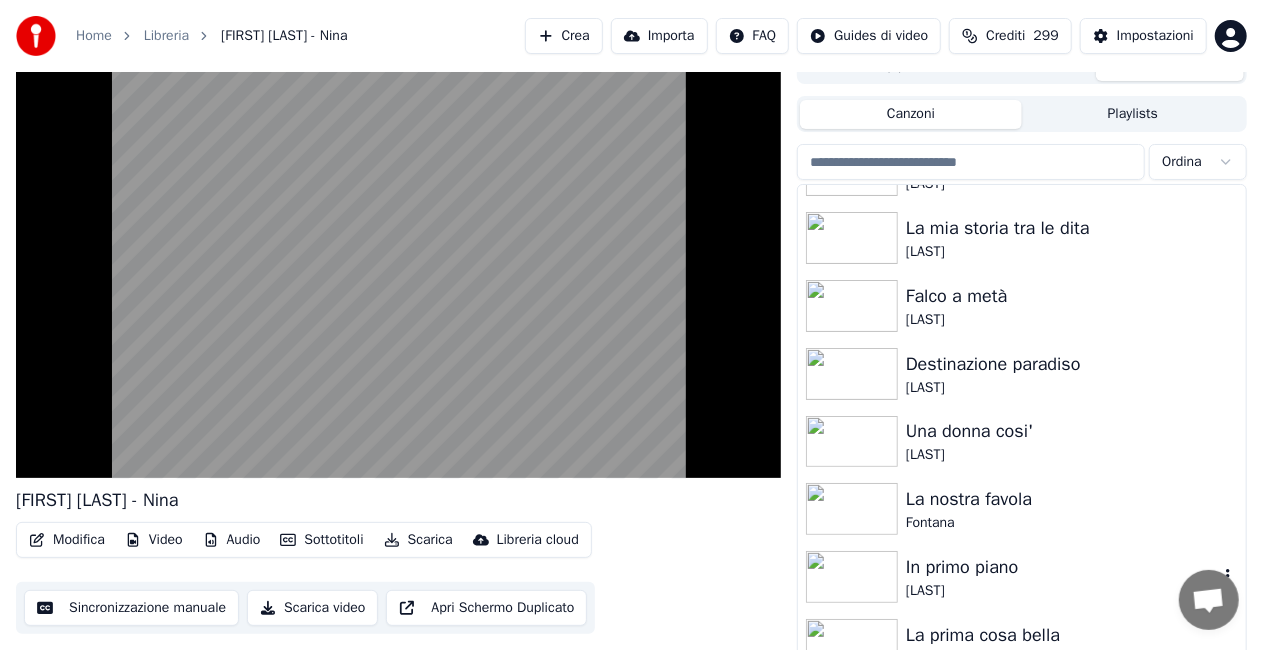 scroll, scrollTop: 27187, scrollLeft: 0, axis: vertical 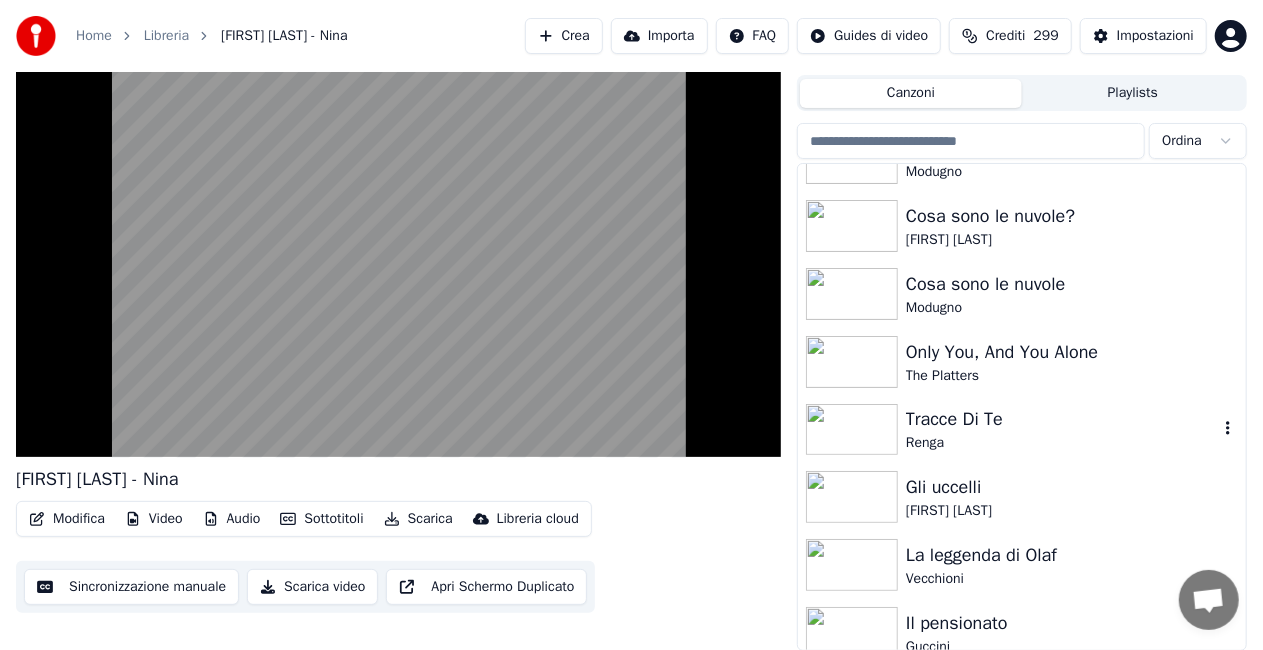click on "Renga" at bounding box center [1062, 443] 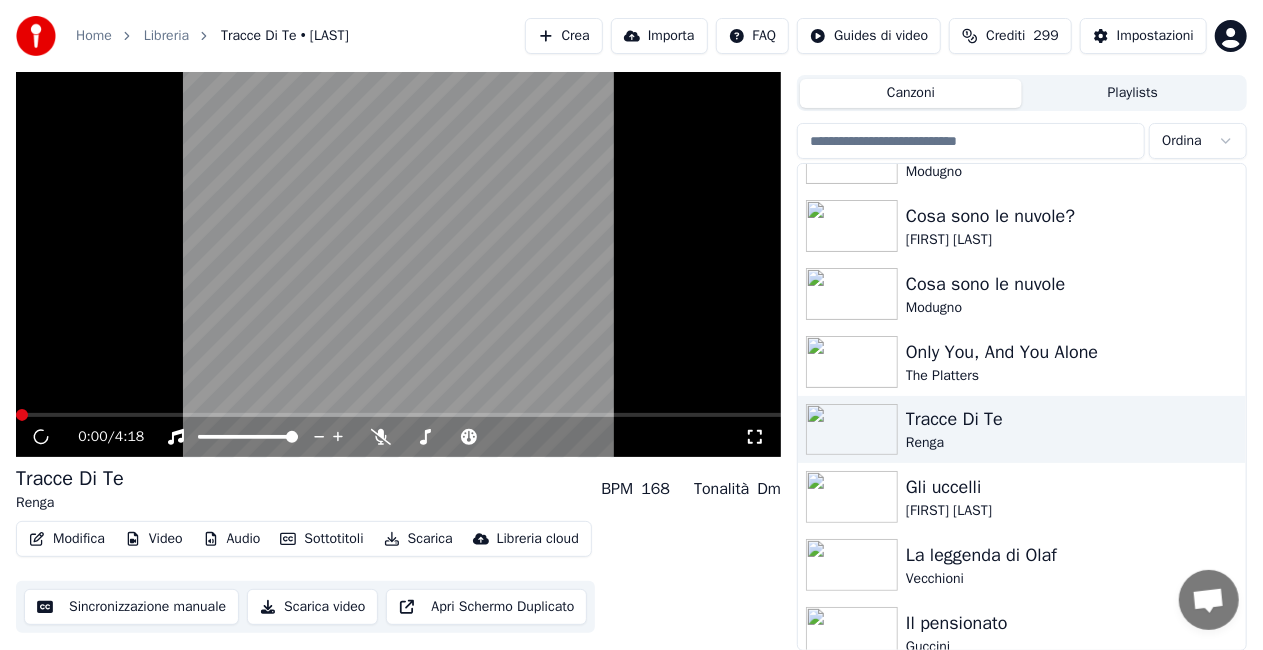 click 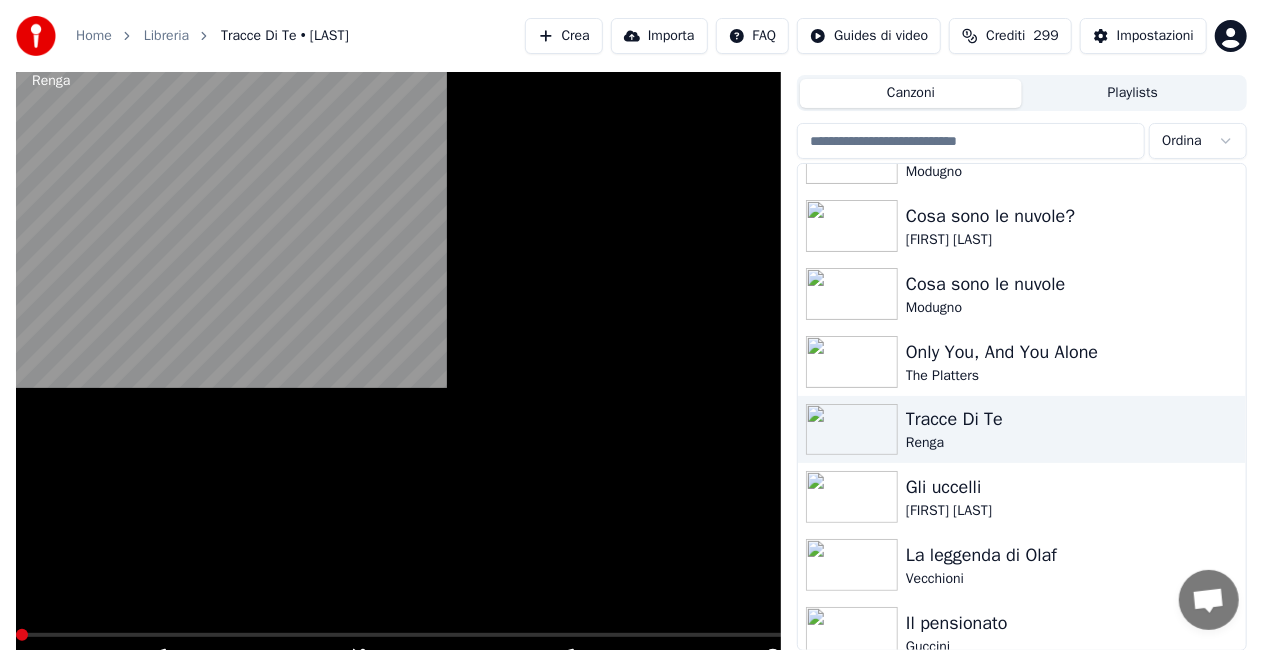 scroll, scrollTop: 28, scrollLeft: 0, axis: vertical 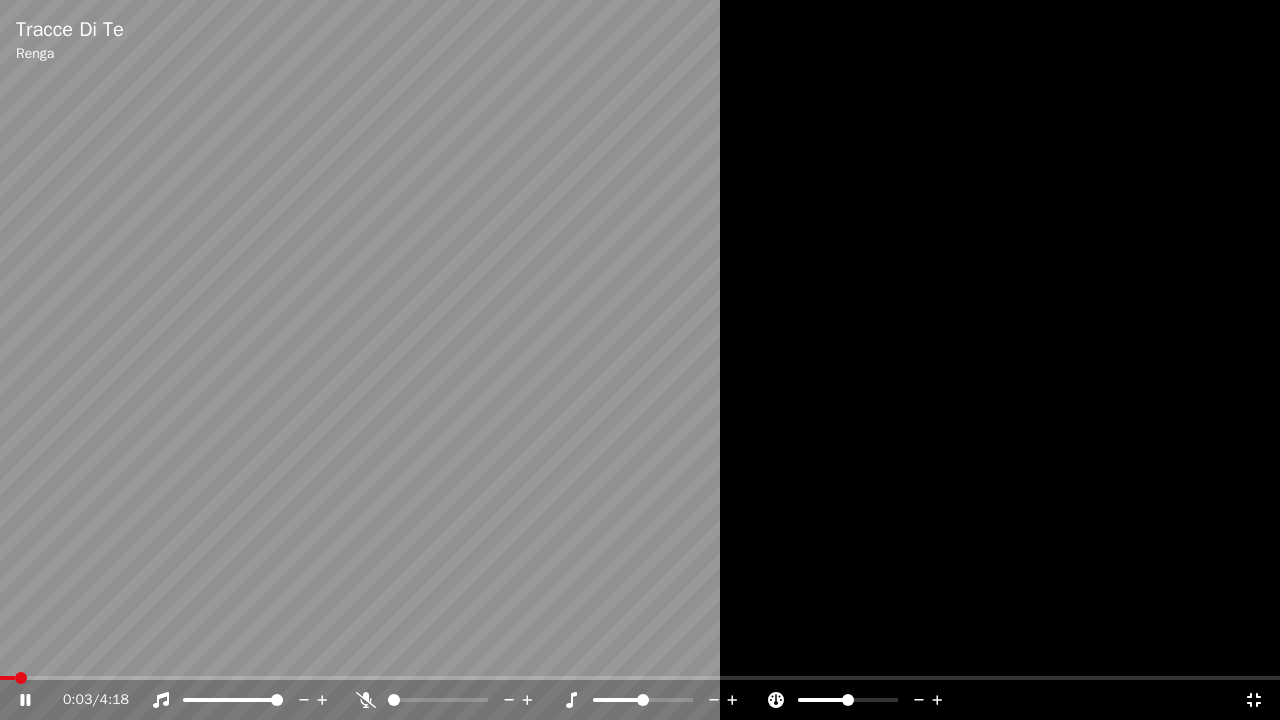 click 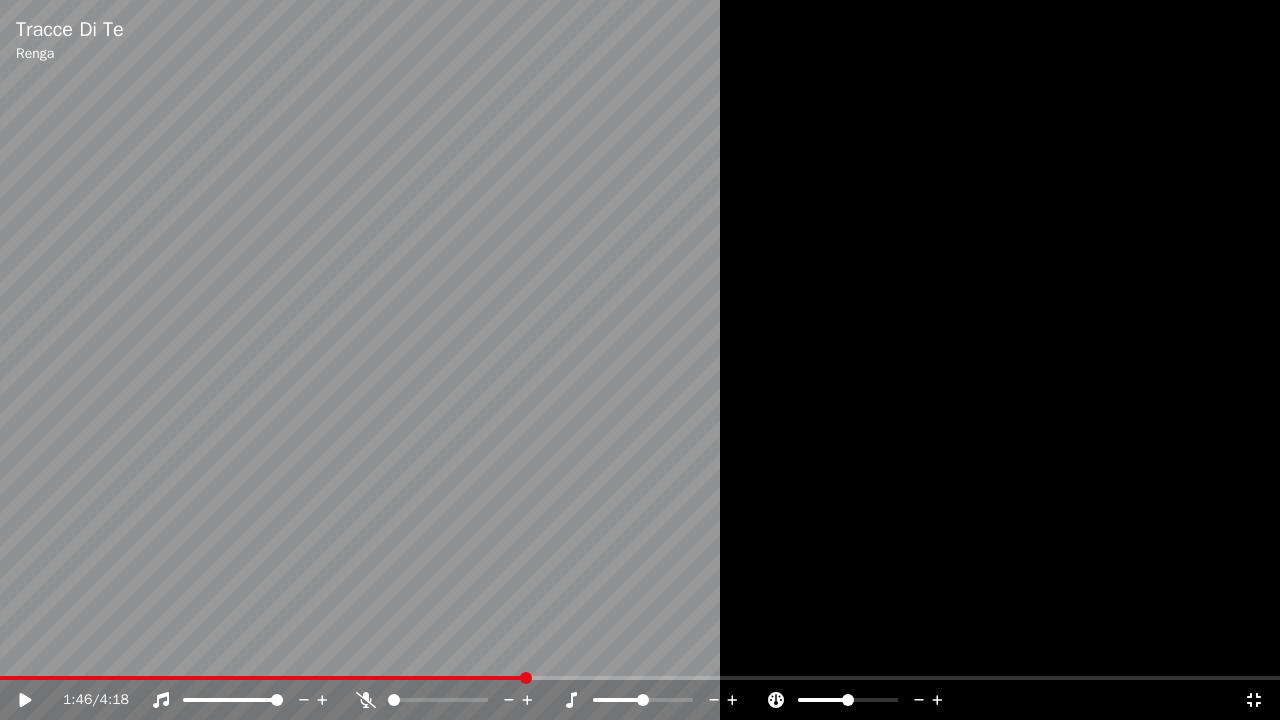 drag, startPoint x: 16, startPoint y: 672, endPoint x: 16, endPoint y: 684, distance: 12 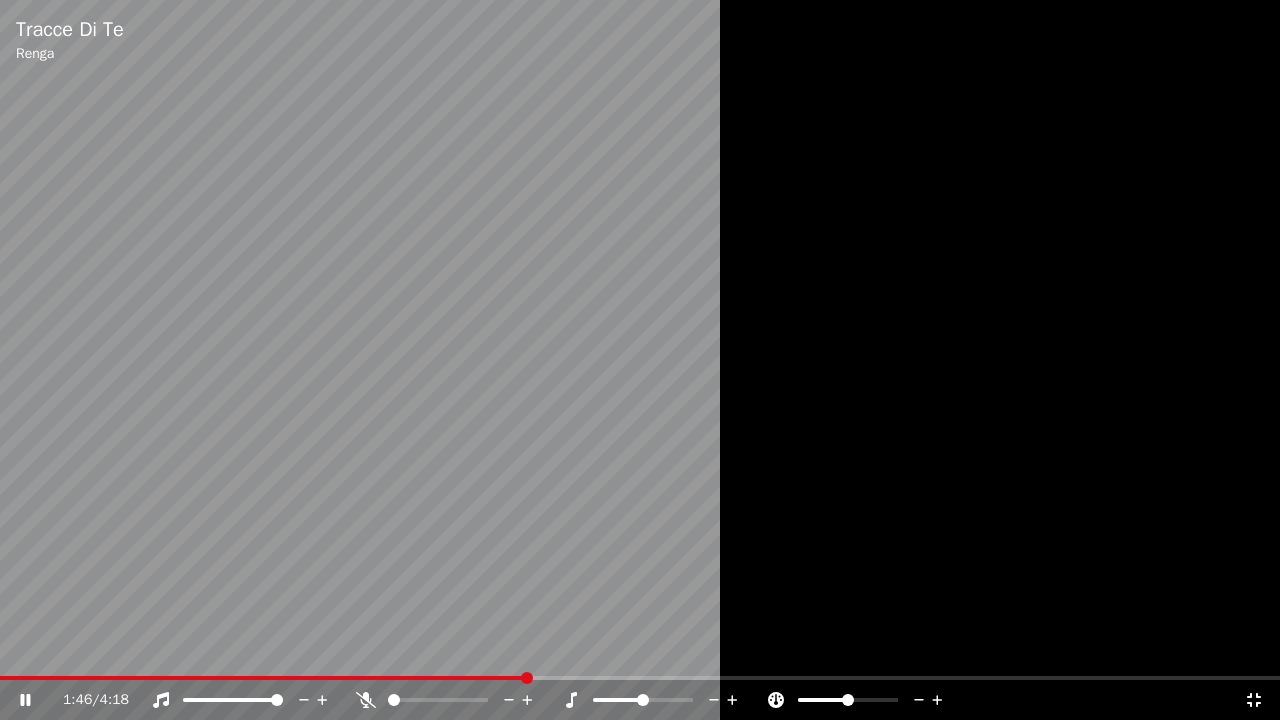 click on "1:46  /  4:18" at bounding box center [640, 700] 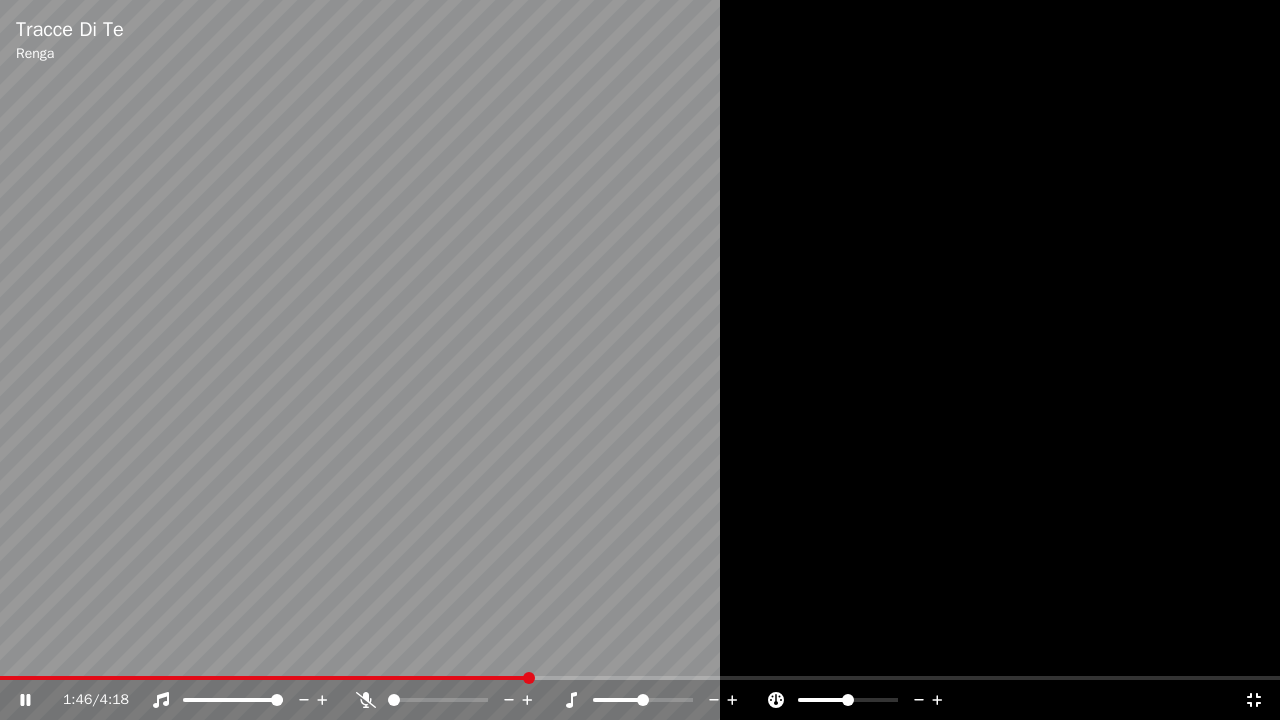 click at bounding box center [264, 678] 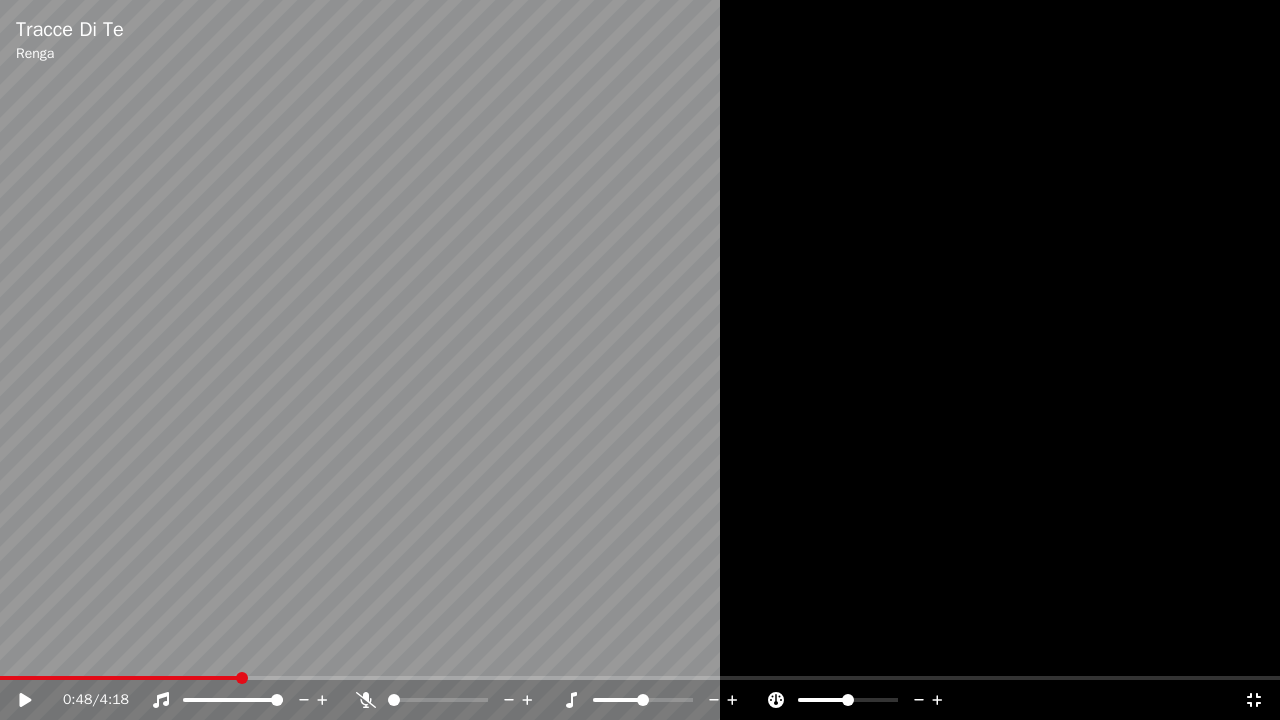click 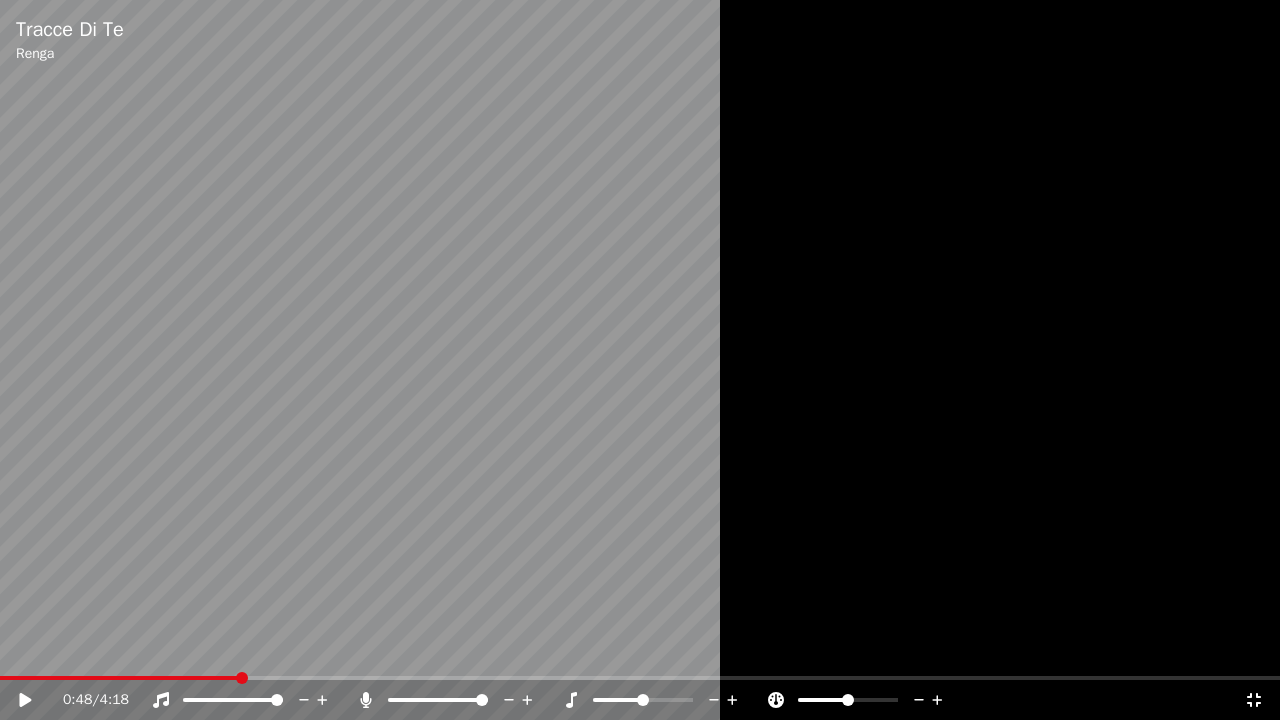click at bounding box center [640, 360] 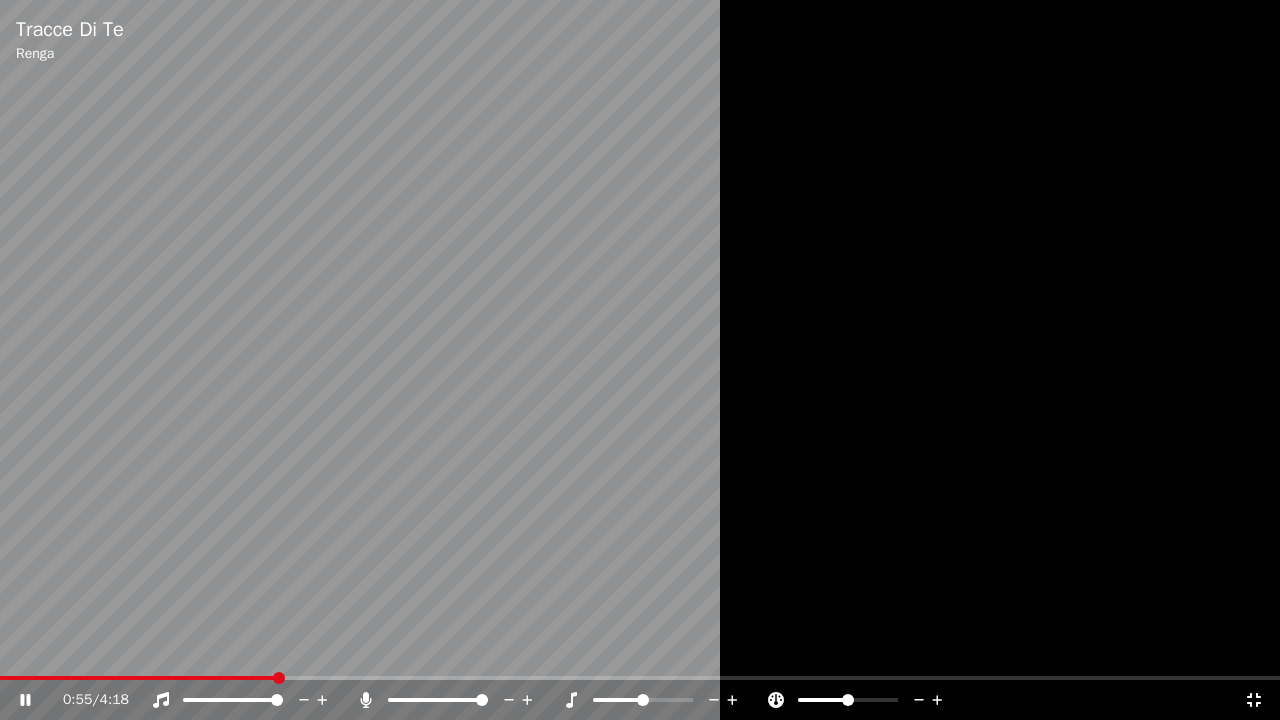 click 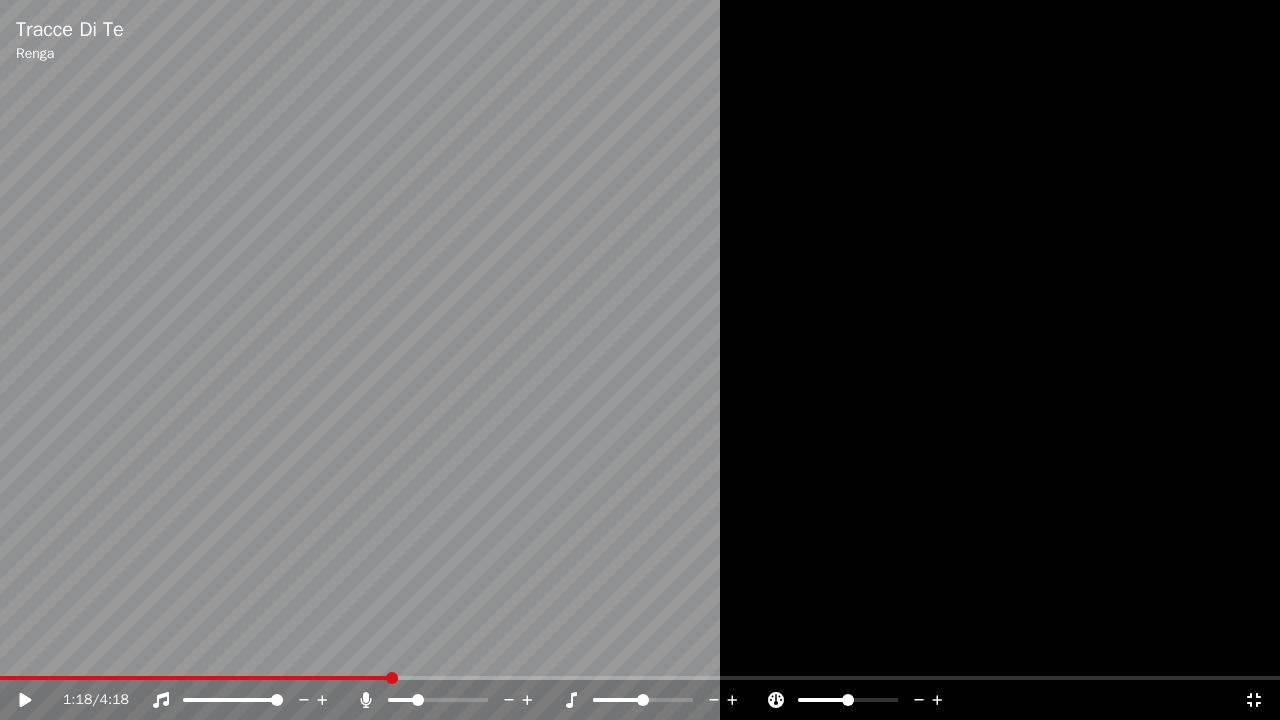click at bounding box center [418, 700] 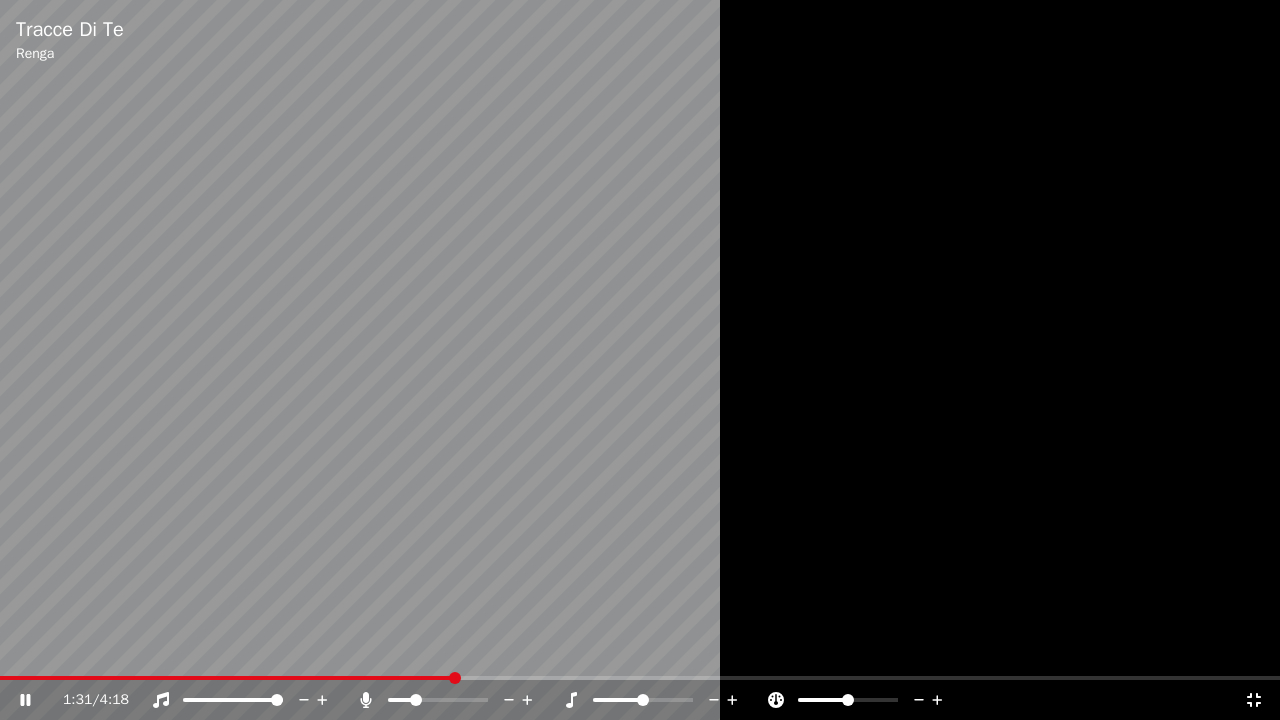 click 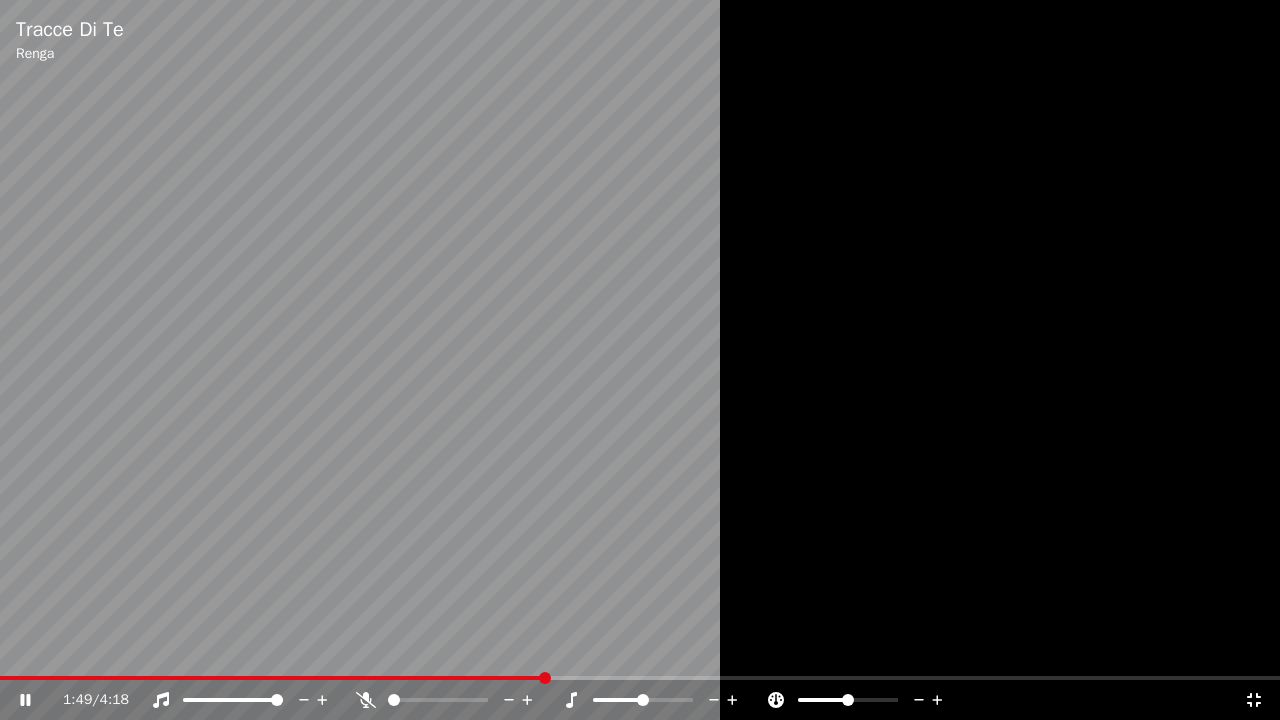 click at bounding box center (272, 678) 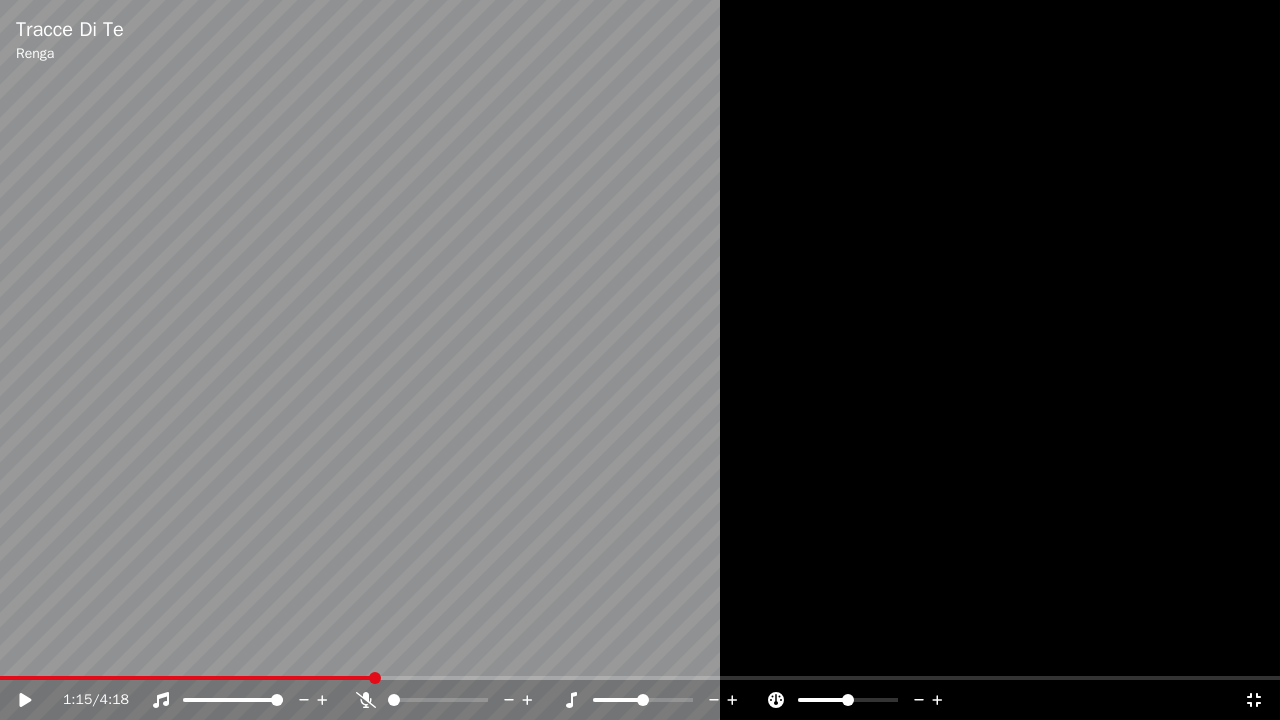 click 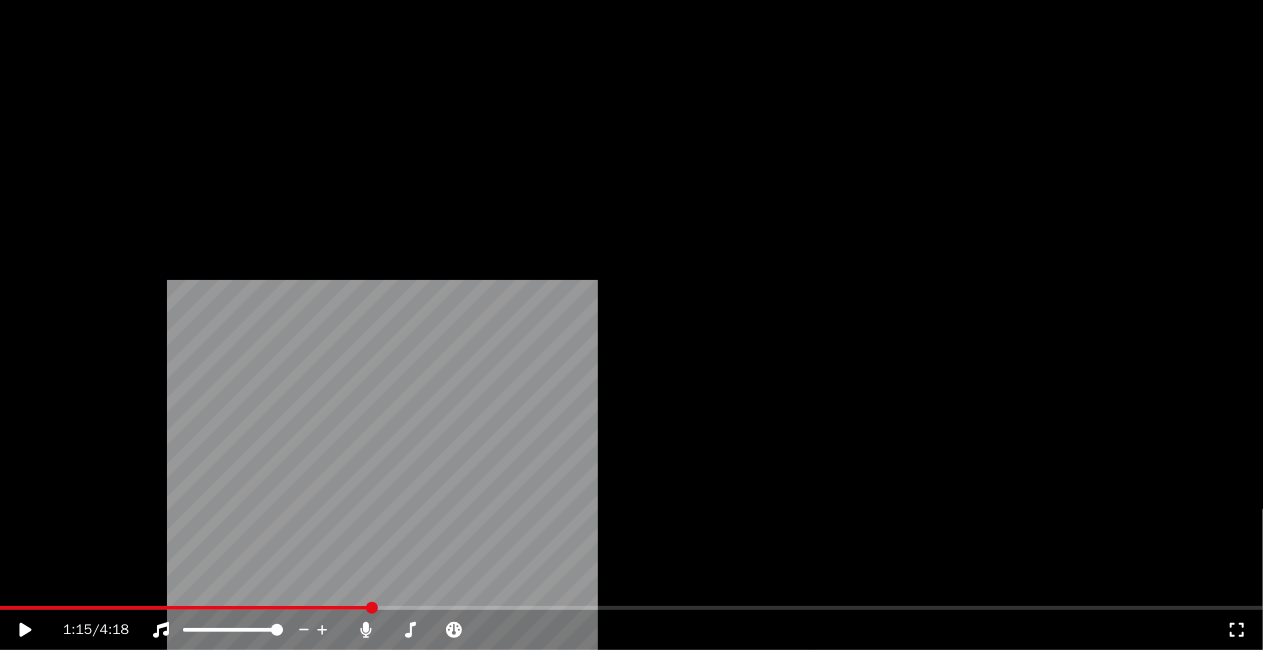 scroll, scrollTop: 27187, scrollLeft: 0, axis: vertical 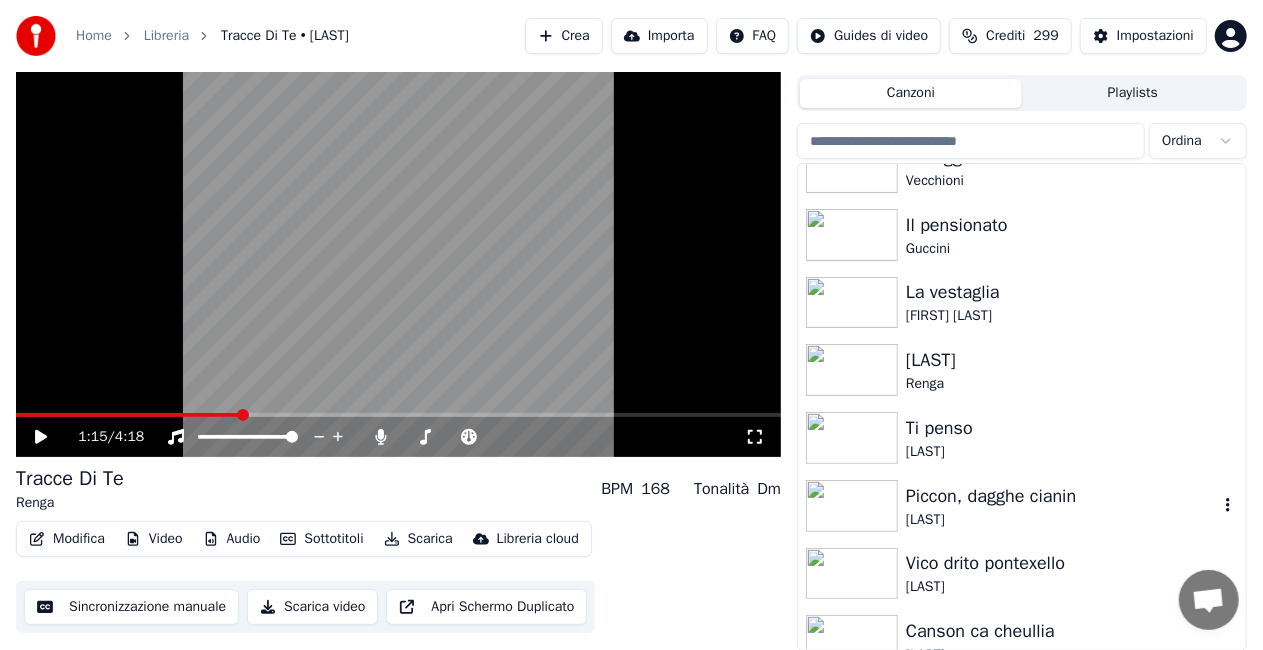 click on "Piccon, dagghe cianin" at bounding box center [1062, 496] 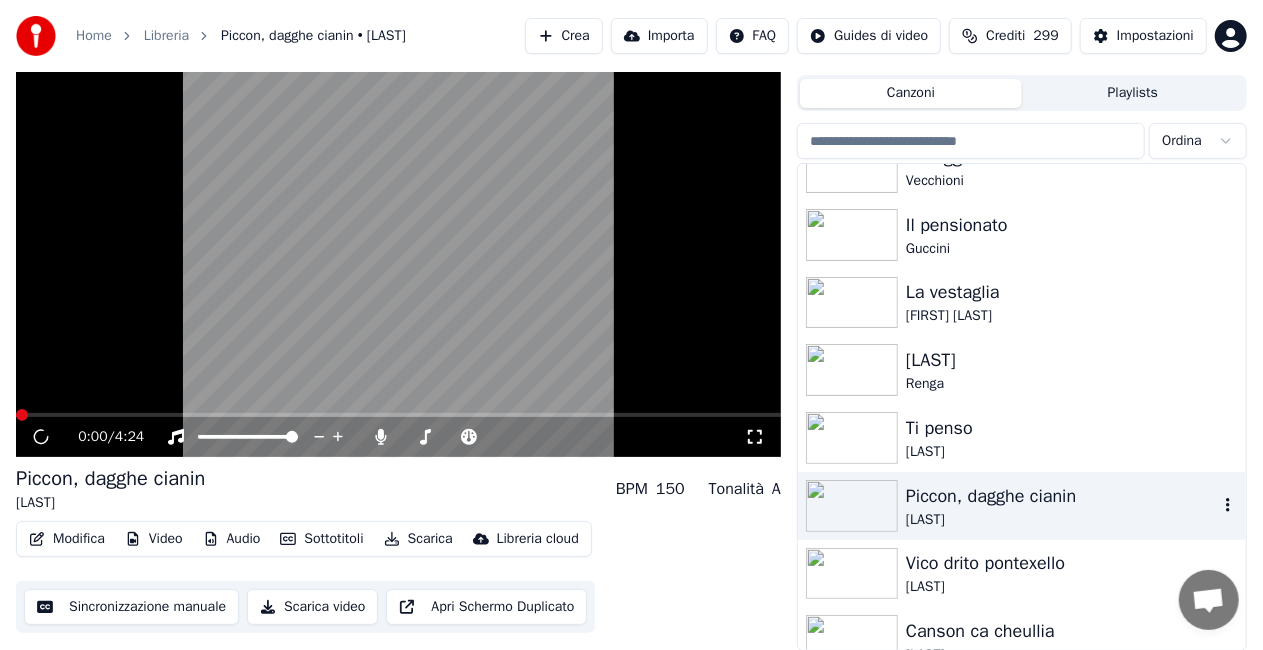 scroll, scrollTop: 26787, scrollLeft: 0, axis: vertical 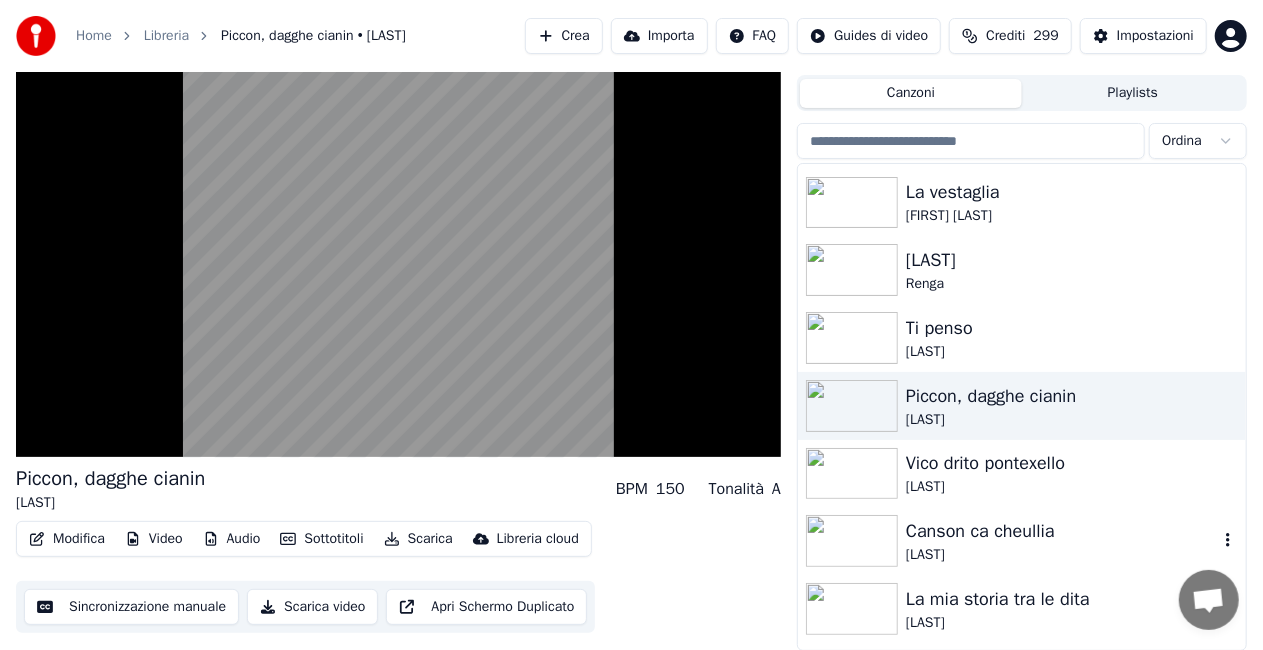 click on "Canson ca cheullia" at bounding box center (1062, 531) 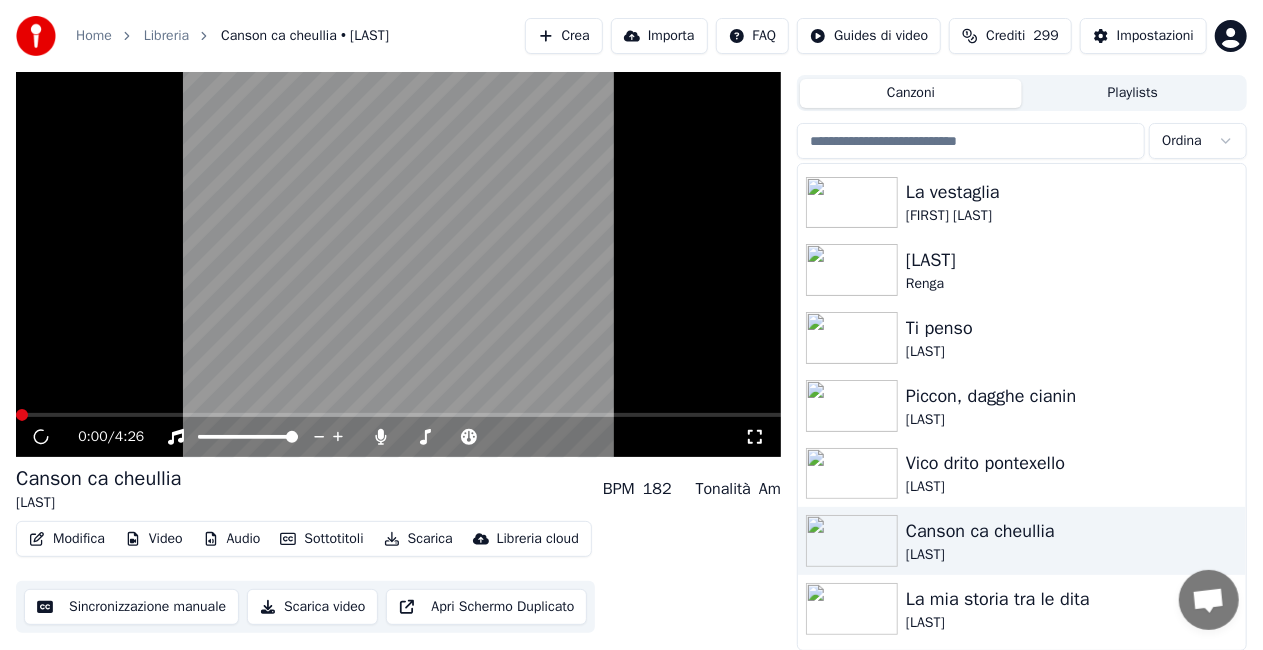 click 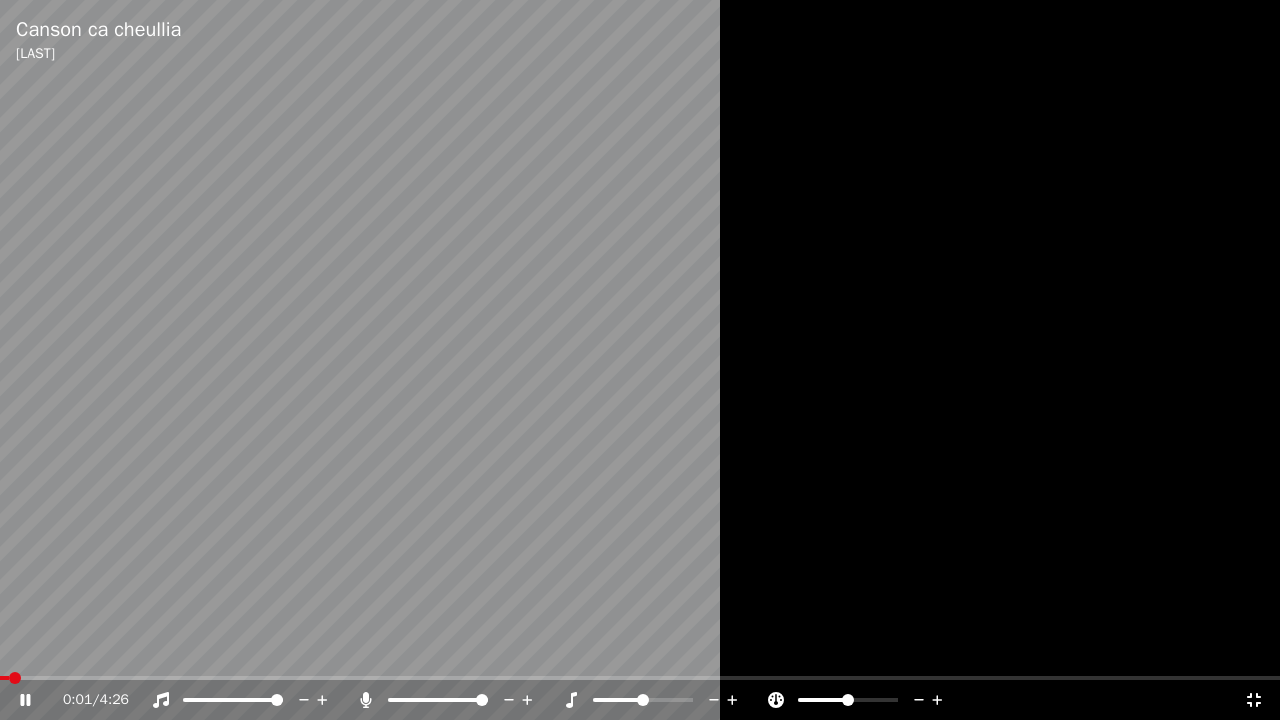 click 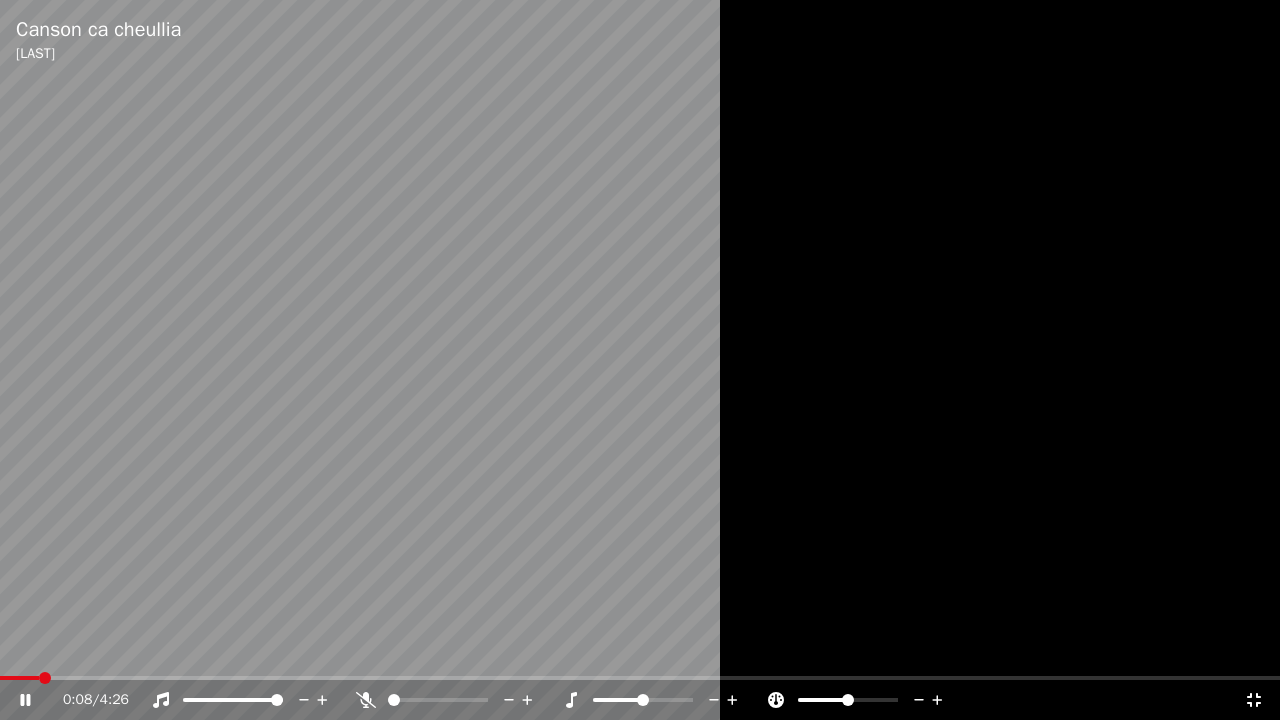 click 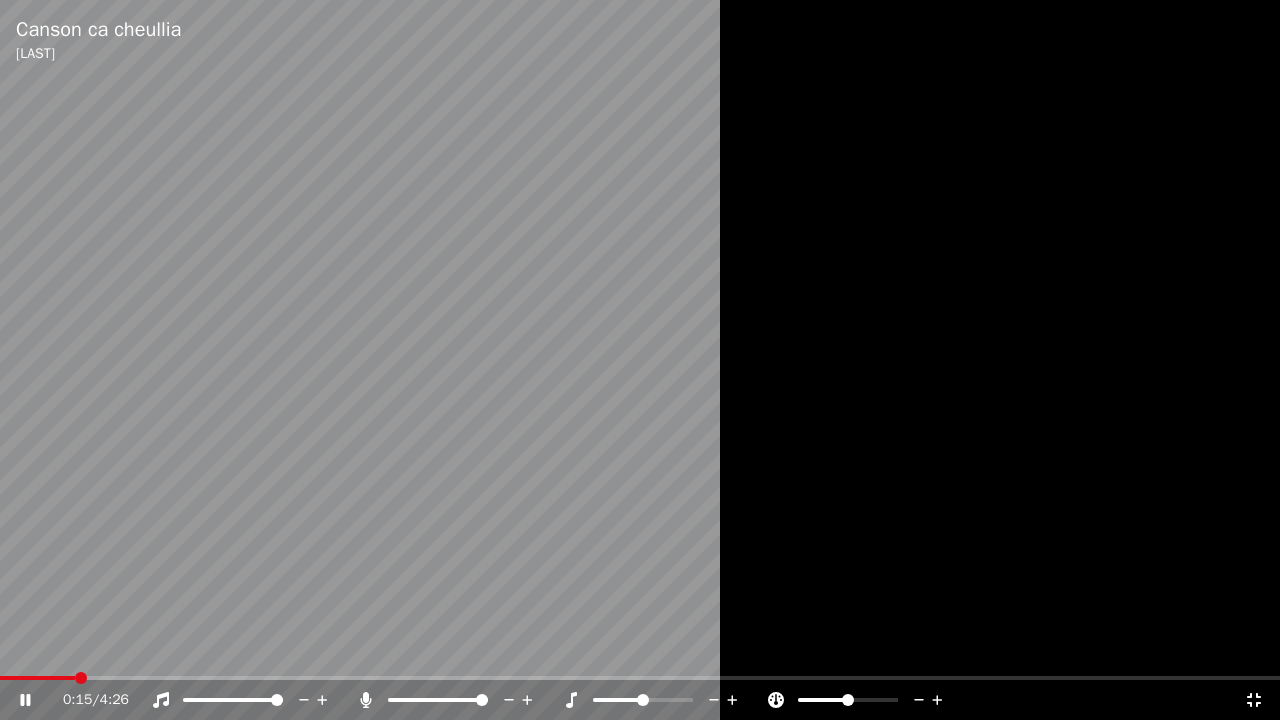 click 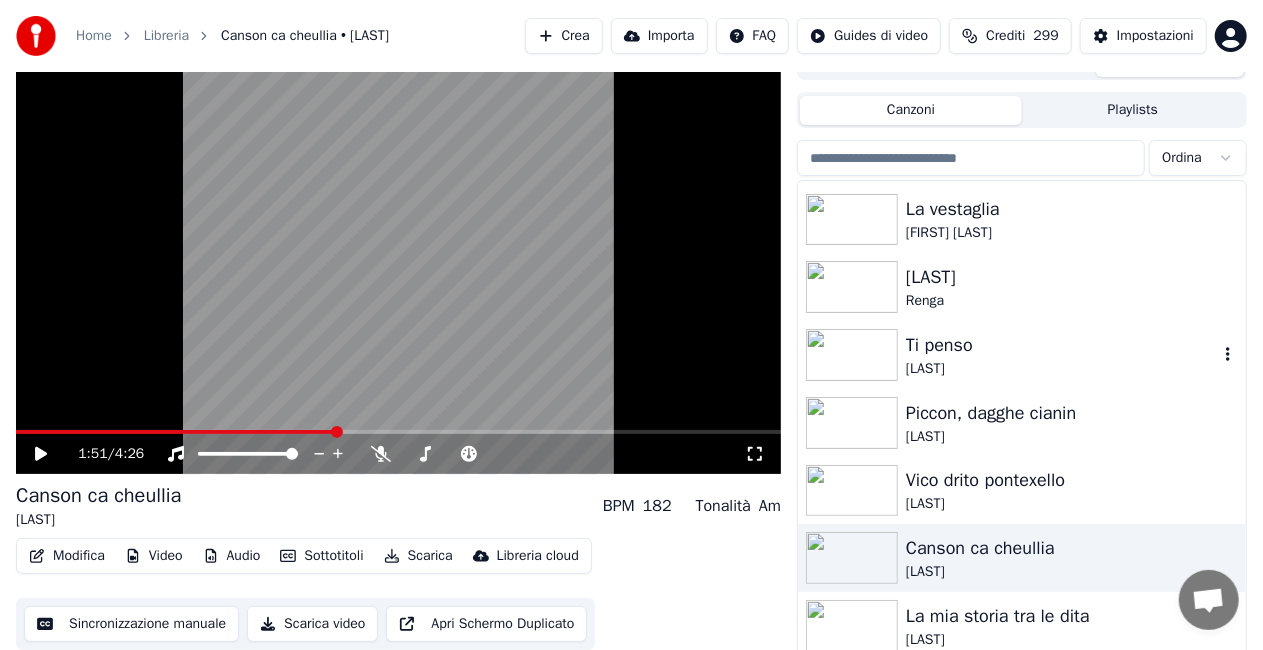 drag, startPoint x: 1069, startPoint y: 336, endPoint x: 652, endPoint y: 430, distance: 427.46344 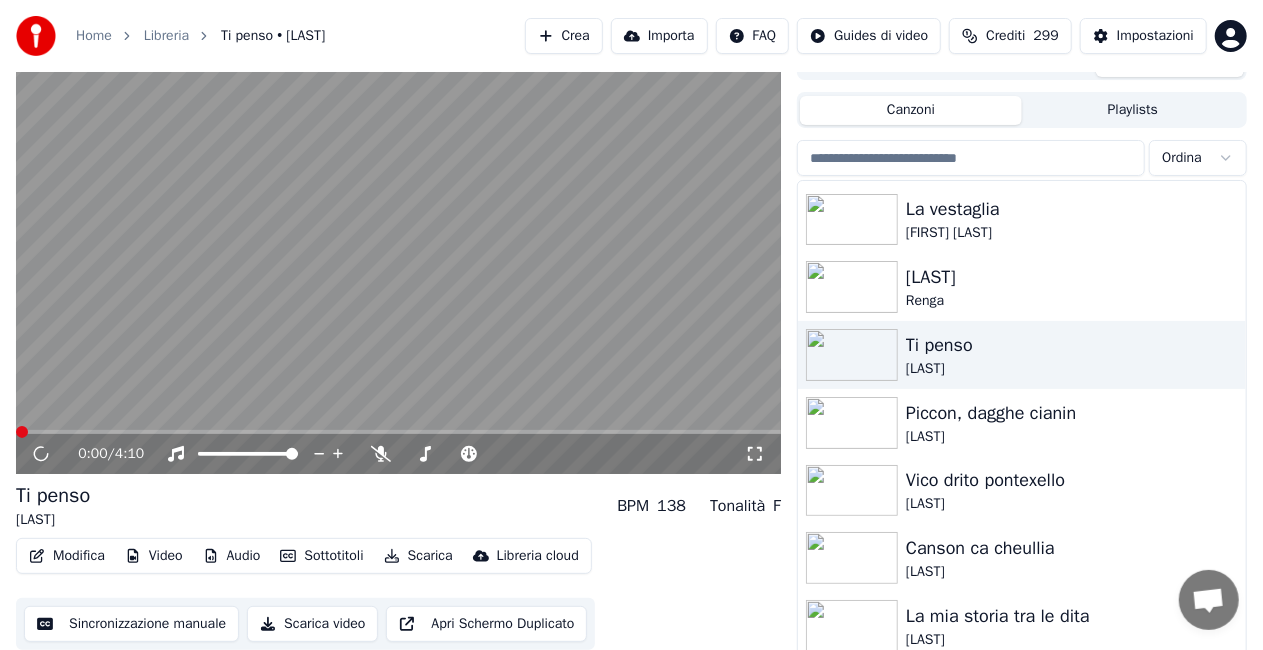 click on "0:00  /  4:10" at bounding box center (398, 454) 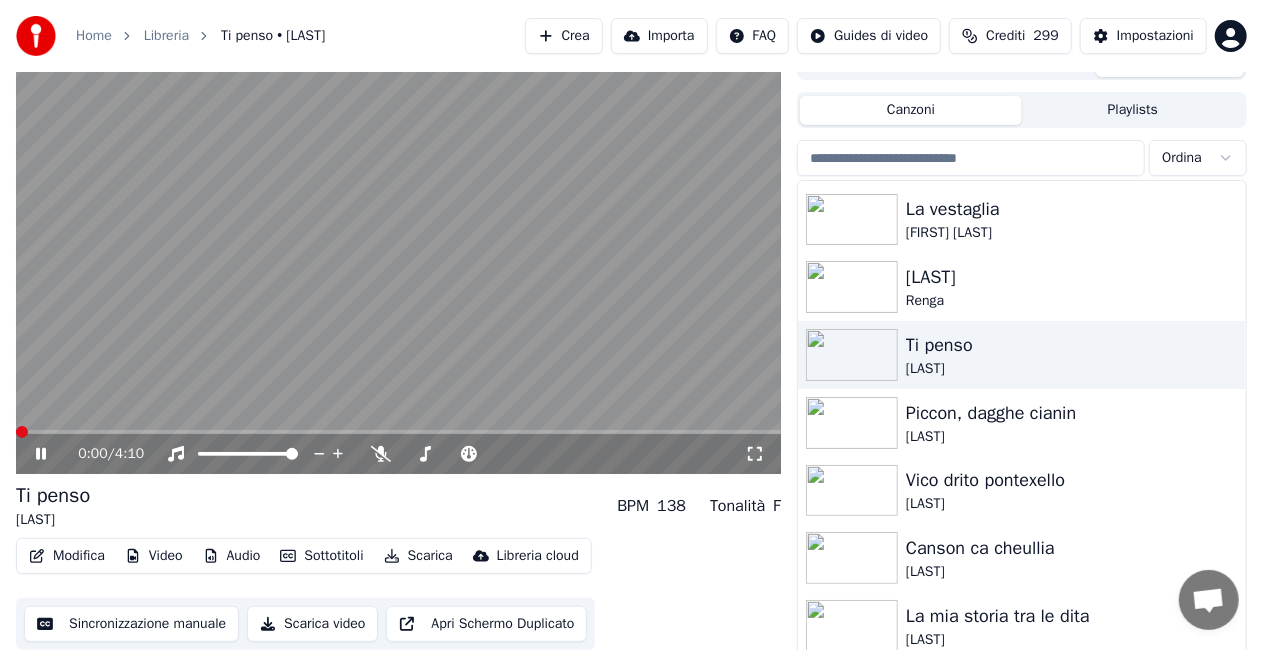 click 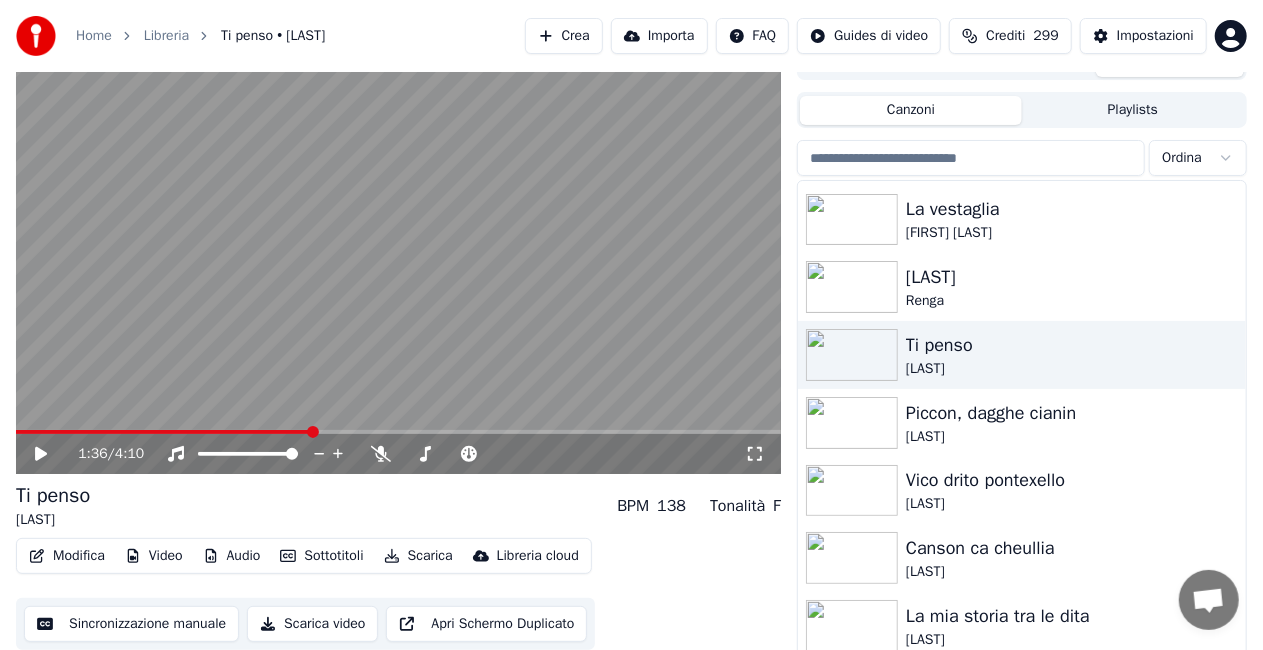 click on "Canzoni Playlists" at bounding box center [1022, 110] 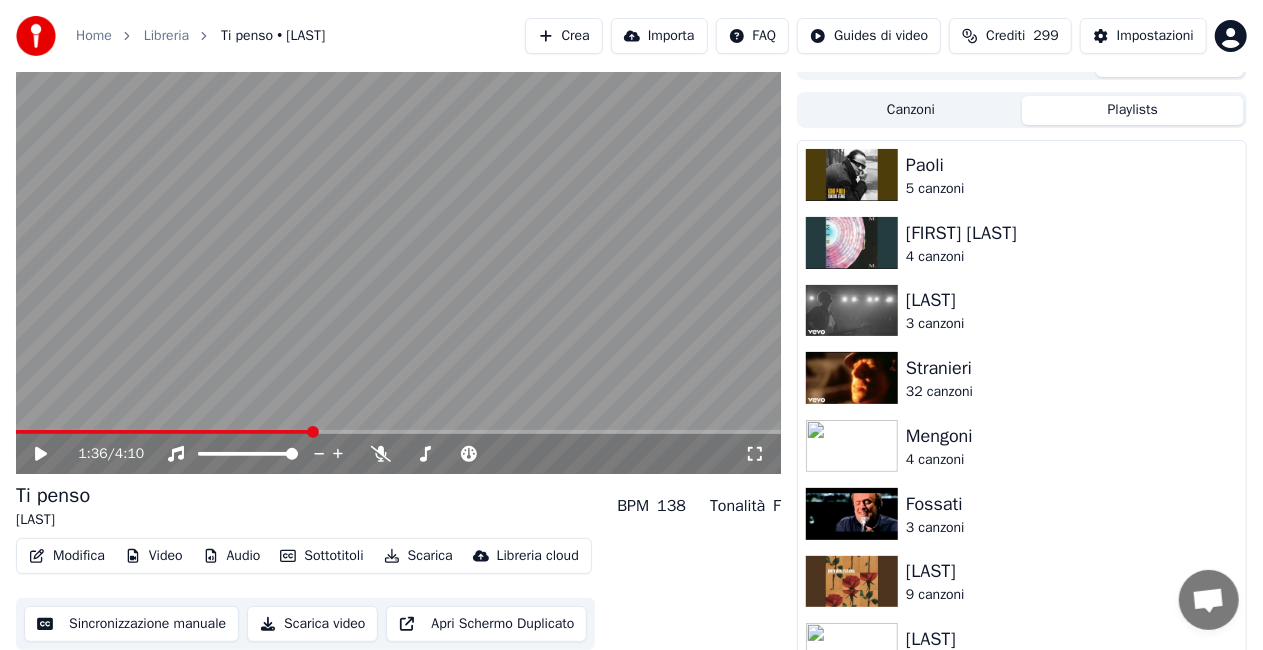 click on "Playlists" at bounding box center [1133, 110] 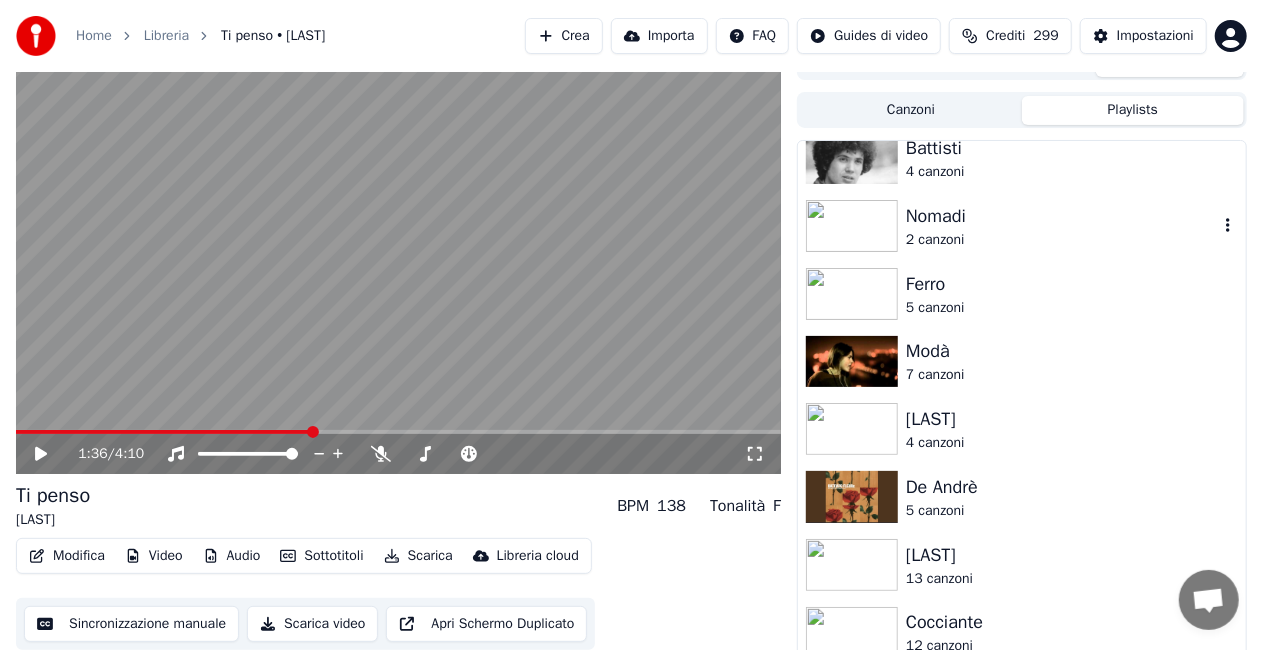 scroll, scrollTop: 2191, scrollLeft: 0, axis: vertical 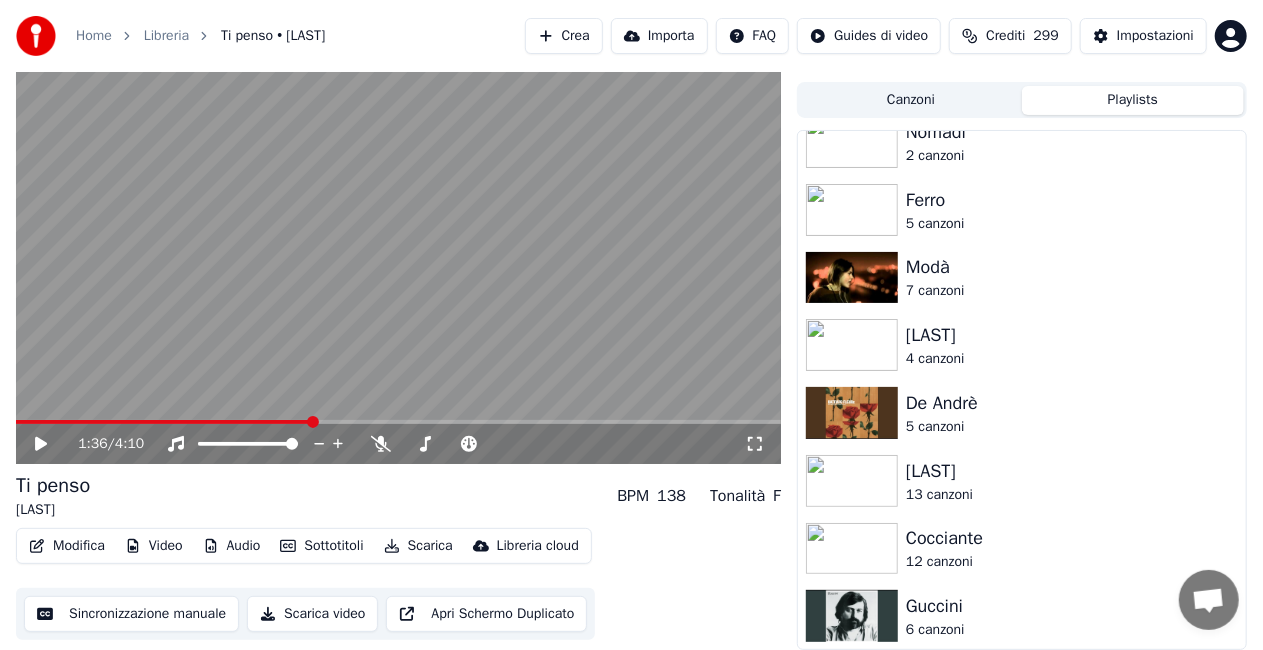 click on "6 canzoni" at bounding box center (1062, 630) 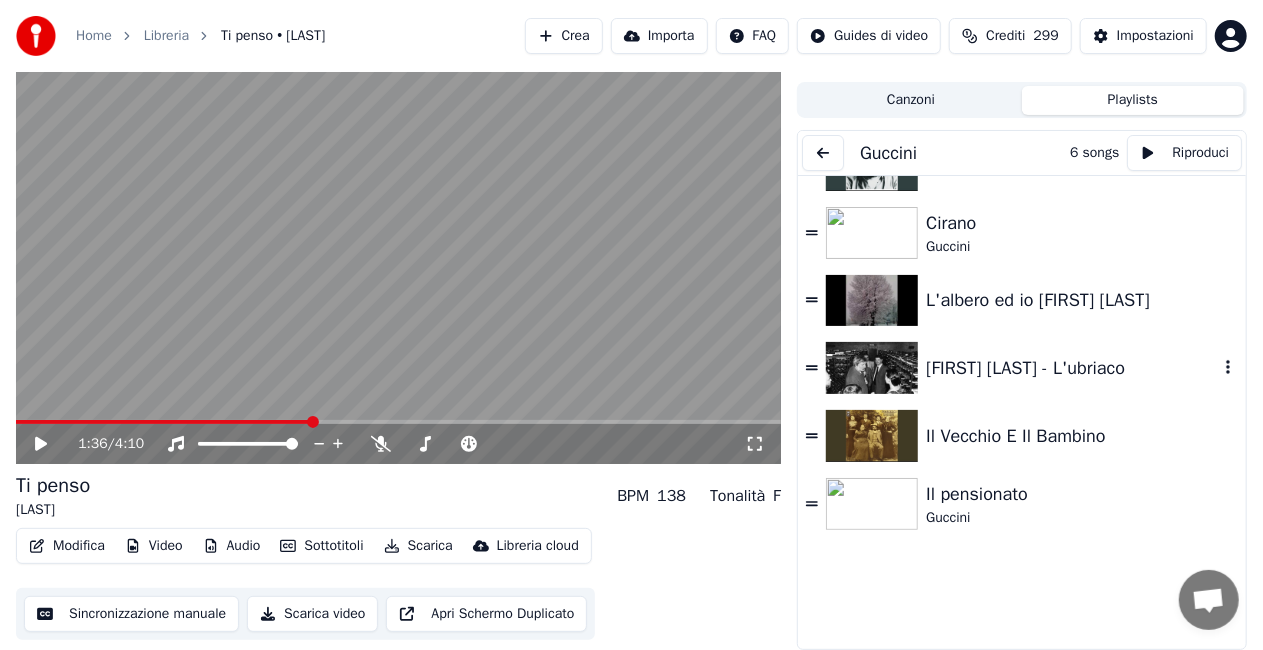 scroll, scrollTop: 0, scrollLeft: 0, axis: both 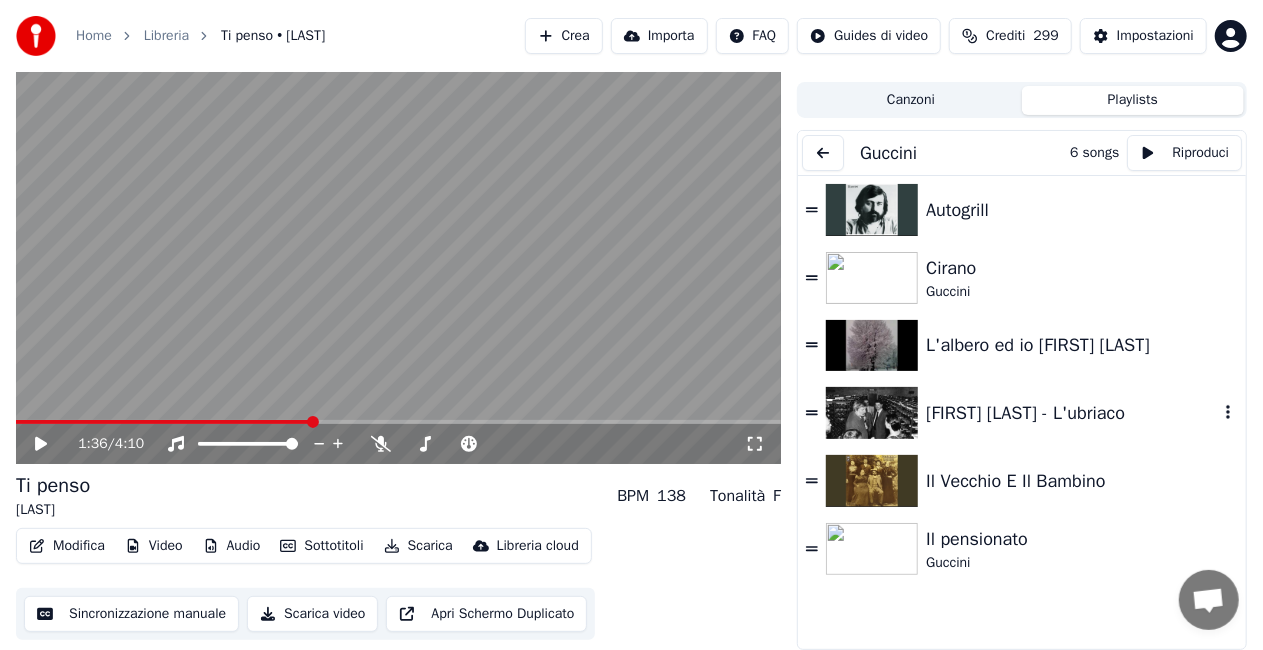 click on "[FIRST] [LAST] - L'ubriaco" at bounding box center (1072, 413) 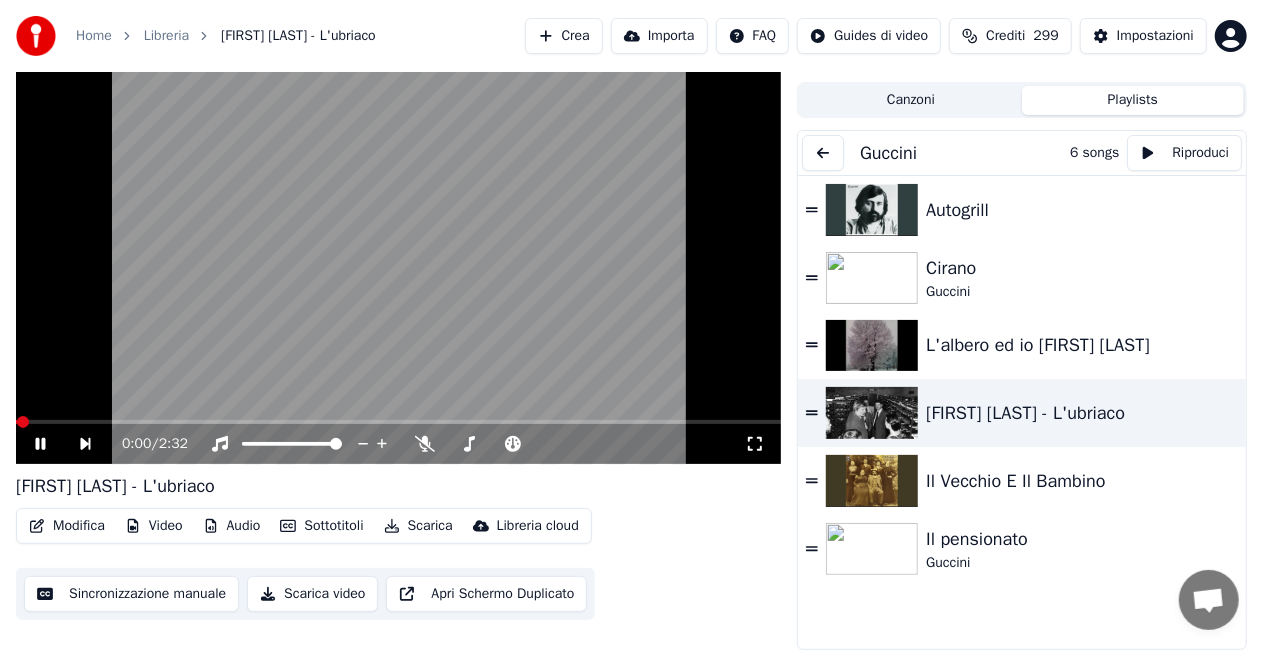 click on "0:00  /  2:32" at bounding box center [398, 444] 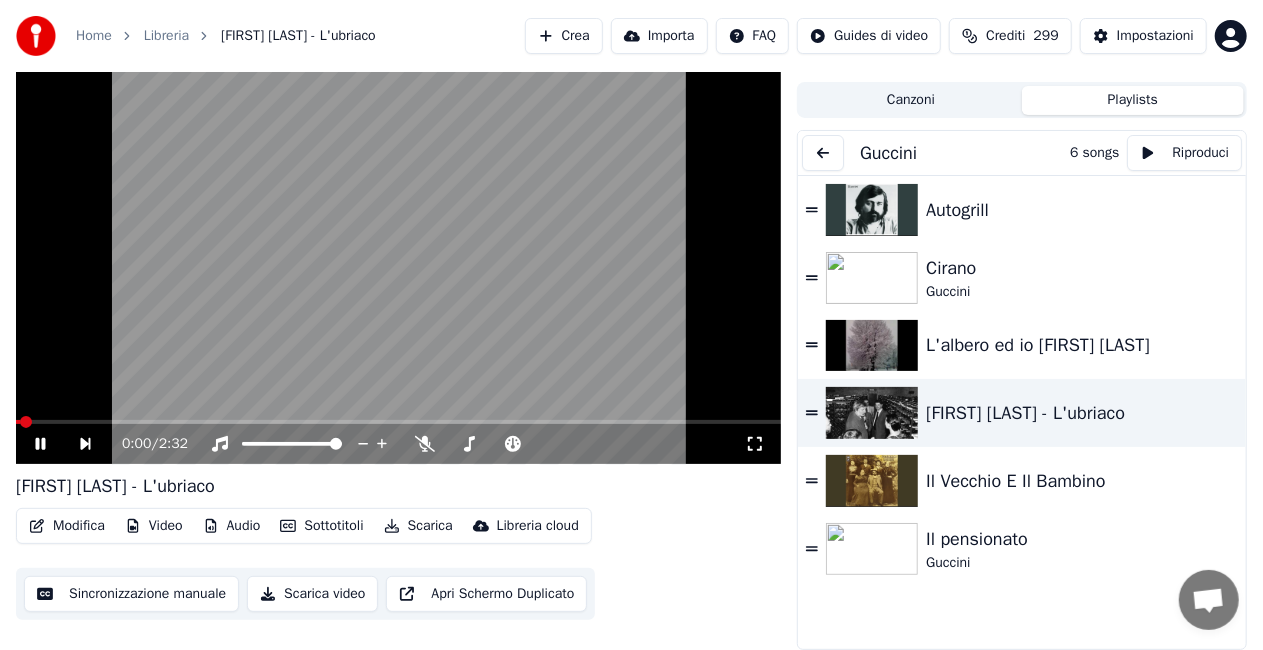 click 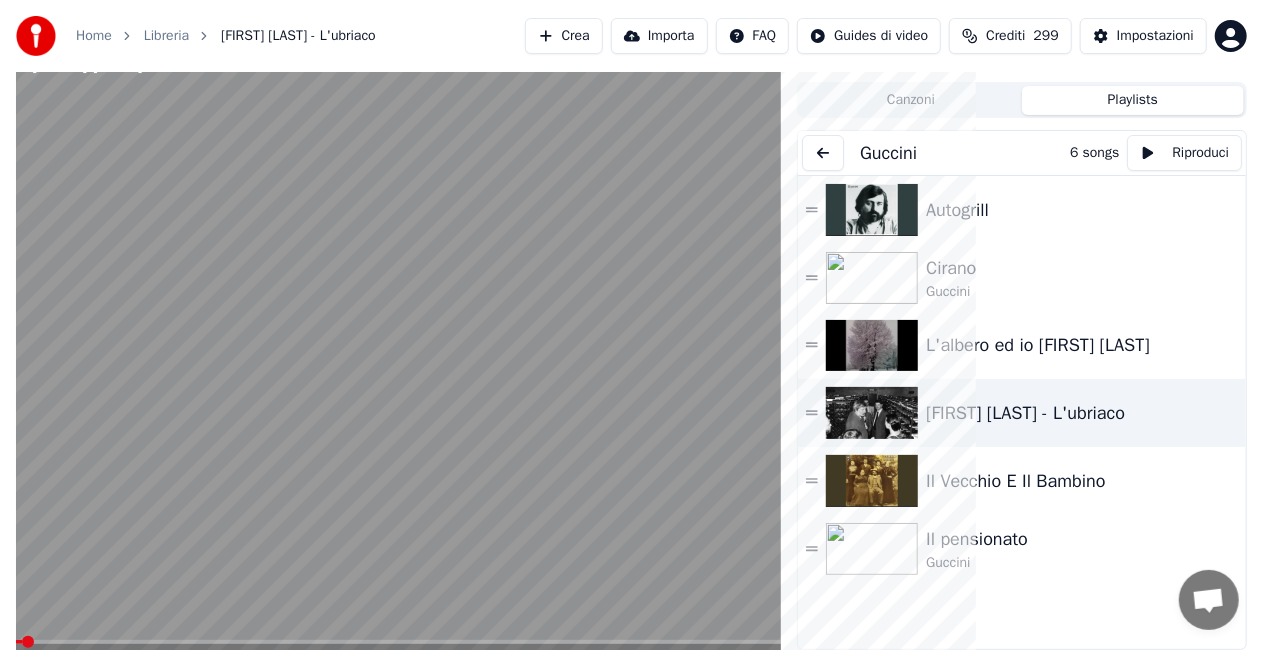 scroll, scrollTop: 24, scrollLeft: 0, axis: vertical 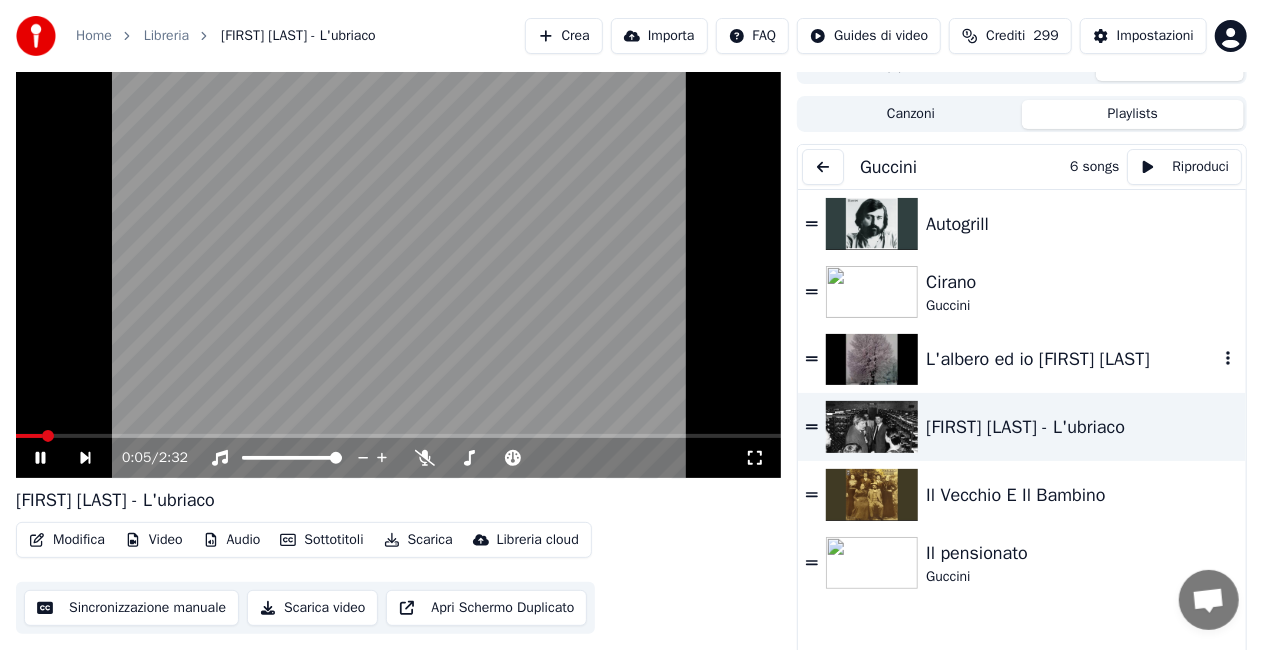click on "L'albero ed io [FIRST] [LAST]" at bounding box center [1072, 359] 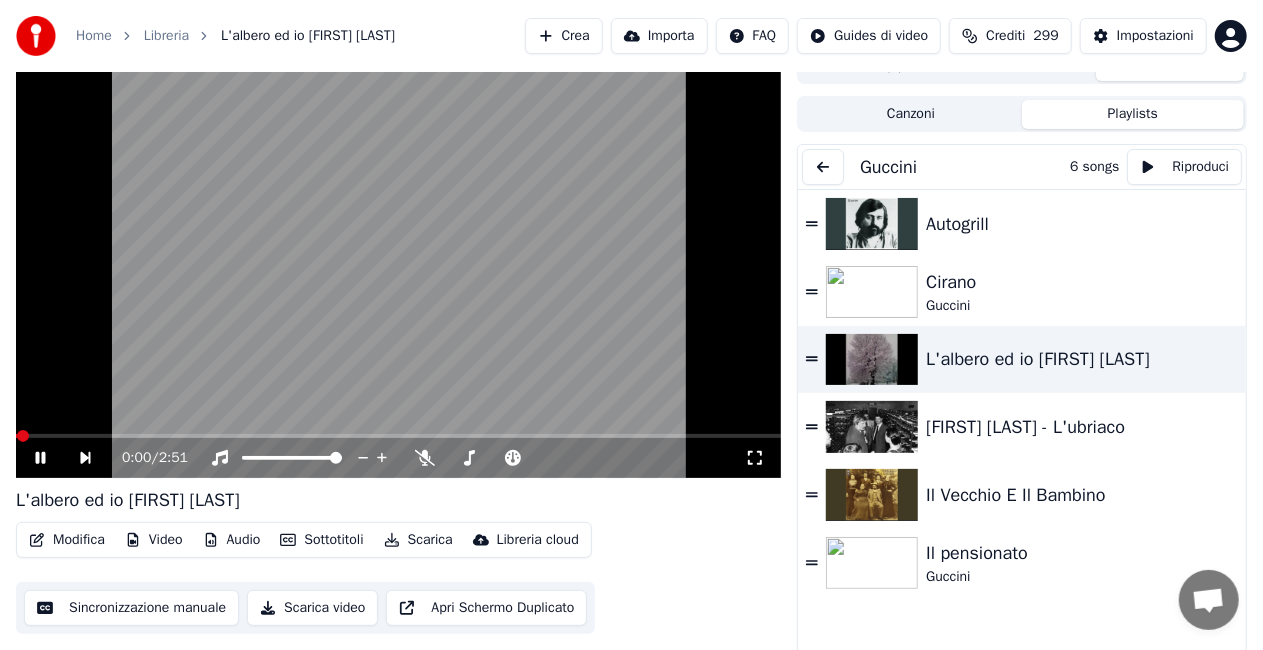 click 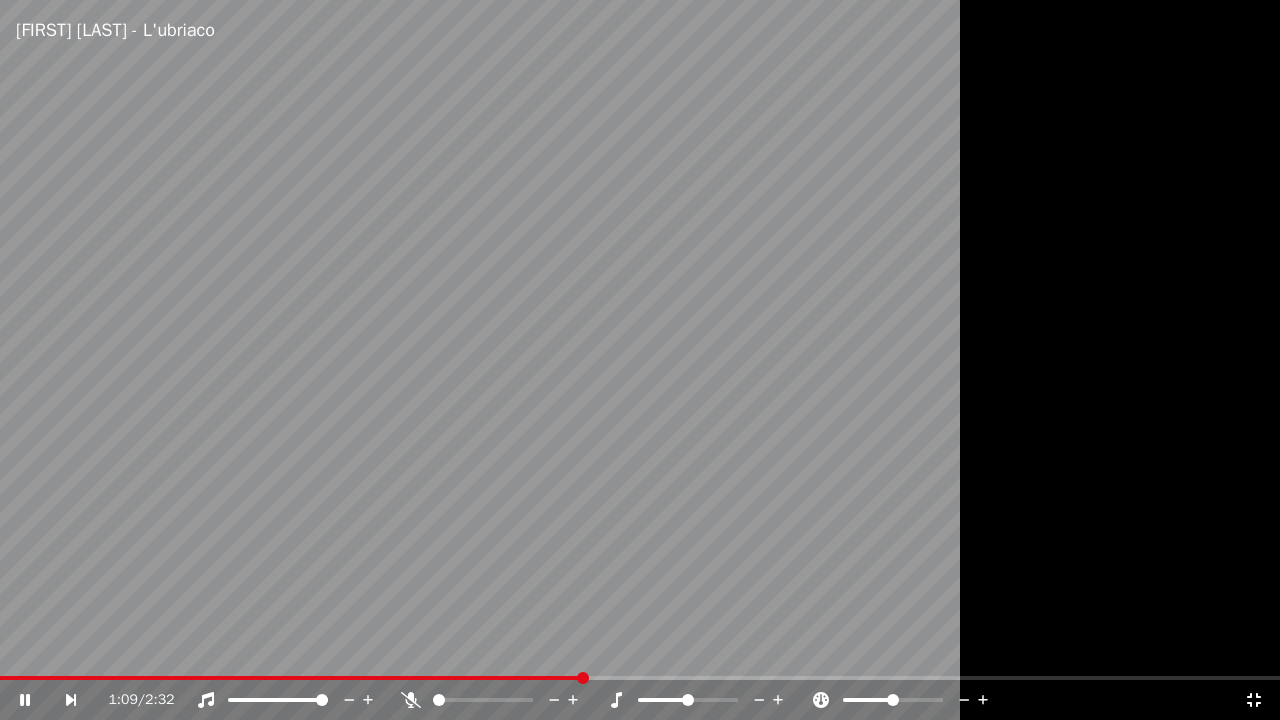 drag, startPoint x: 306, startPoint y: 693, endPoint x: 258, endPoint y: 692, distance: 48.010414 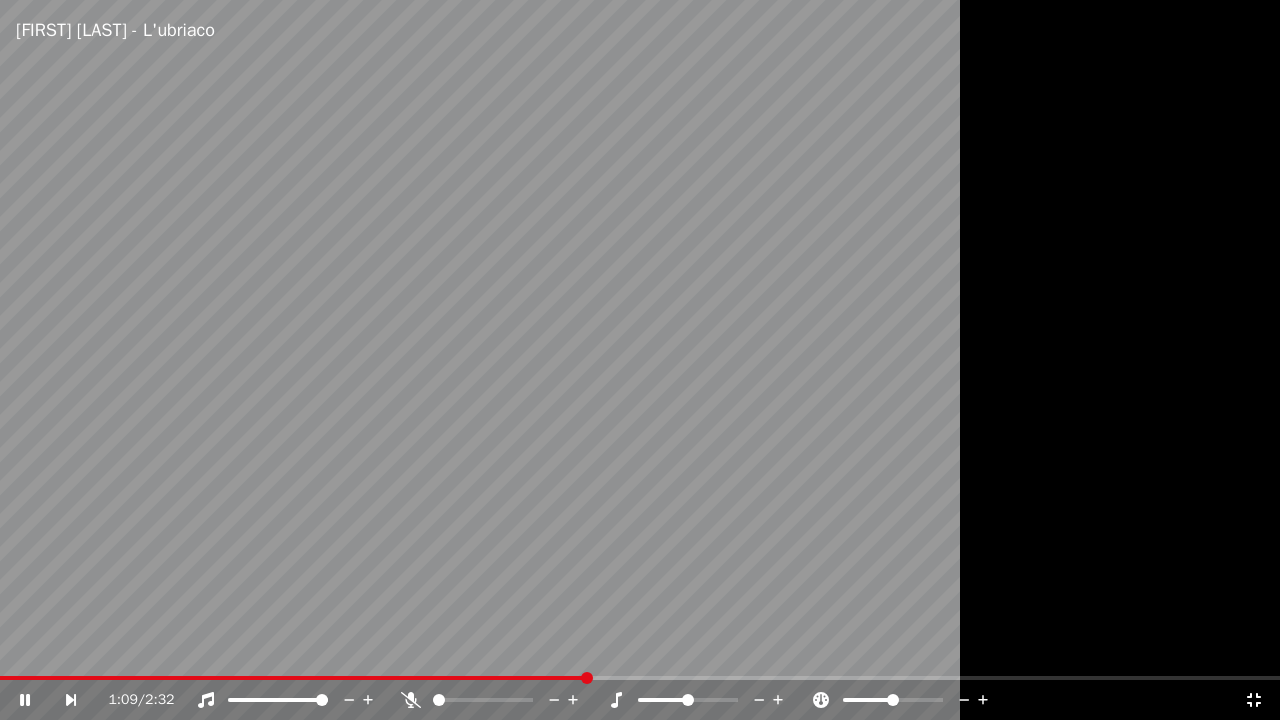 click at bounding box center (296, 700) 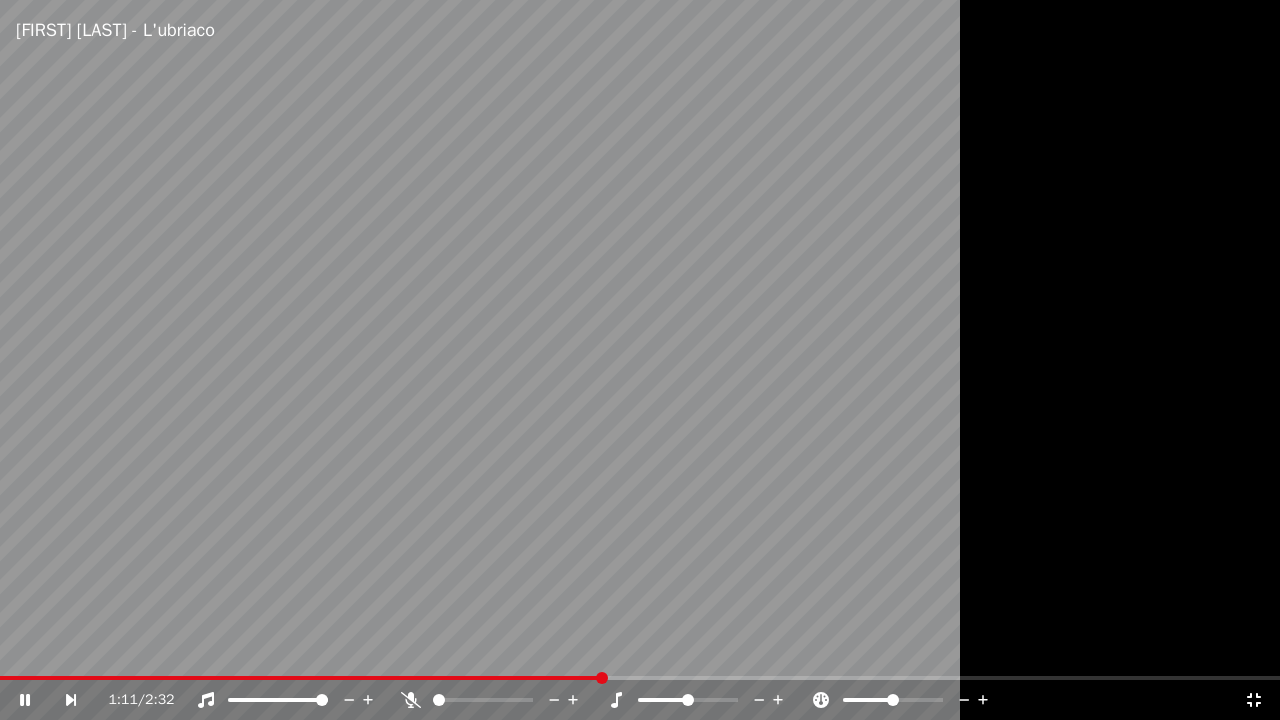 click 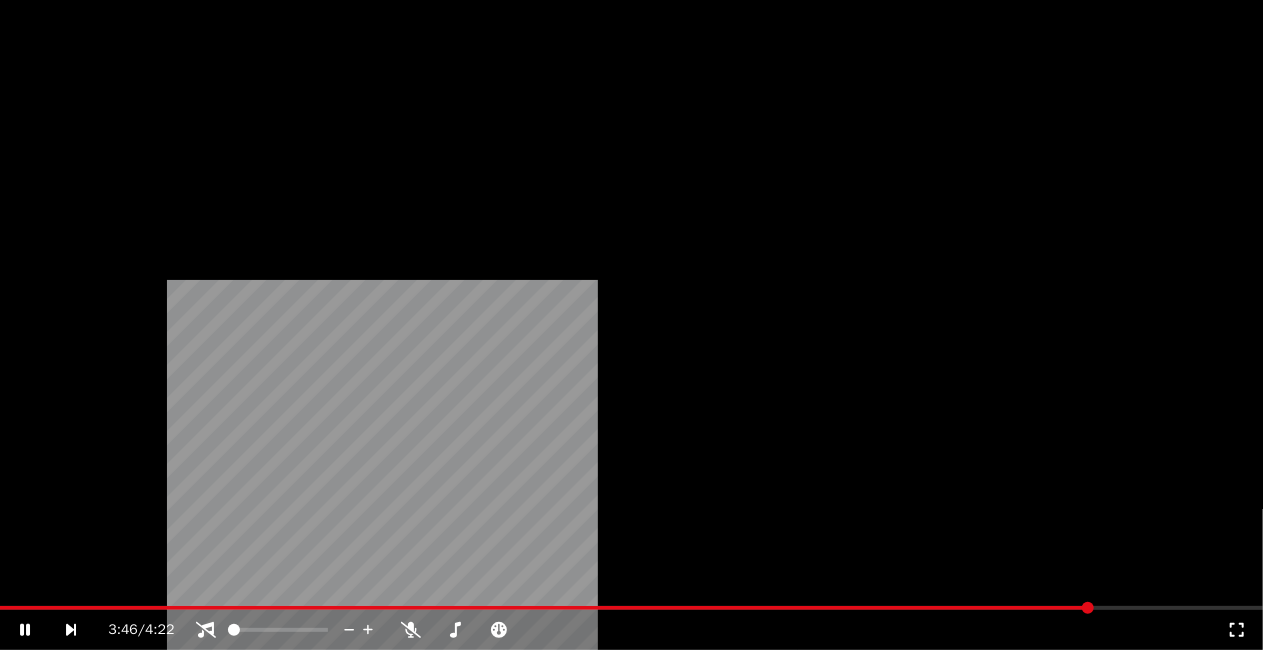 scroll, scrollTop: 0, scrollLeft: 0, axis: both 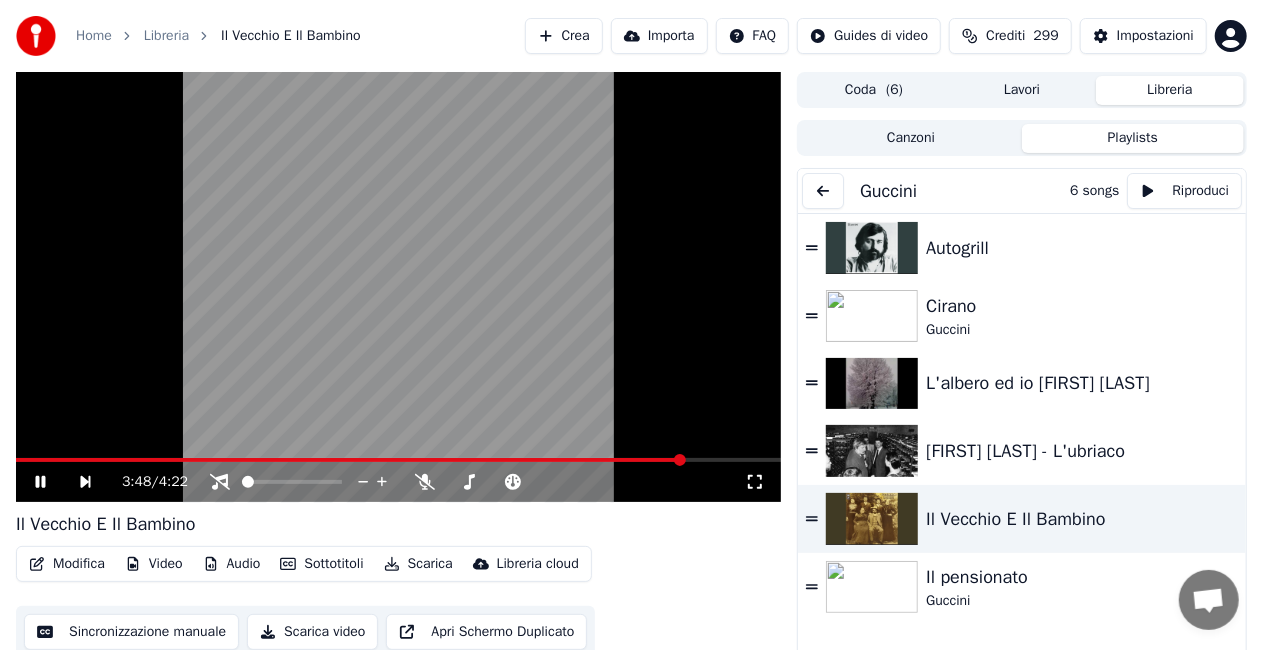 click at bounding box center [823, 191] 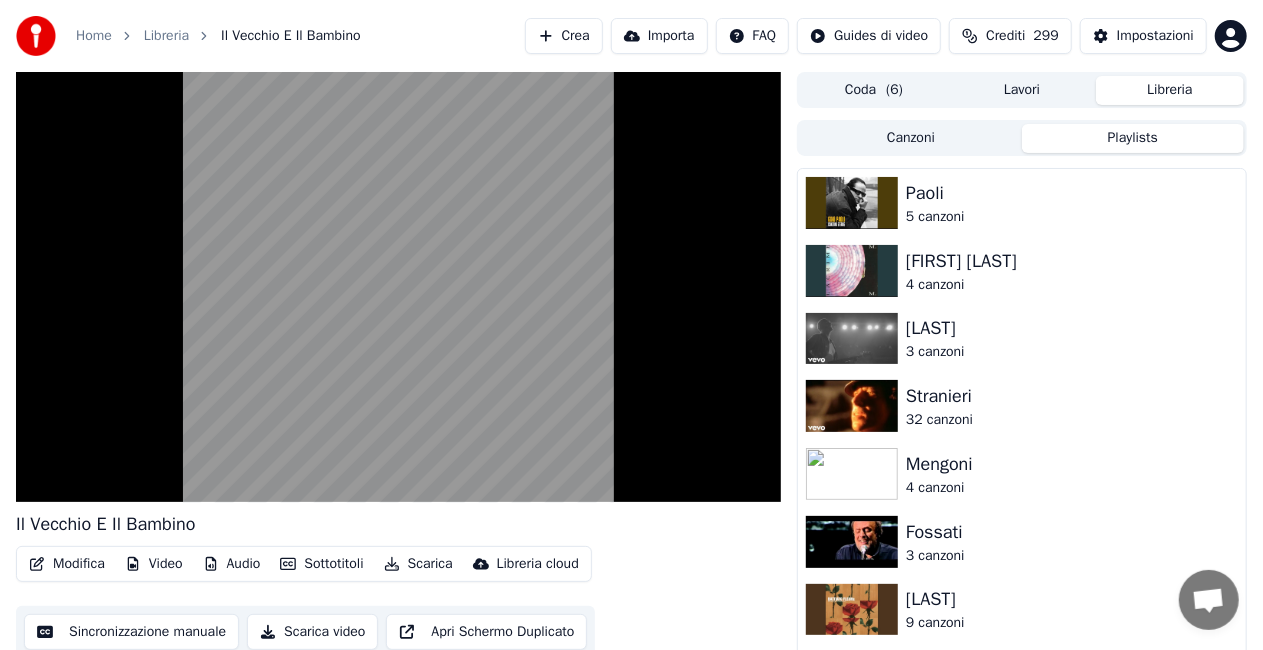 click on "Playlists" at bounding box center [1133, 138] 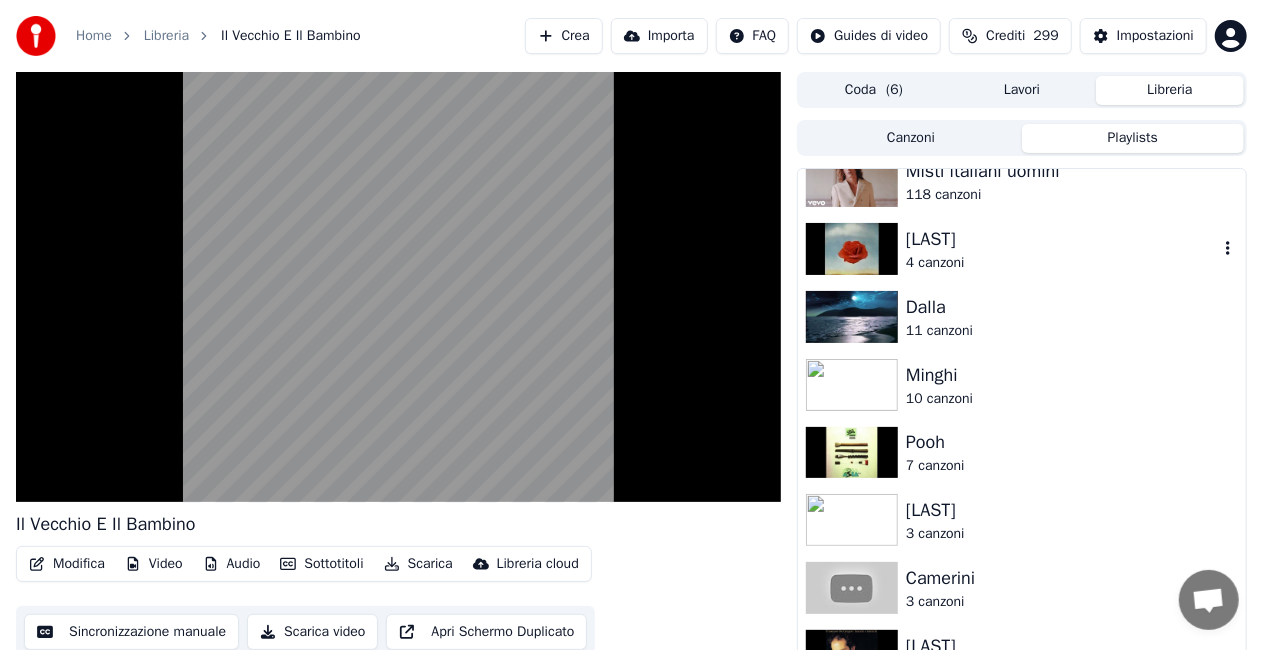 scroll, scrollTop: 700, scrollLeft: 0, axis: vertical 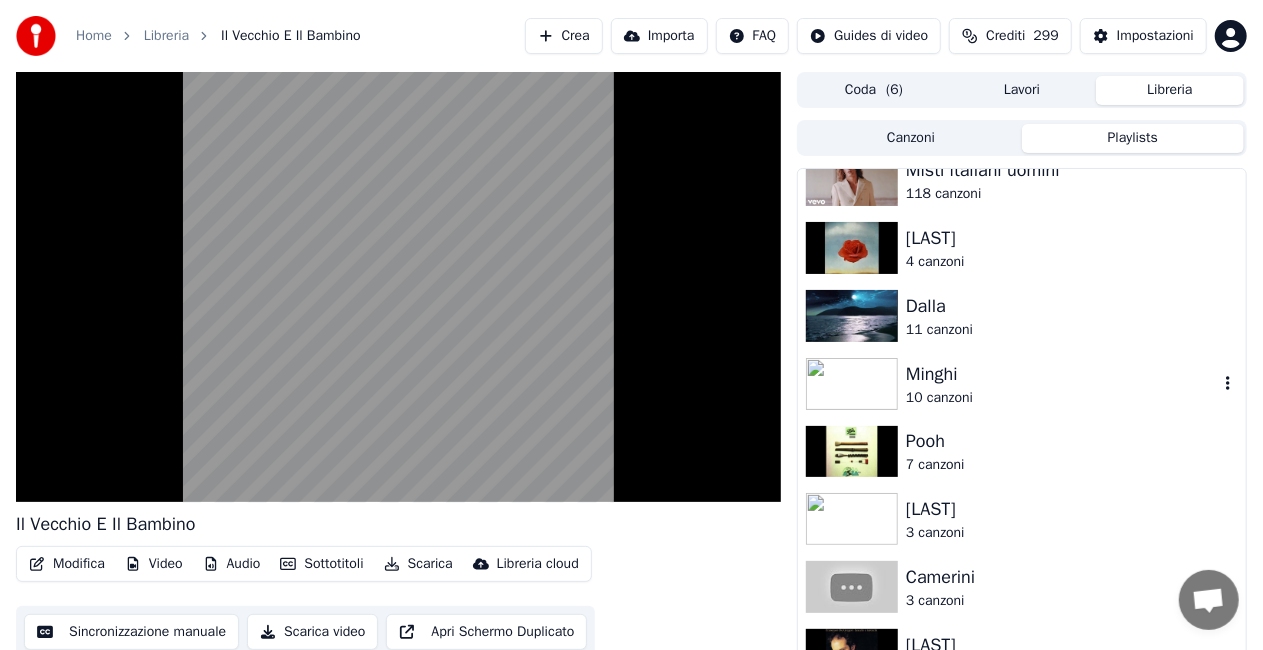 click on "Minghi" at bounding box center (1062, 374) 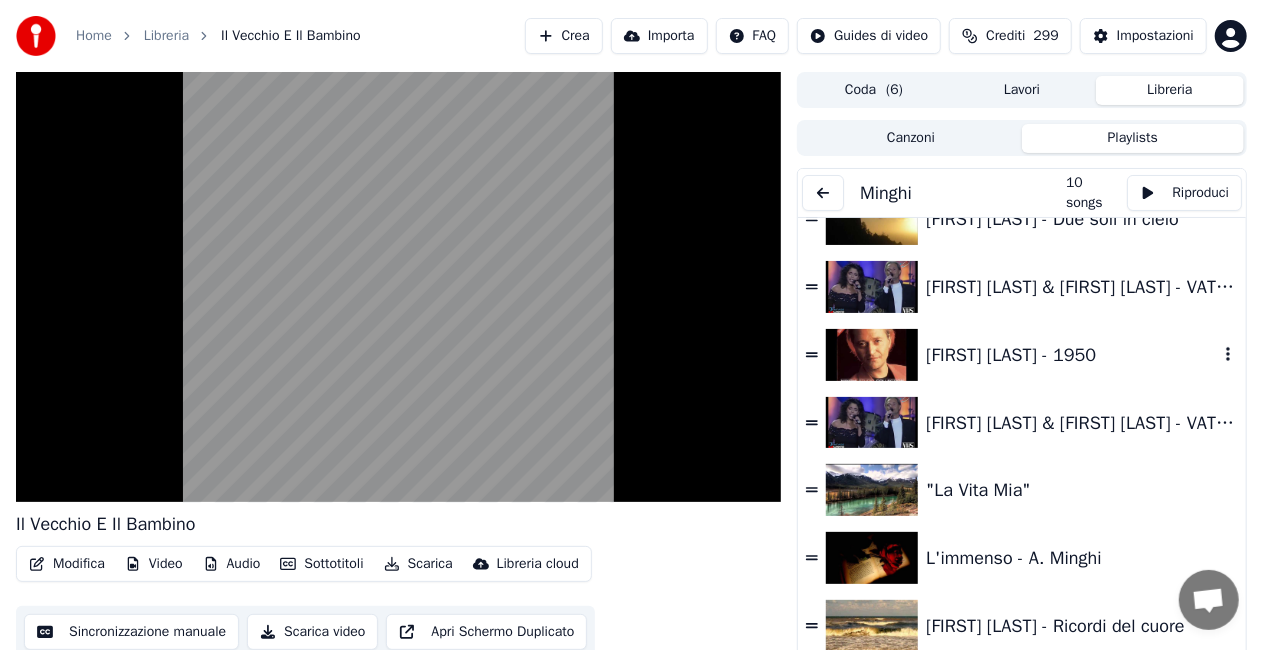 scroll, scrollTop: 208, scrollLeft: 0, axis: vertical 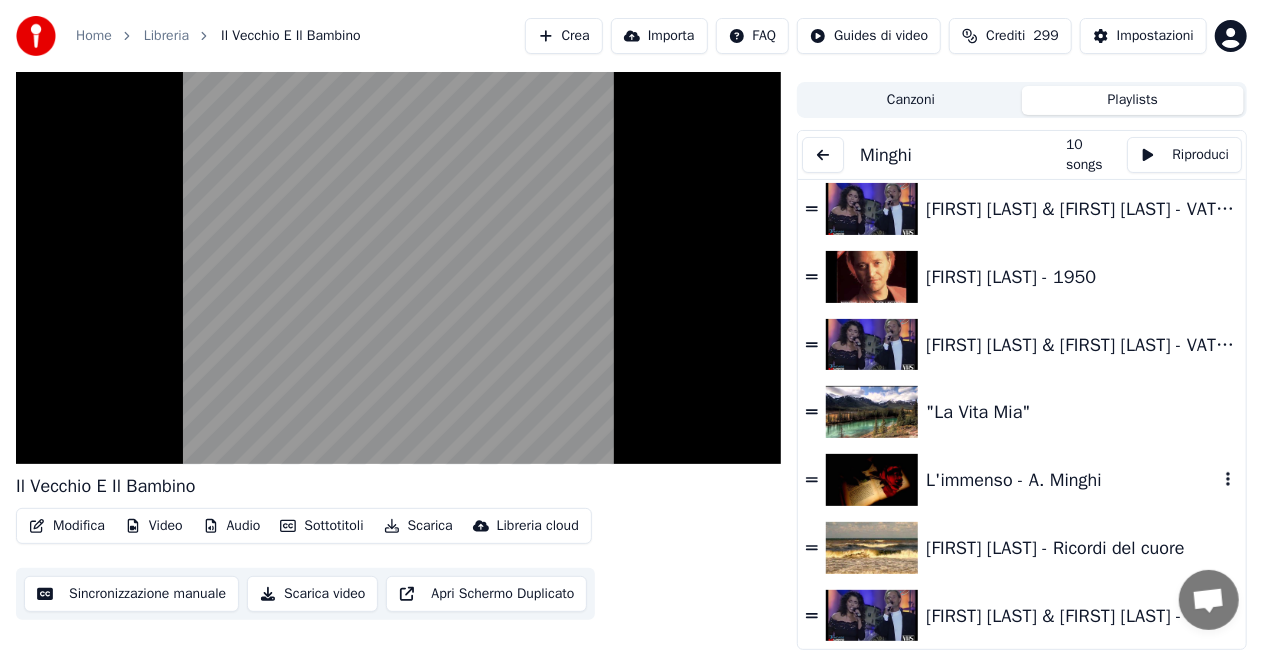 click on "L'immenso - A. Minghi" at bounding box center [1022, 480] 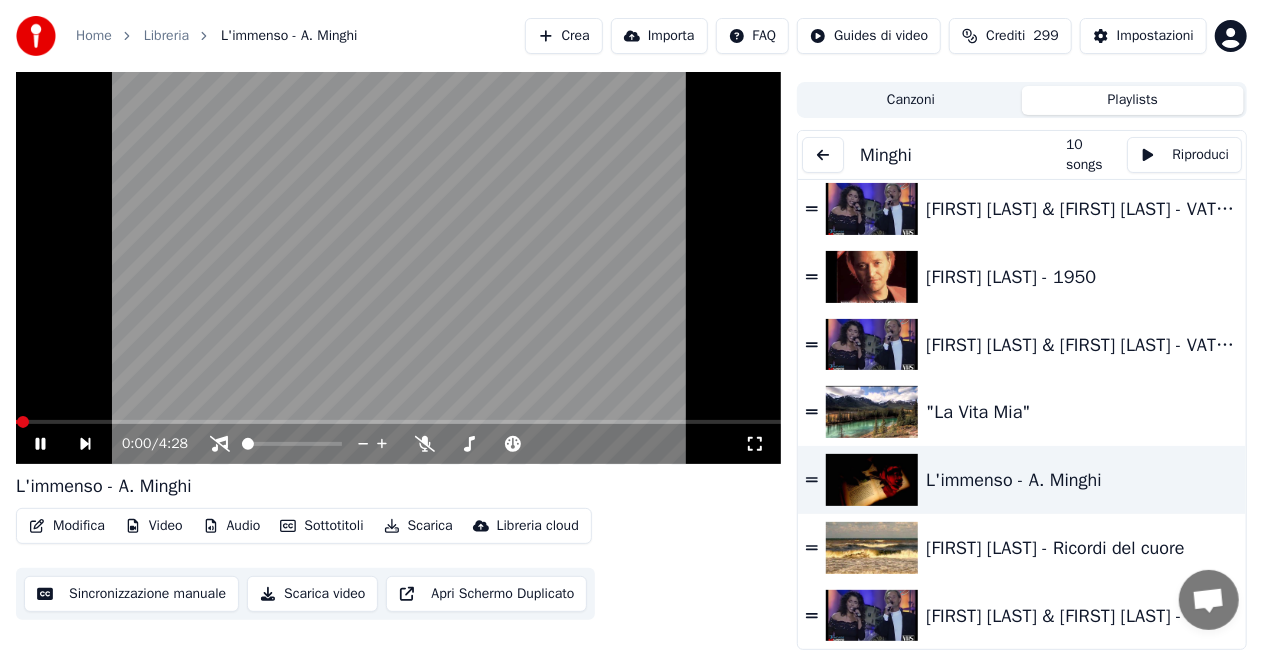 click 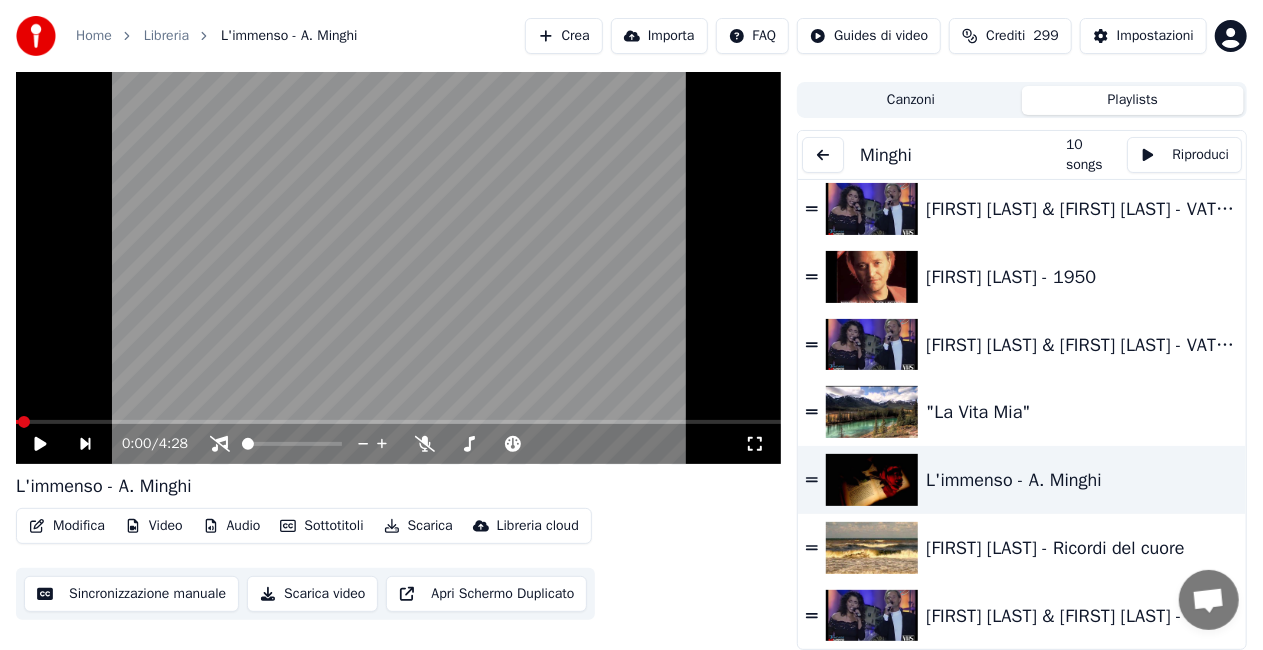 click 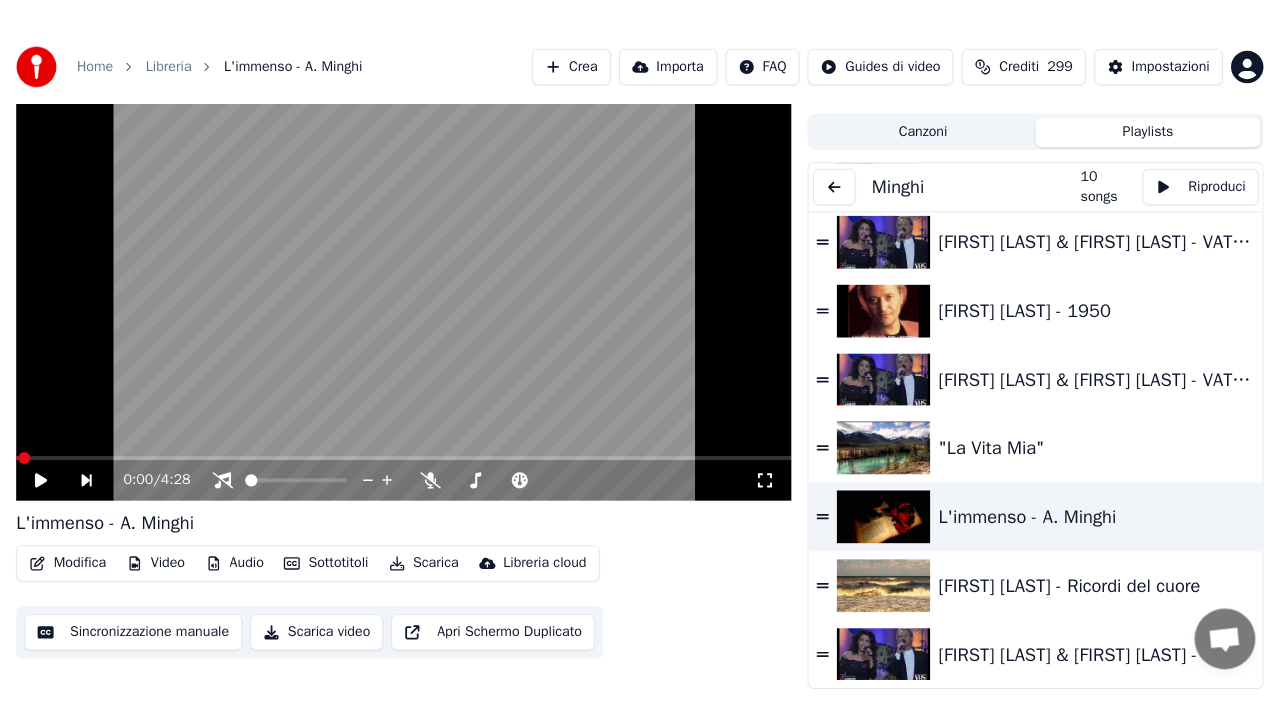scroll, scrollTop: 24, scrollLeft: 0, axis: vertical 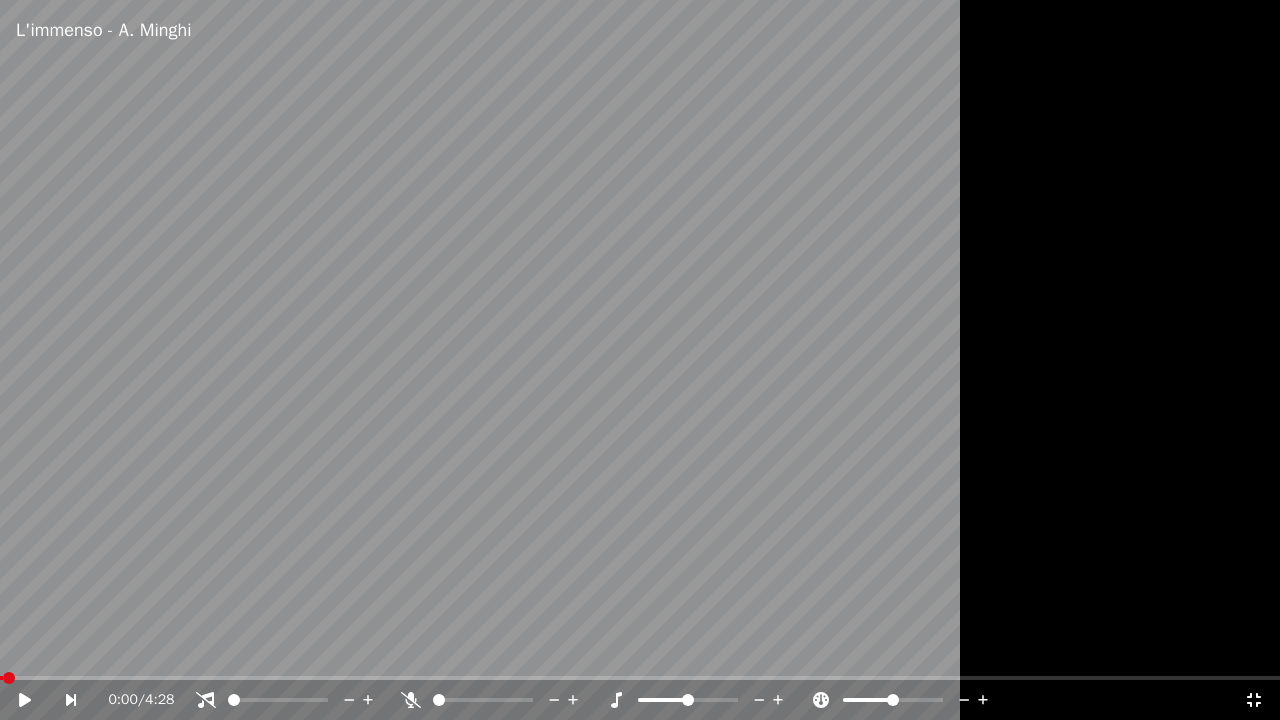 click 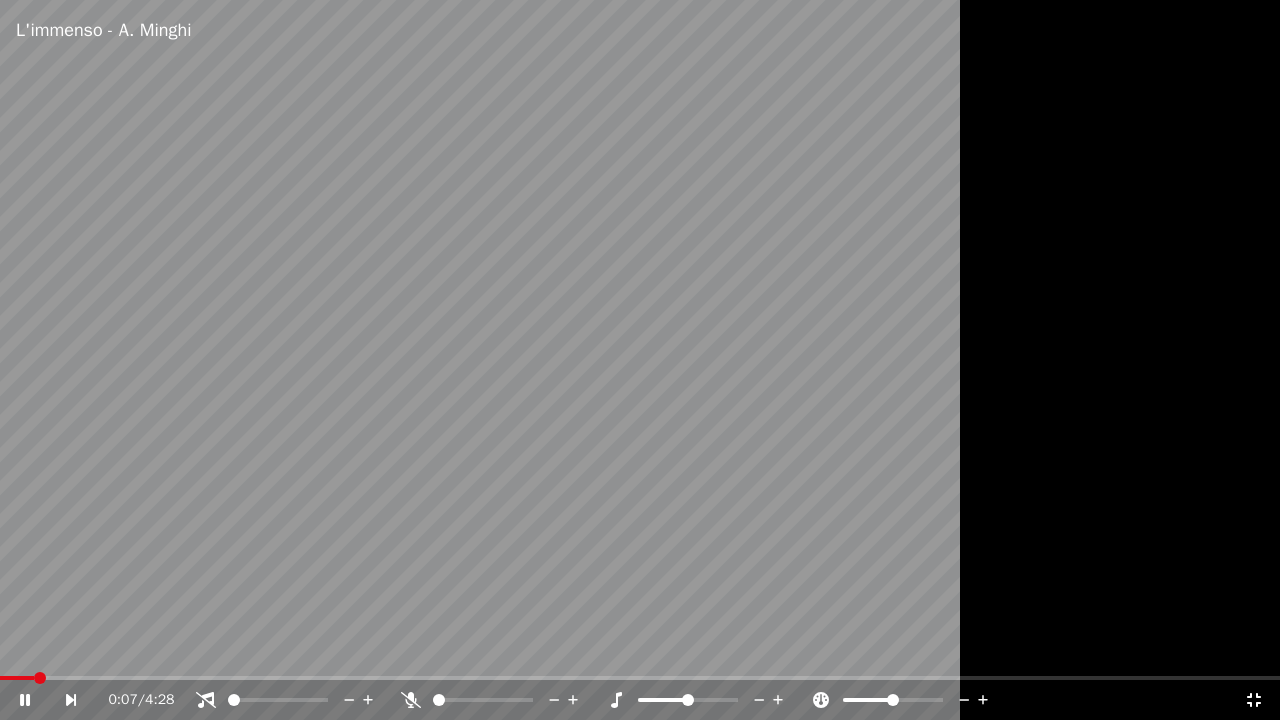 click at bounding box center (296, 700) 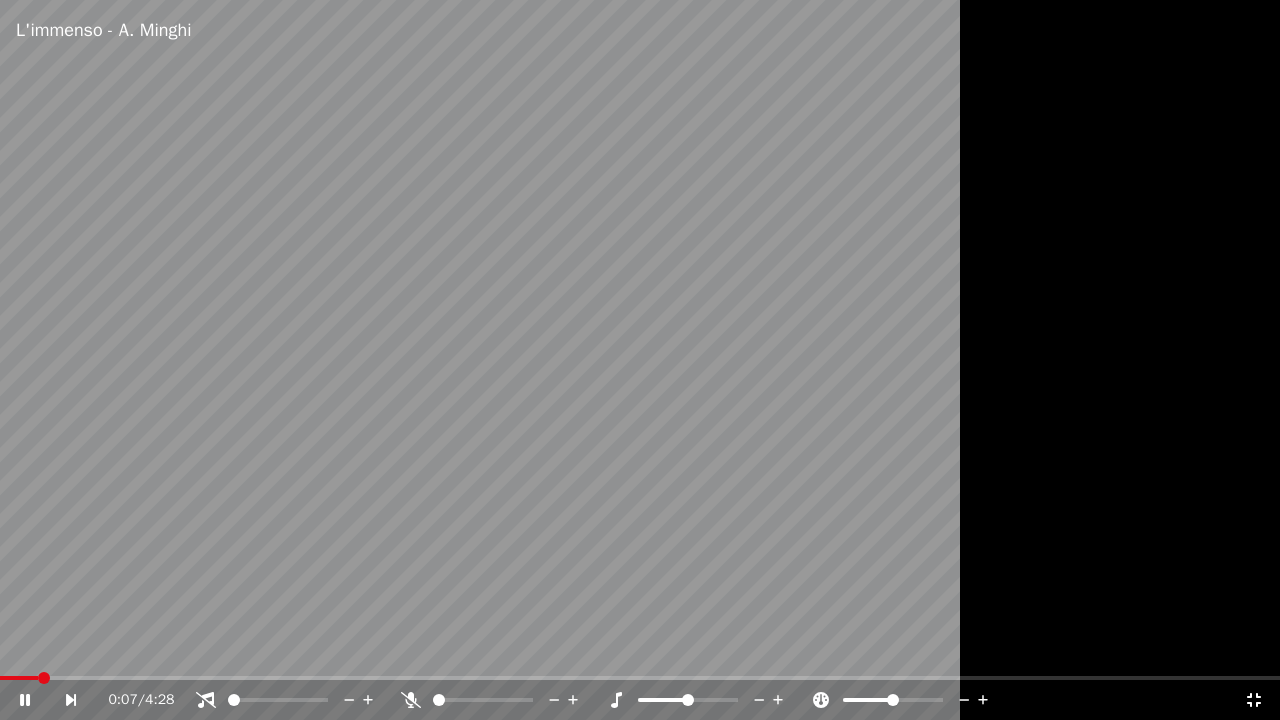click 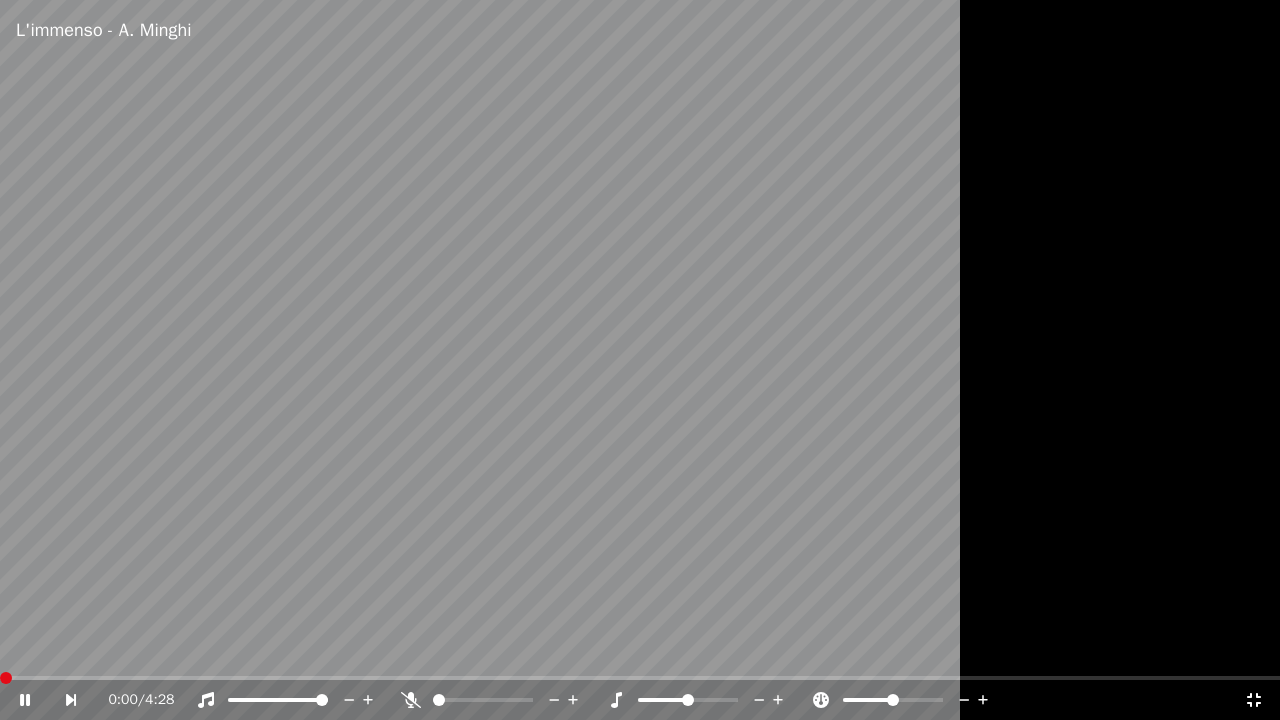click at bounding box center (0, 678) 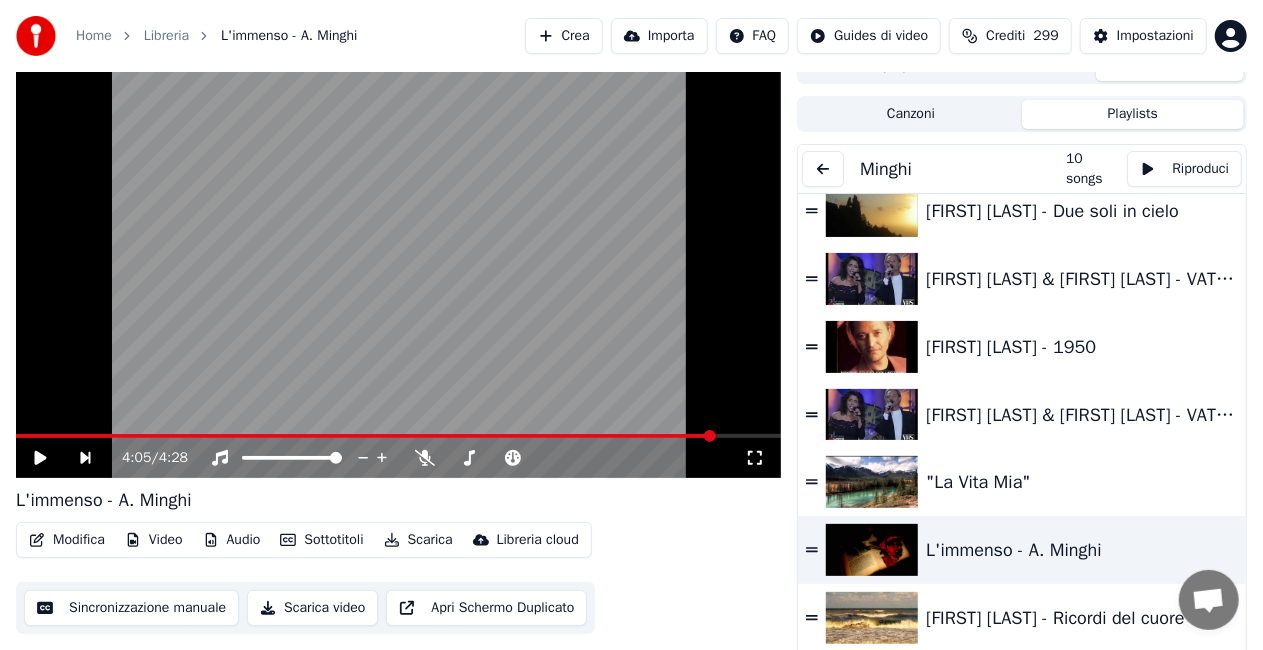 click on "Canzoni" at bounding box center (911, 114) 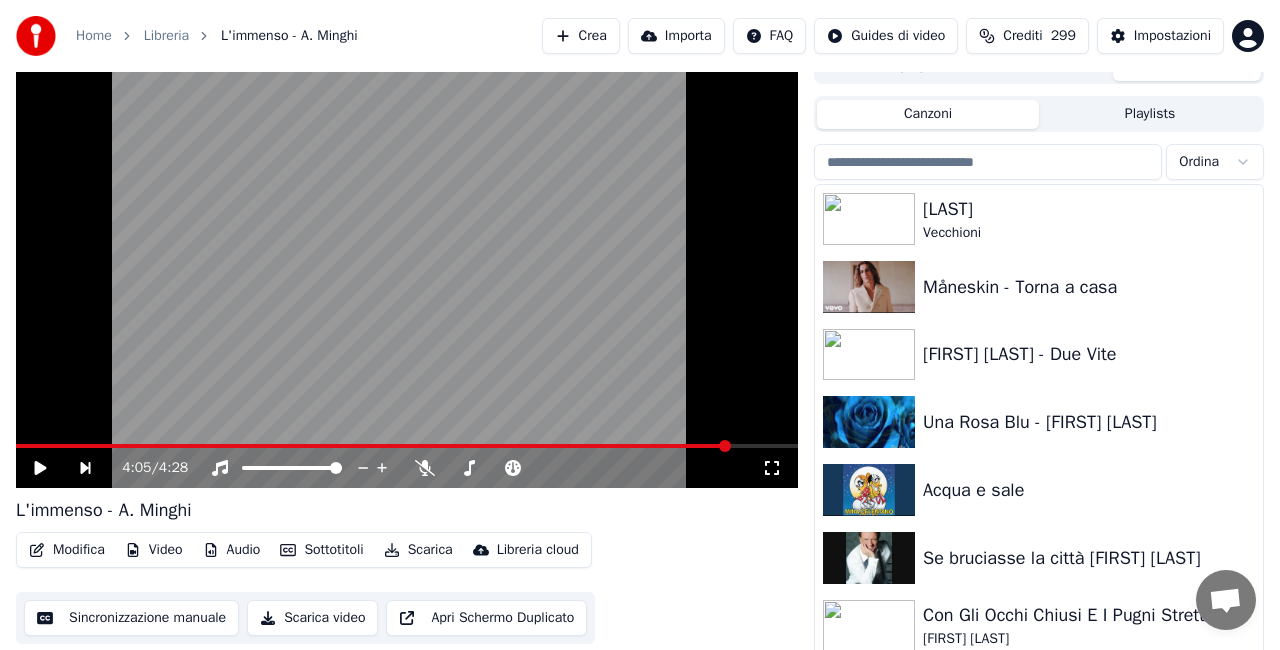click on "Home Libreria L'immenso - [FIRST] [LAST] Crea Importa FAQ Guides di video Crediti 299 Impostazioni 4:05  /  4:28 L'immenso - [FIRST] [LAST] Modifica Video Audio Sottotitoli Scarica Libreria cloud Sincronizzazione manuale Scarica video Apri Schermo Duplicato Coda ( 10 ) Lavori Libreria Canzoni Playlists Ordina [FIRST] [LAST] Måneskin - Torna a casa [FIRST] [LAST] - Due Vite Una Rosa Blu - [FIRST] [LAST] Acqua e sale Se bruciasse la città [FIRST] [LAST] Con Gli Occhi Chiusi E I Pugni Stretti [FIRST] [LAST] Amico Chiamami Ancora Amore [FIRST] [LAST] Mia - [FIRST] [LAST] [FIRST] [LAST] & [FIRST] [LAST] - CU'MME" at bounding box center [640, 301] 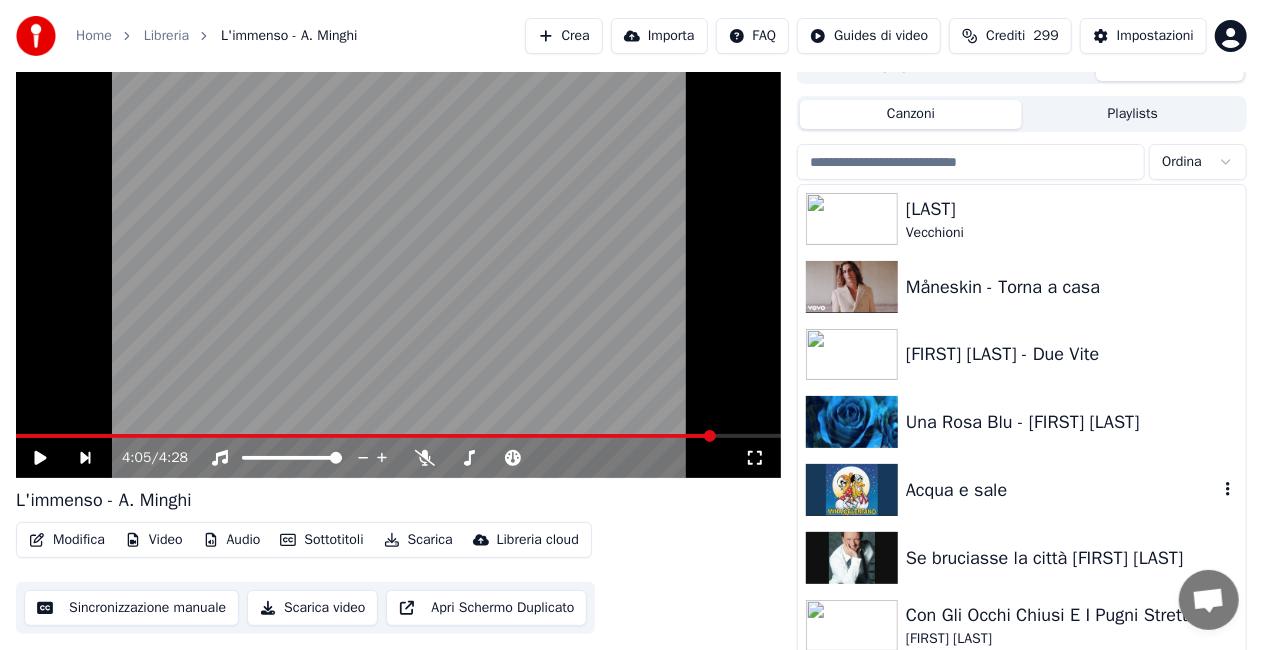 click on "Home Libreria L'immenso - [FIRST] [LAST] Crea Importa FAQ Guides di video Crediti 299 Impostazioni 4:05  /  4:28 L'immenso - [FIRST] [LAST] Modifica Video Audio Sottotitoli Scarica Libreria cloud Sincronizzazione manuale Scarica video Apri Schermo Duplicato Coda ( 10 ) Lavori Libreria Canzoni Playlists Ordina [FIRST] [LAST] Måneskin - Torna a casa [FIRST] [LAST] - Due Vite Una Rosa Blu - [FIRST] [LAST] Acqua e sale Se bruciasse la città [FIRST] [LAST] Con Gli Occhi Chiusi E I Pugni Stretti [FIRST] [LAST] Amico Chiamami Ancora Amore [FIRST] [LAST] Mia - [FIRST] [LAST] [FIRST] [LAST] & [FIRST] [LAST] - CU'MME" at bounding box center [631, 301] 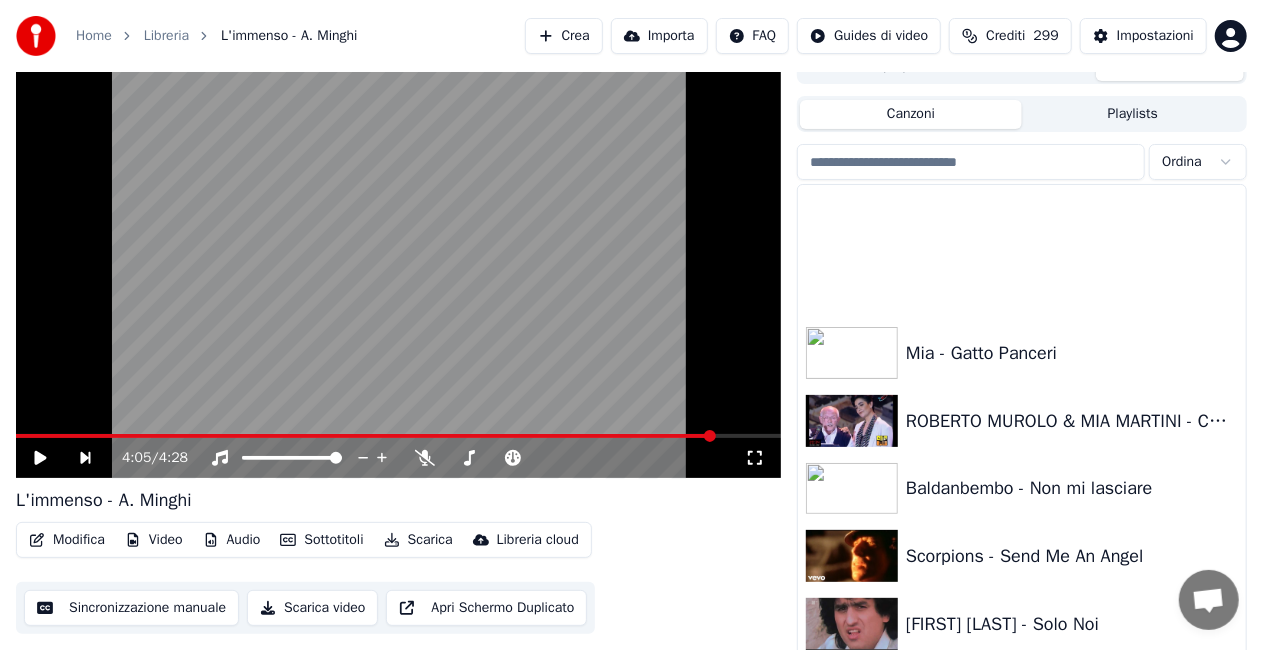 scroll, scrollTop: 200, scrollLeft: 0, axis: vertical 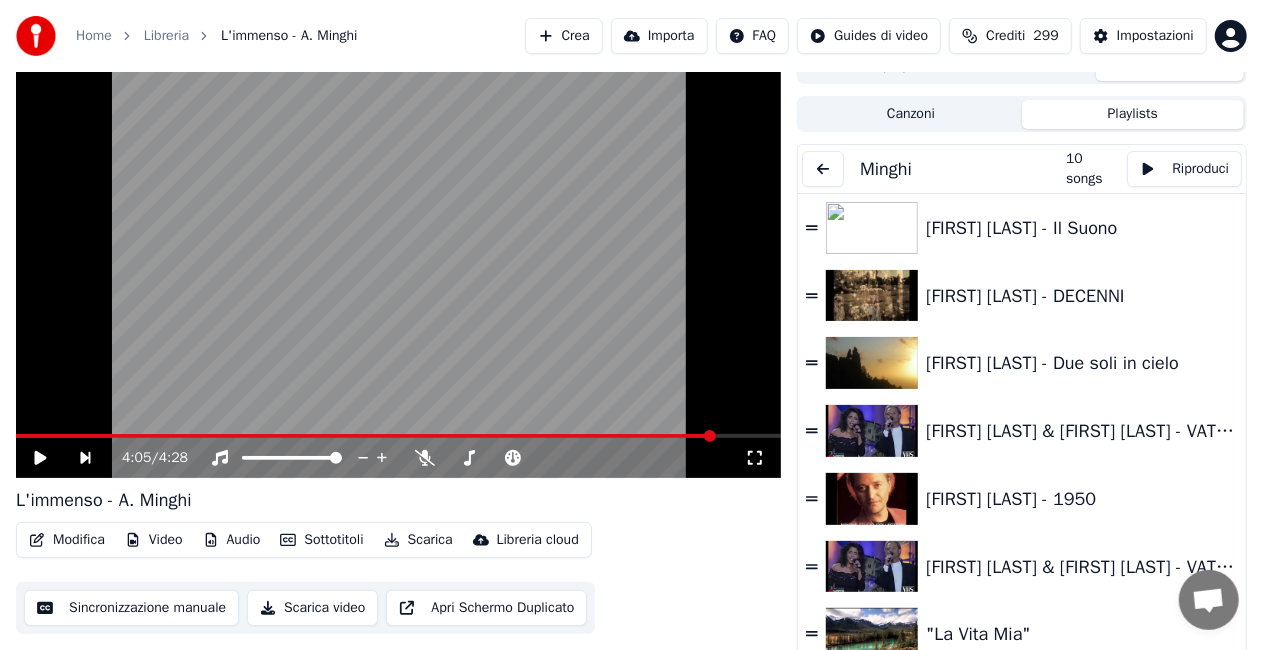 click on "Playlists" at bounding box center [1133, 114] 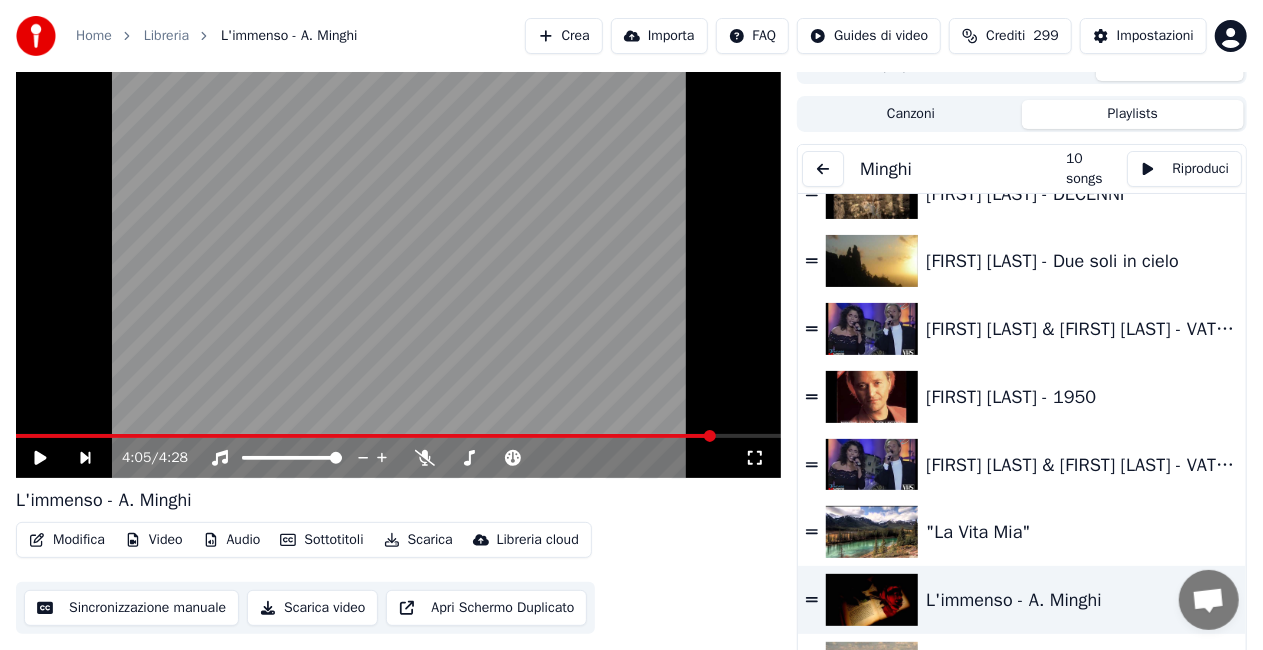 scroll, scrollTop: 8, scrollLeft: 0, axis: vertical 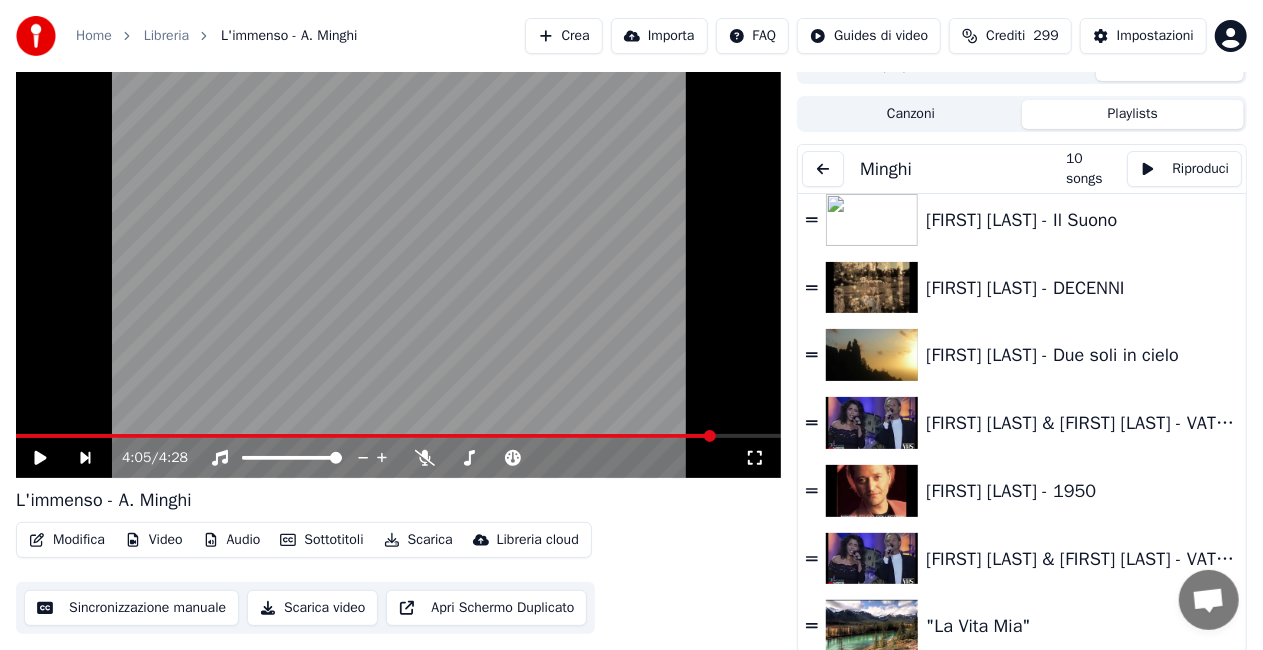 click at bounding box center (823, 169) 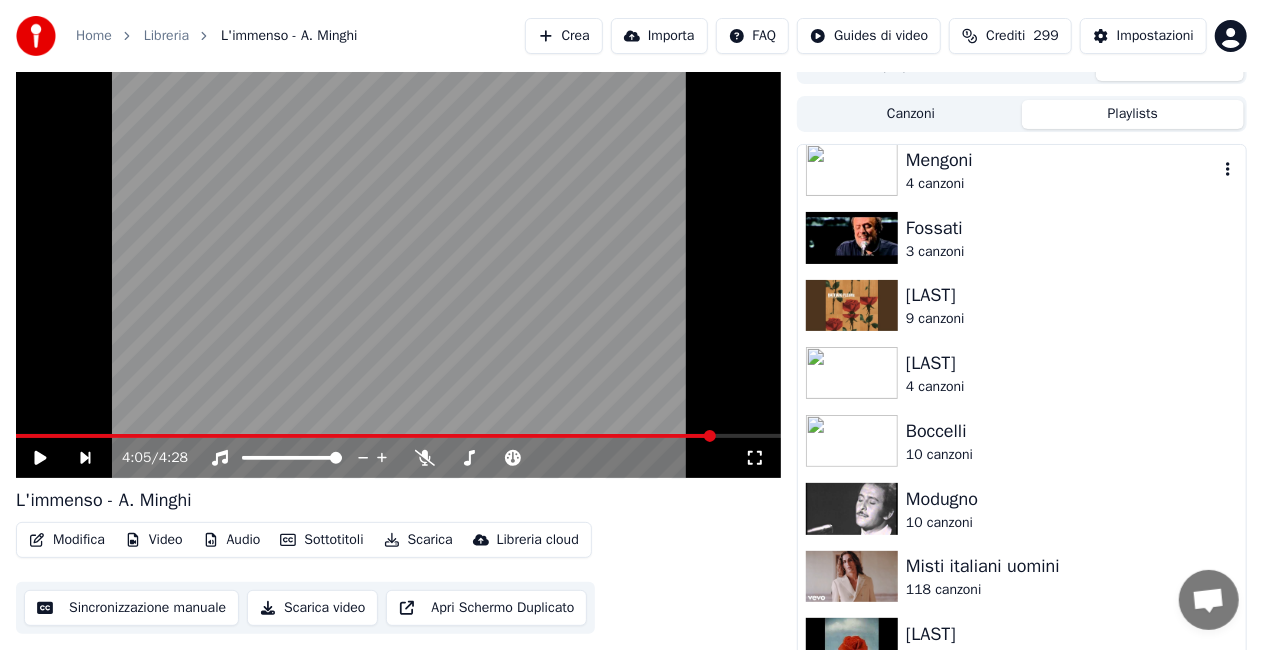 scroll, scrollTop: 308, scrollLeft: 0, axis: vertical 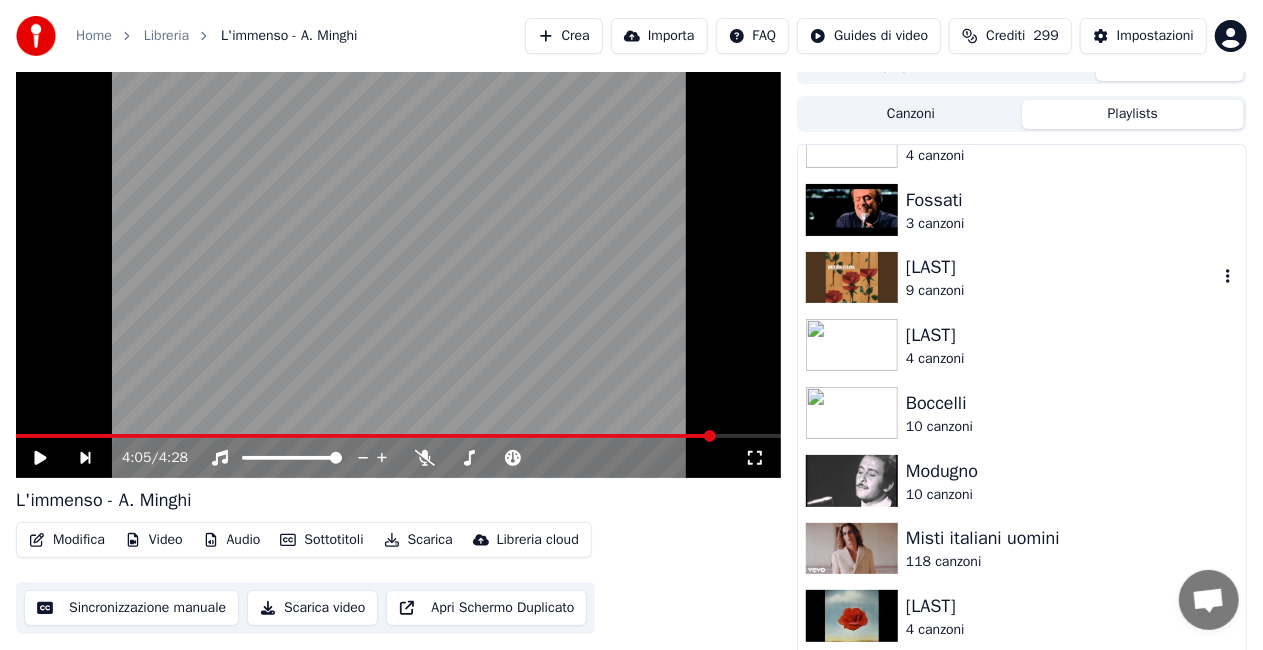 click on "[LAST]" at bounding box center (1062, 267) 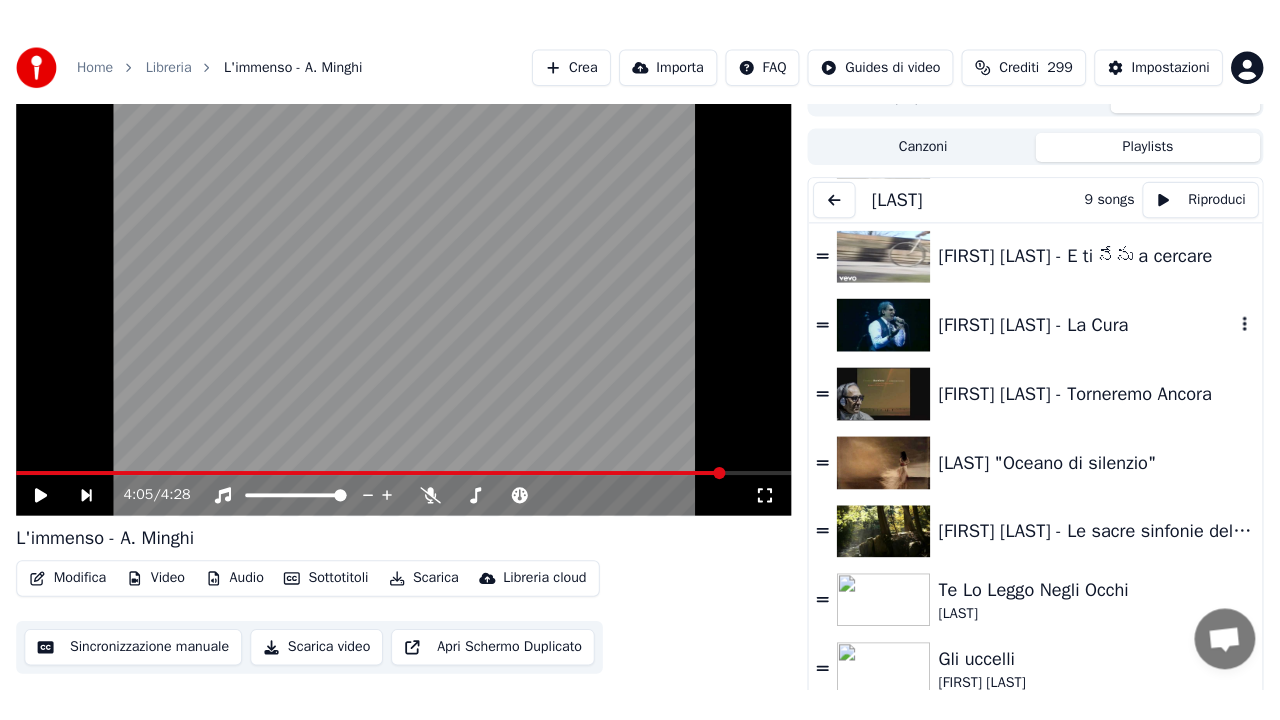scroll, scrollTop: 140, scrollLeft: 0, axis: vertical 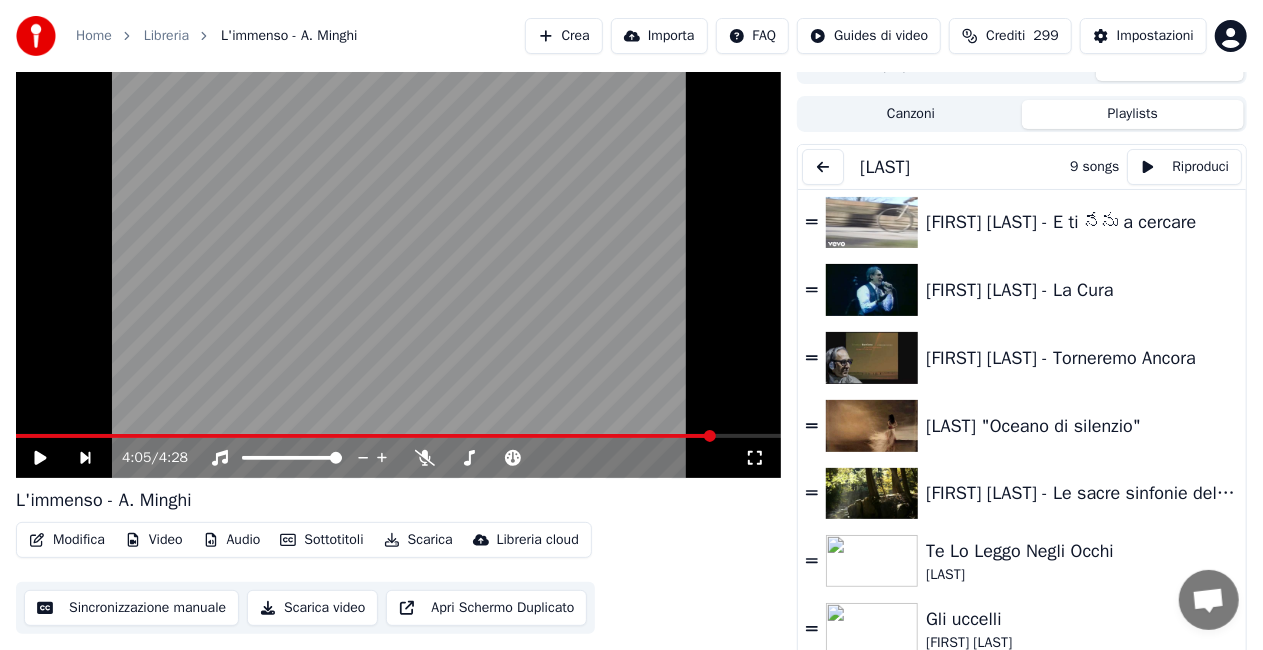 click 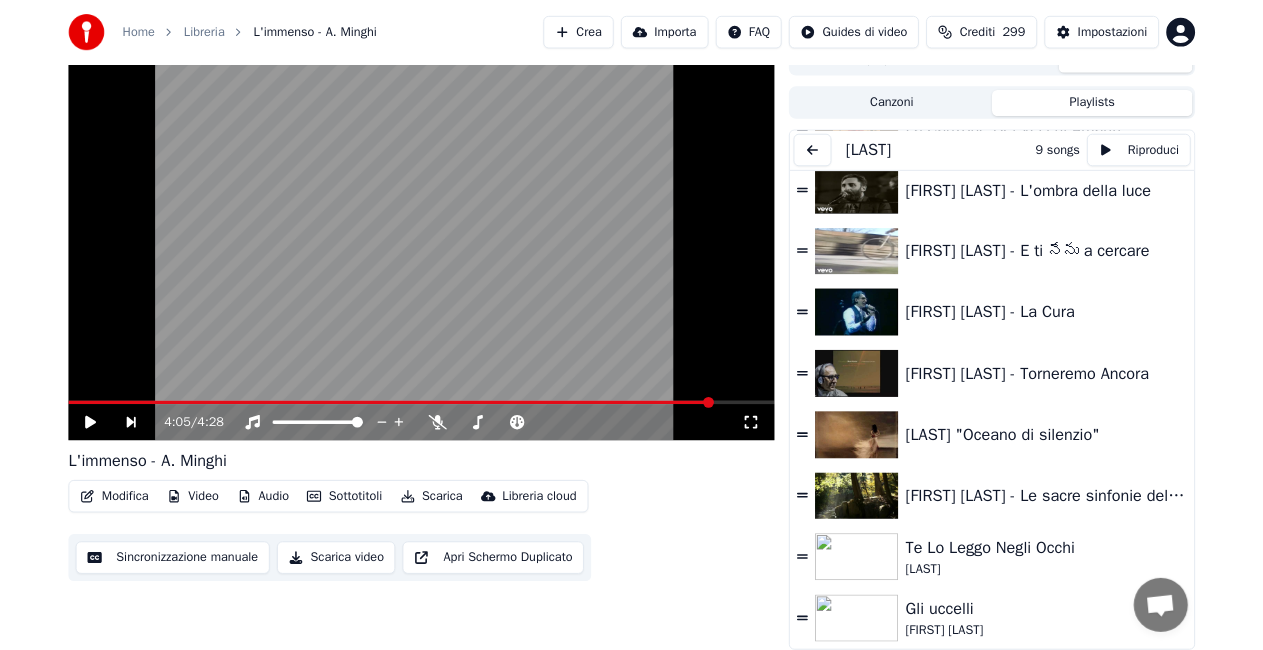 scroll, scrollTop: 84, scrollLeft: 0, axis: vertical 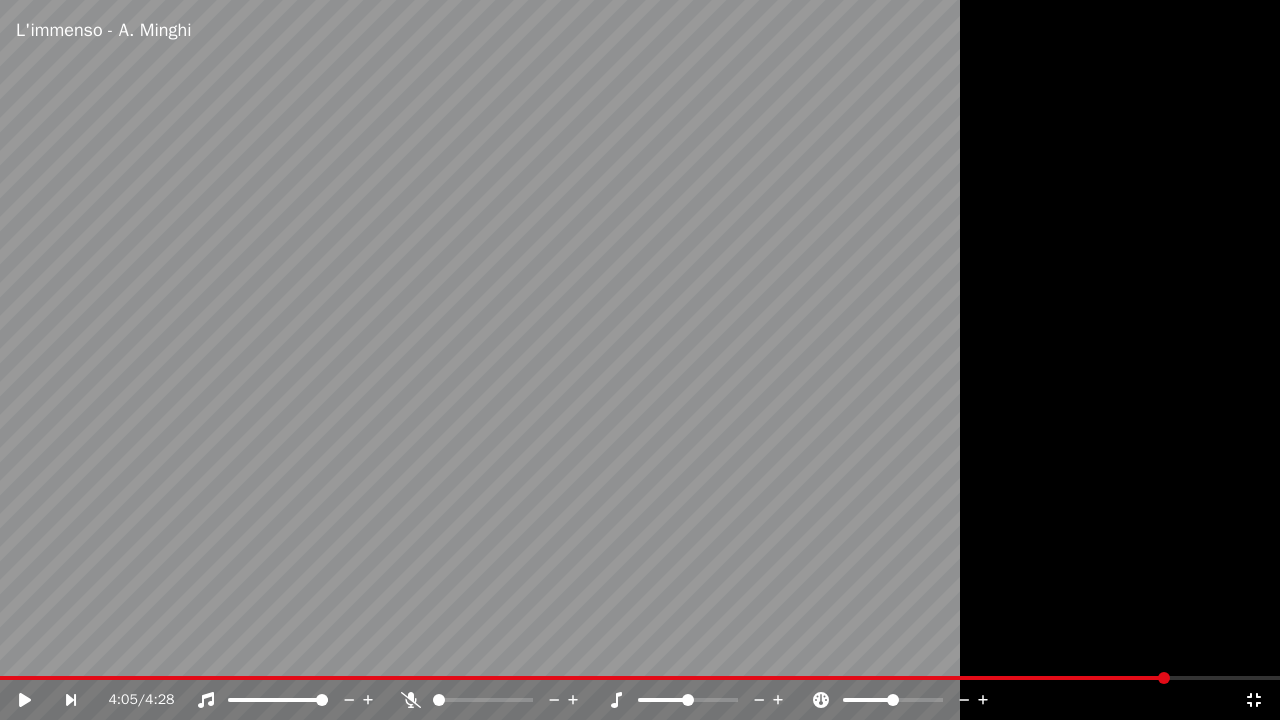 click 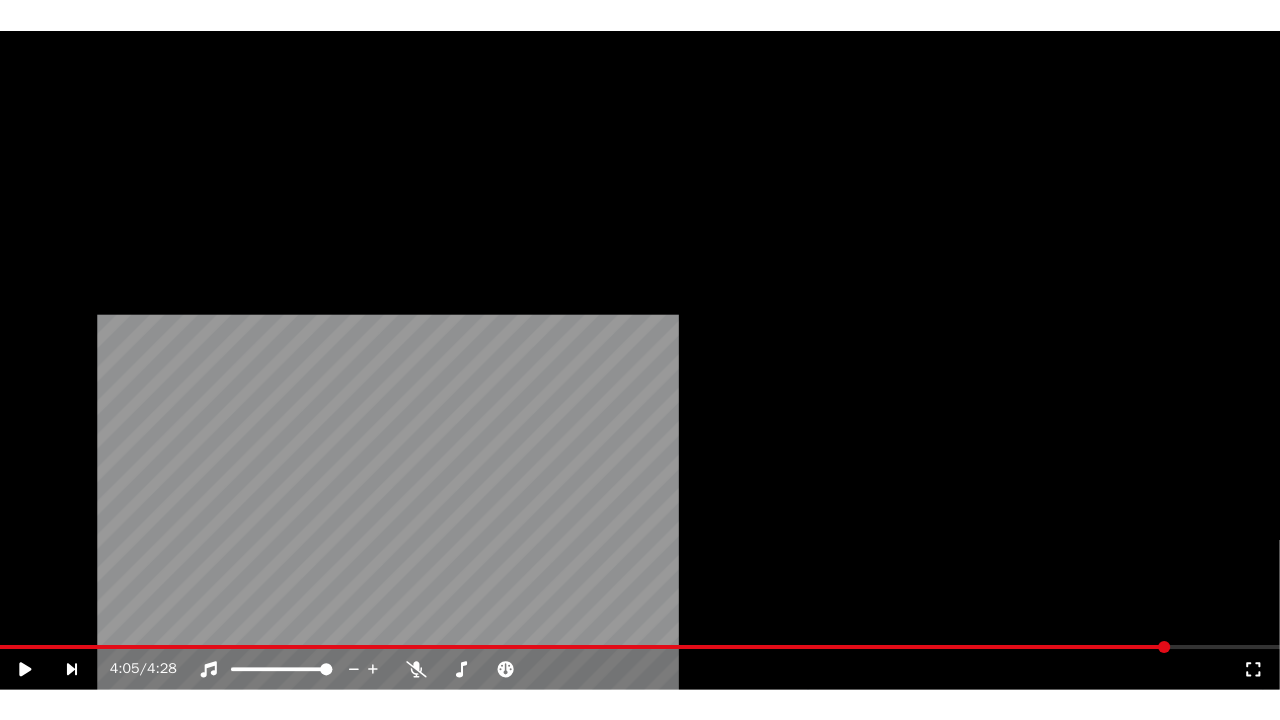scroll, scrollTop: 0, scrollLeft: 0, axis: both 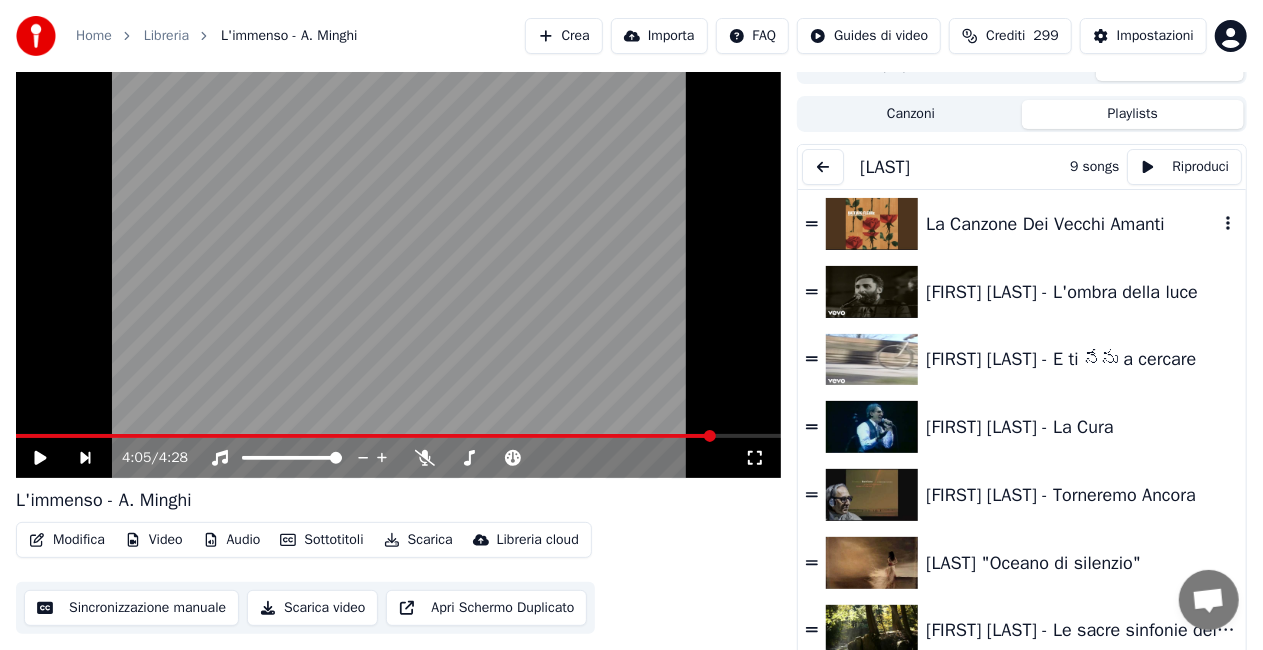 click on "La Canzone Dei Vecchi Amanti" at bounding box center (1072, 224) 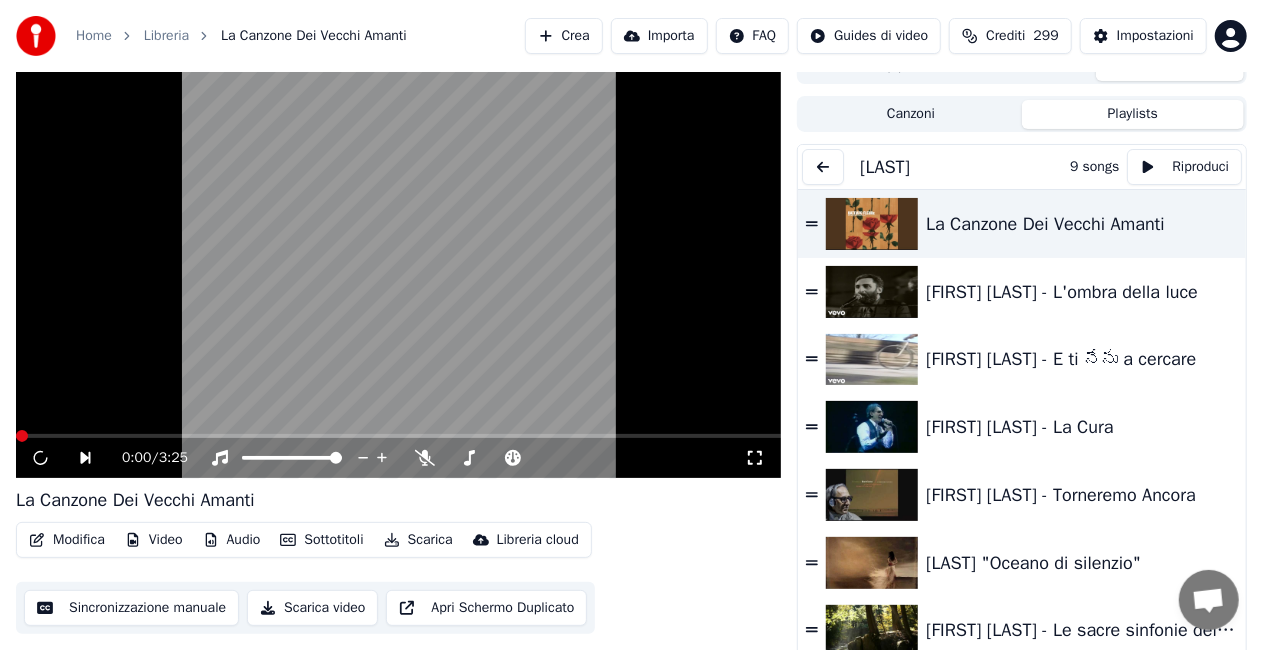 click on "0:00  /  3:25" at bounding box center [398, 458] 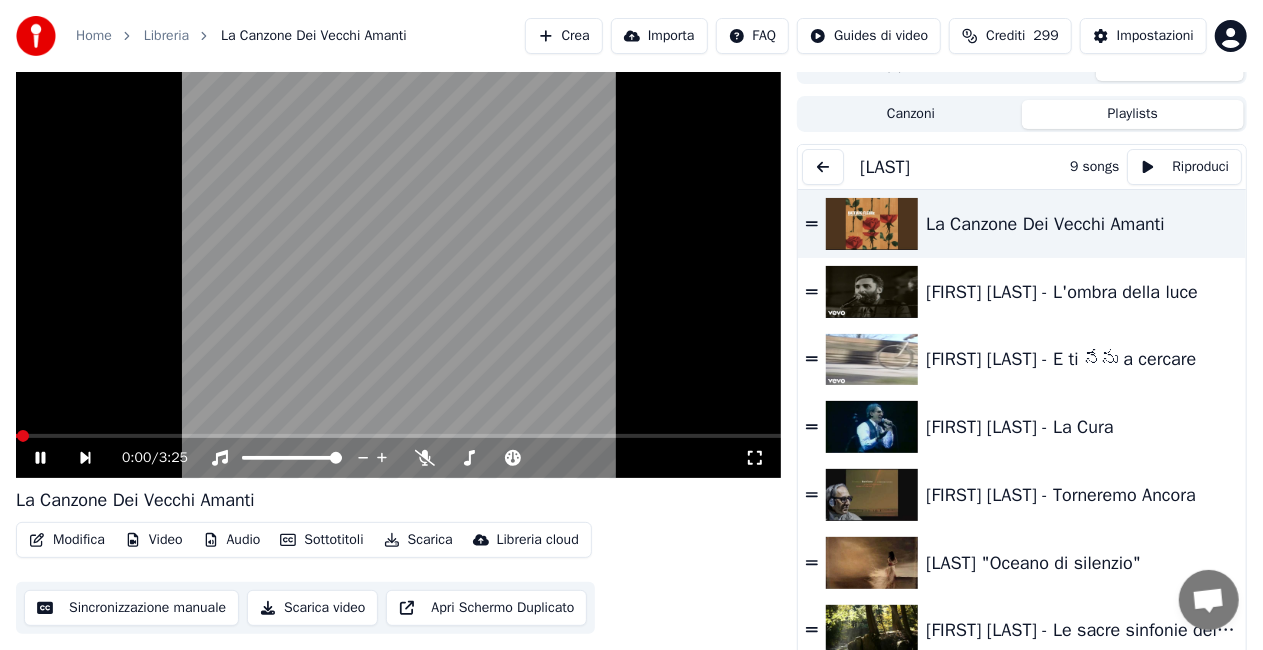 click 